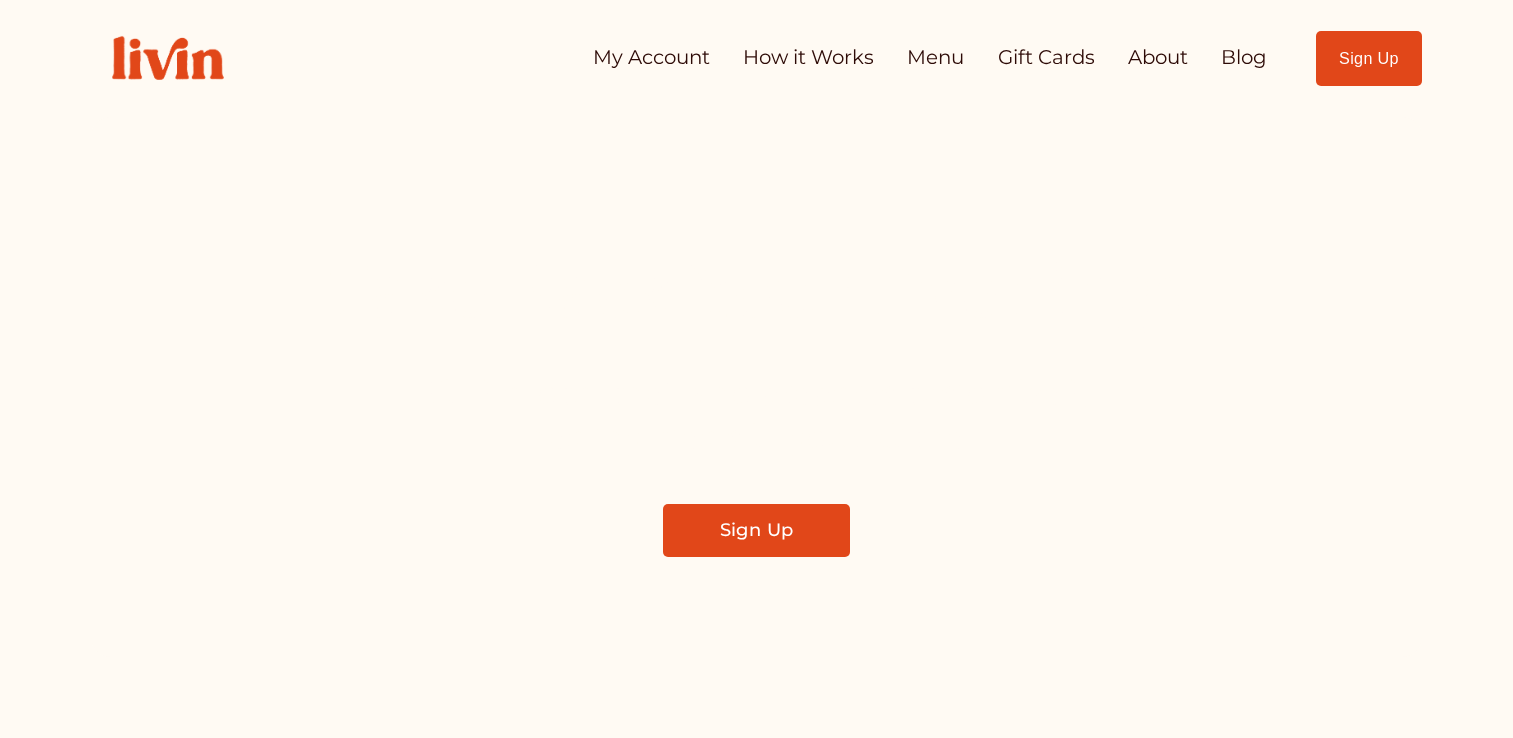 scroll, scrollTop: 0, scrollLeft: 0, axis: both 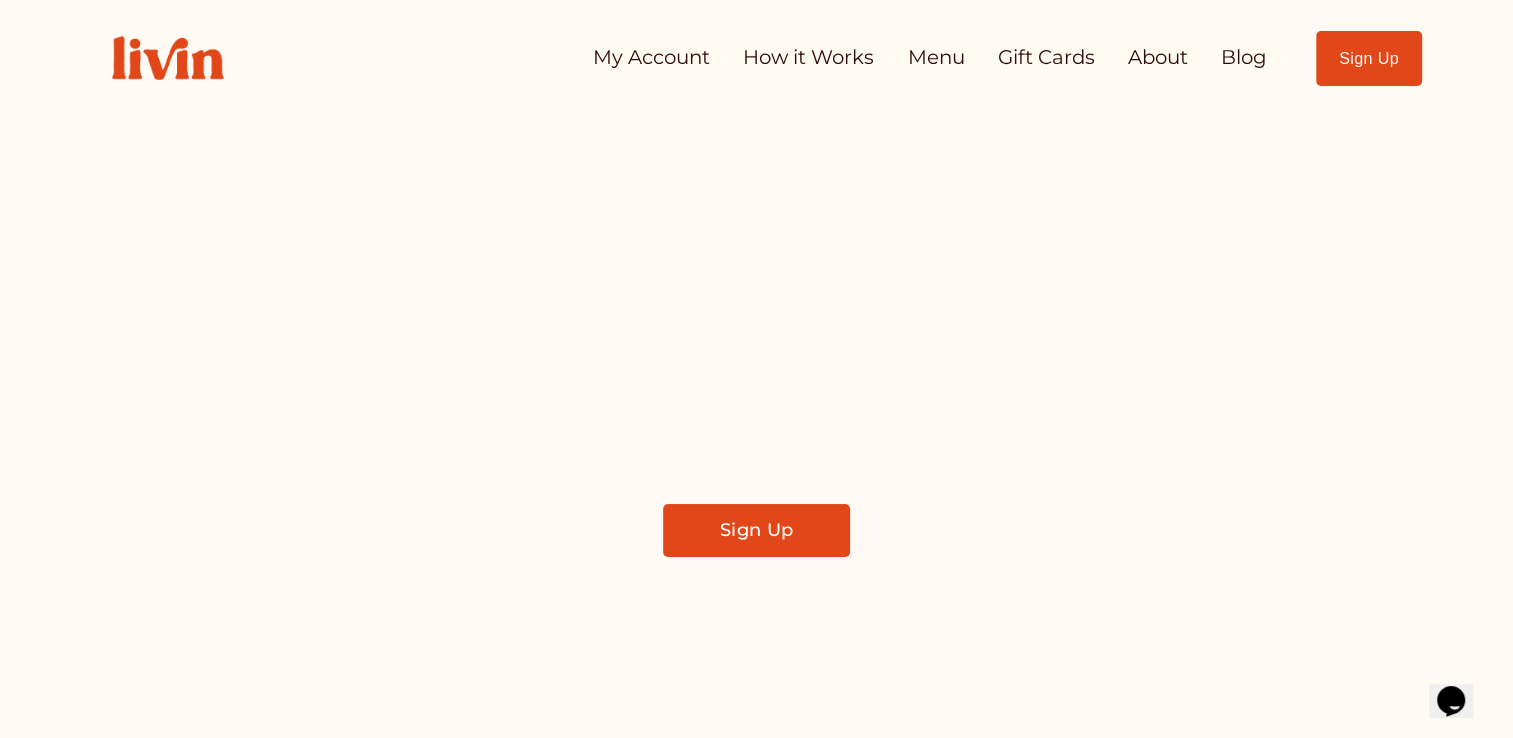 click on "My Account" at bounding box center [651, 58] 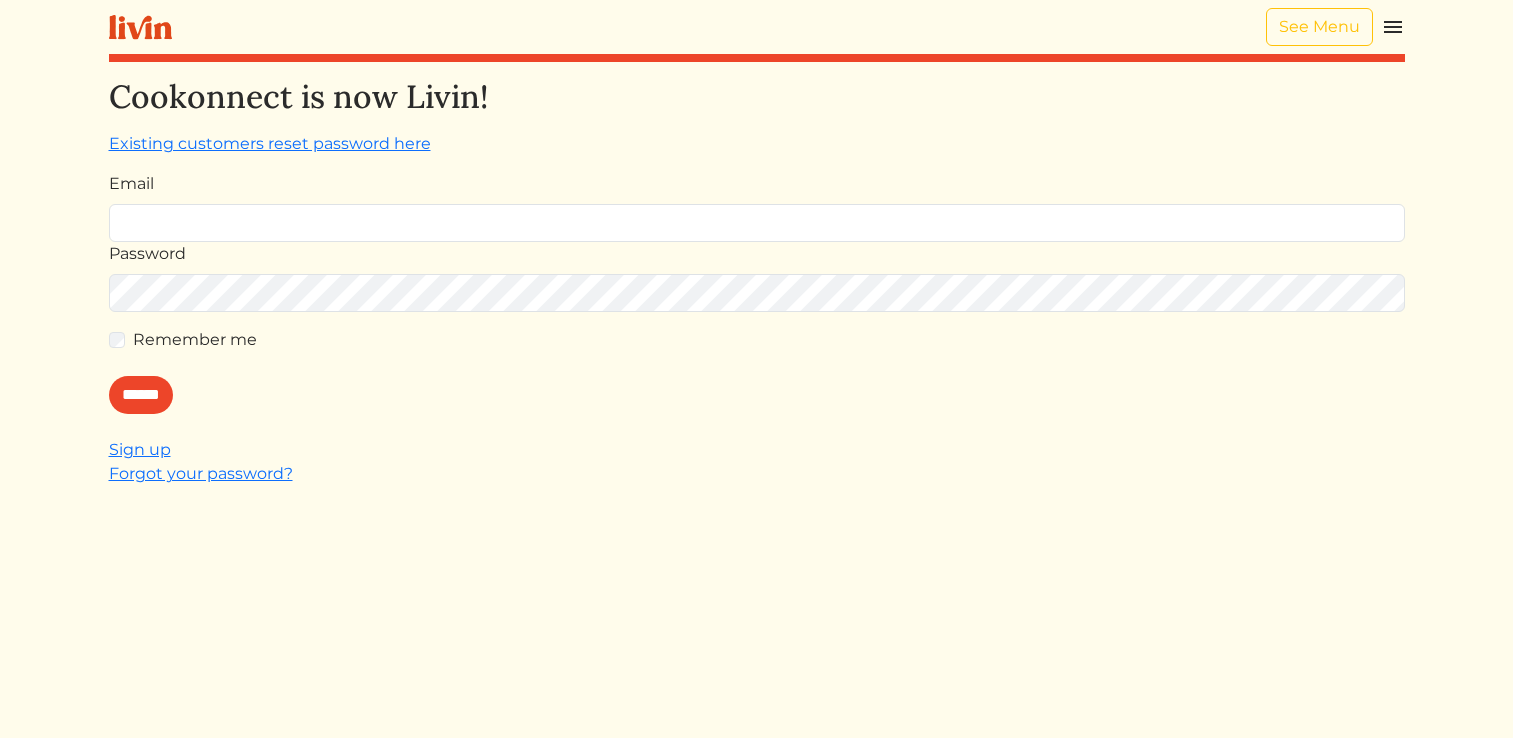 scroll, scrollTop: 0, scrollLeft: 0, axis: both 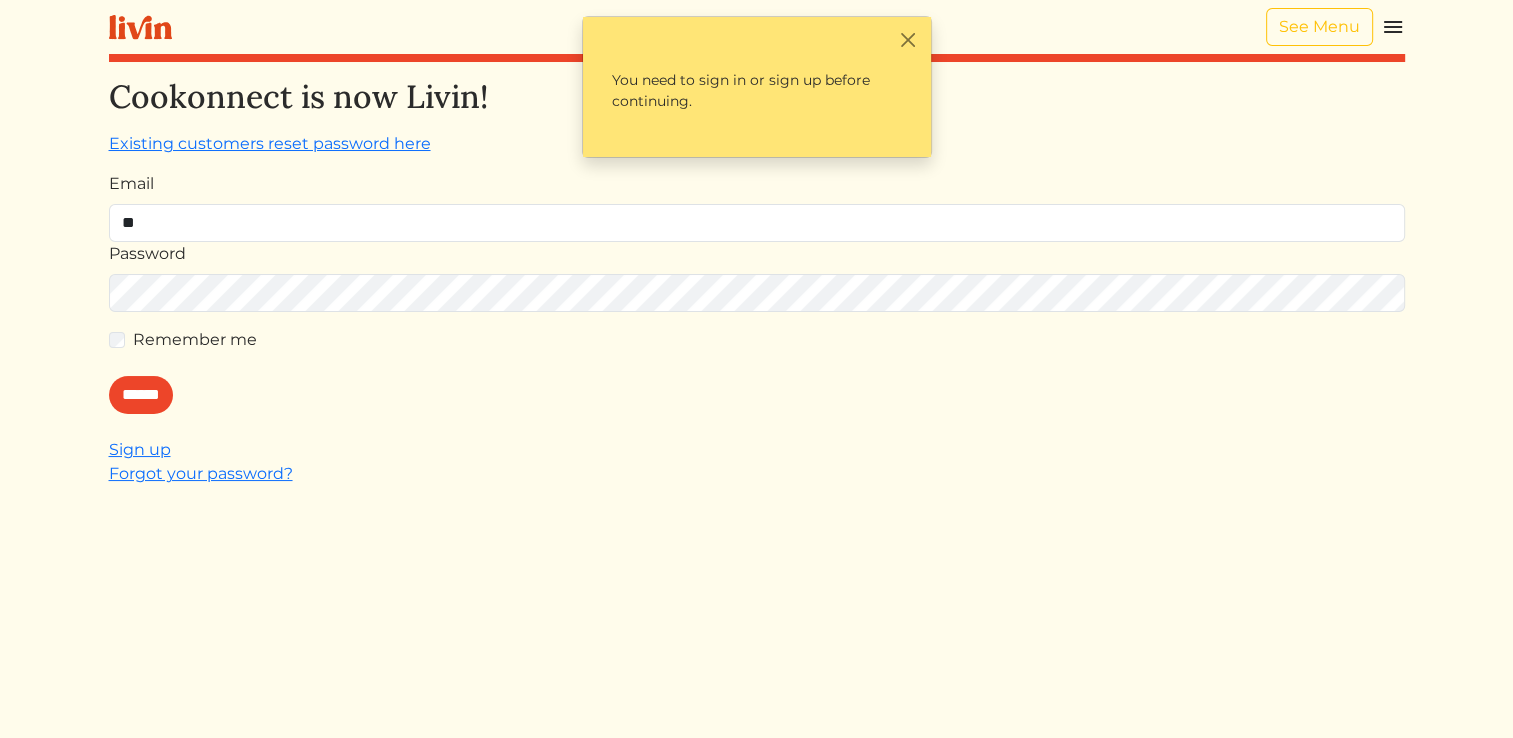 type on "**********" 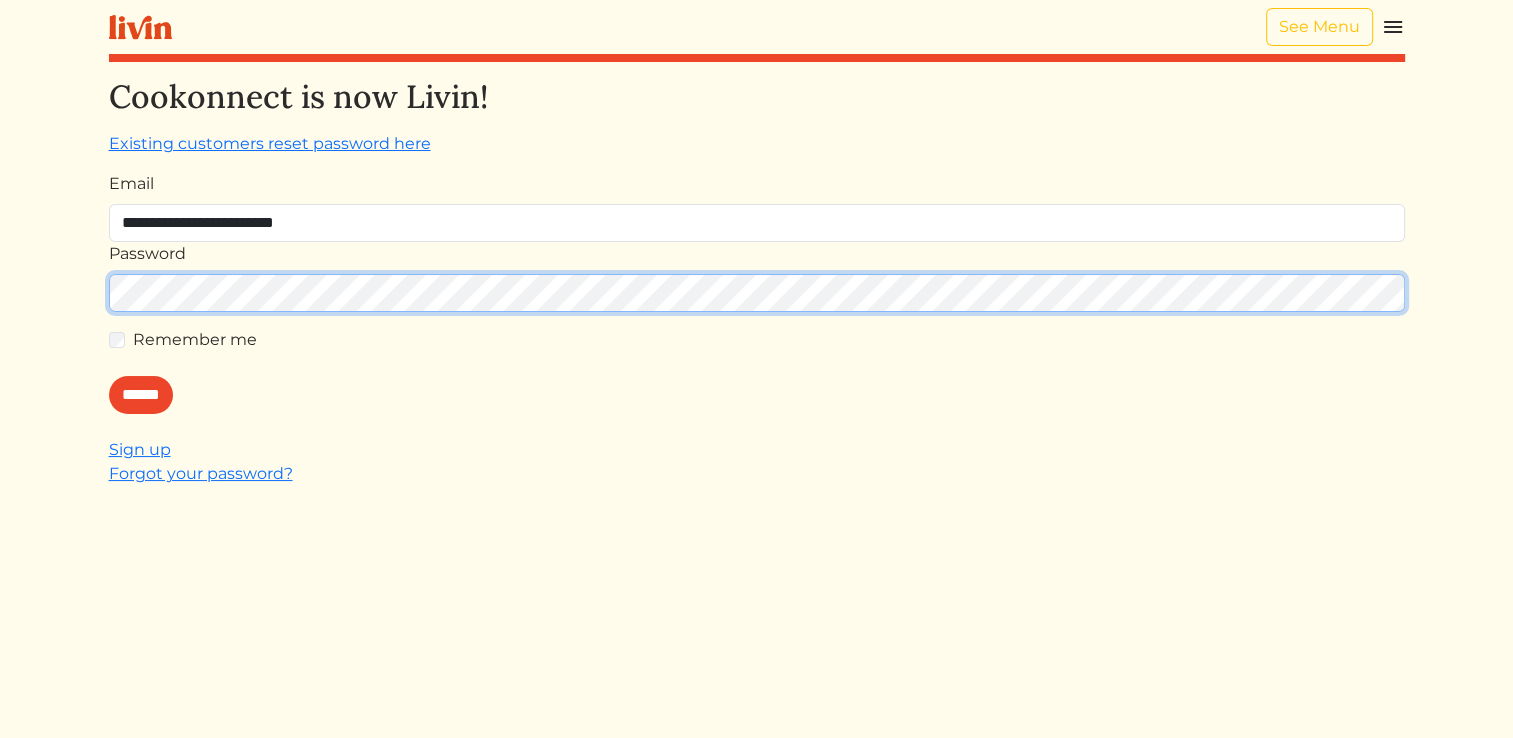 click on "******" at bounding box center [141, 395] 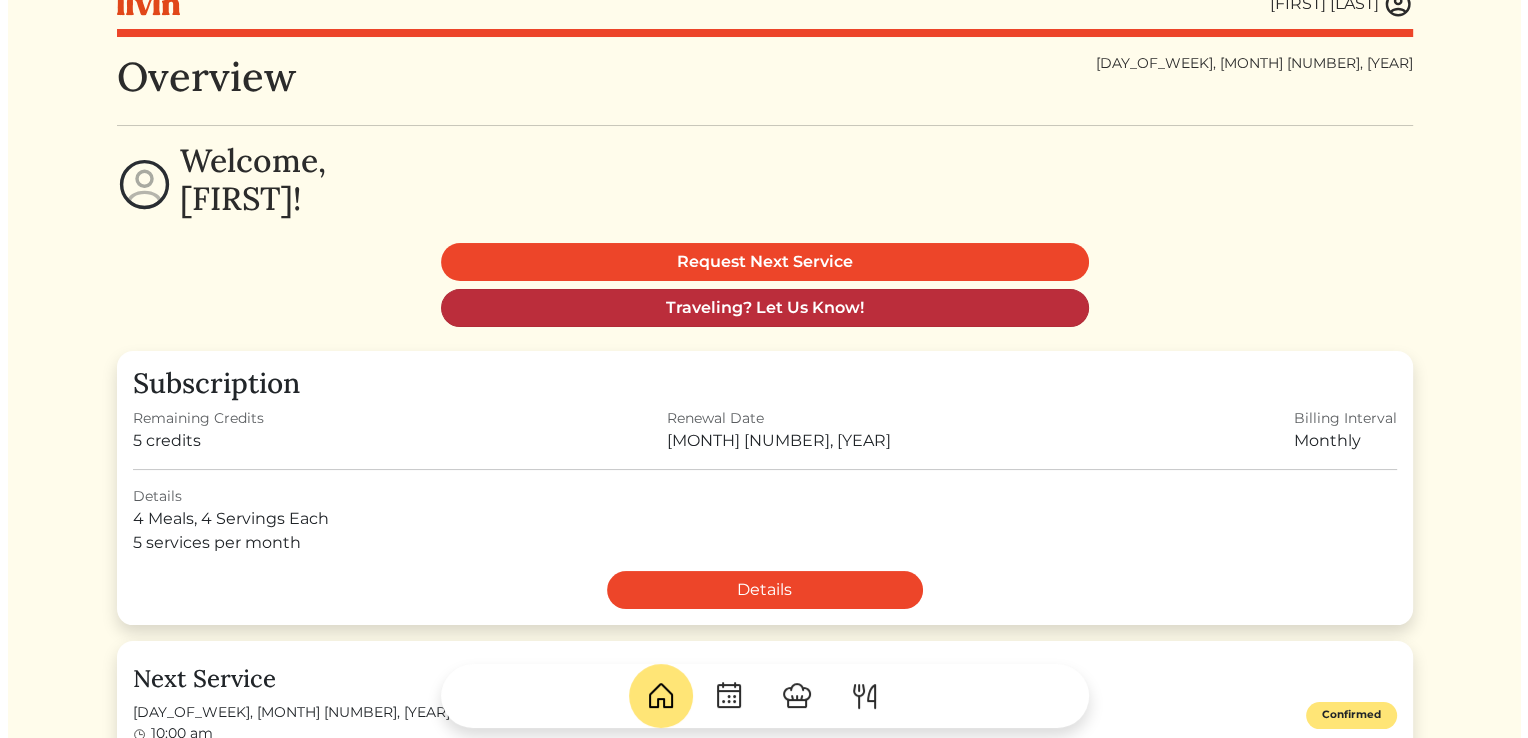 scroll, scrollTop: 0, scrollLeft: 0, axis: both 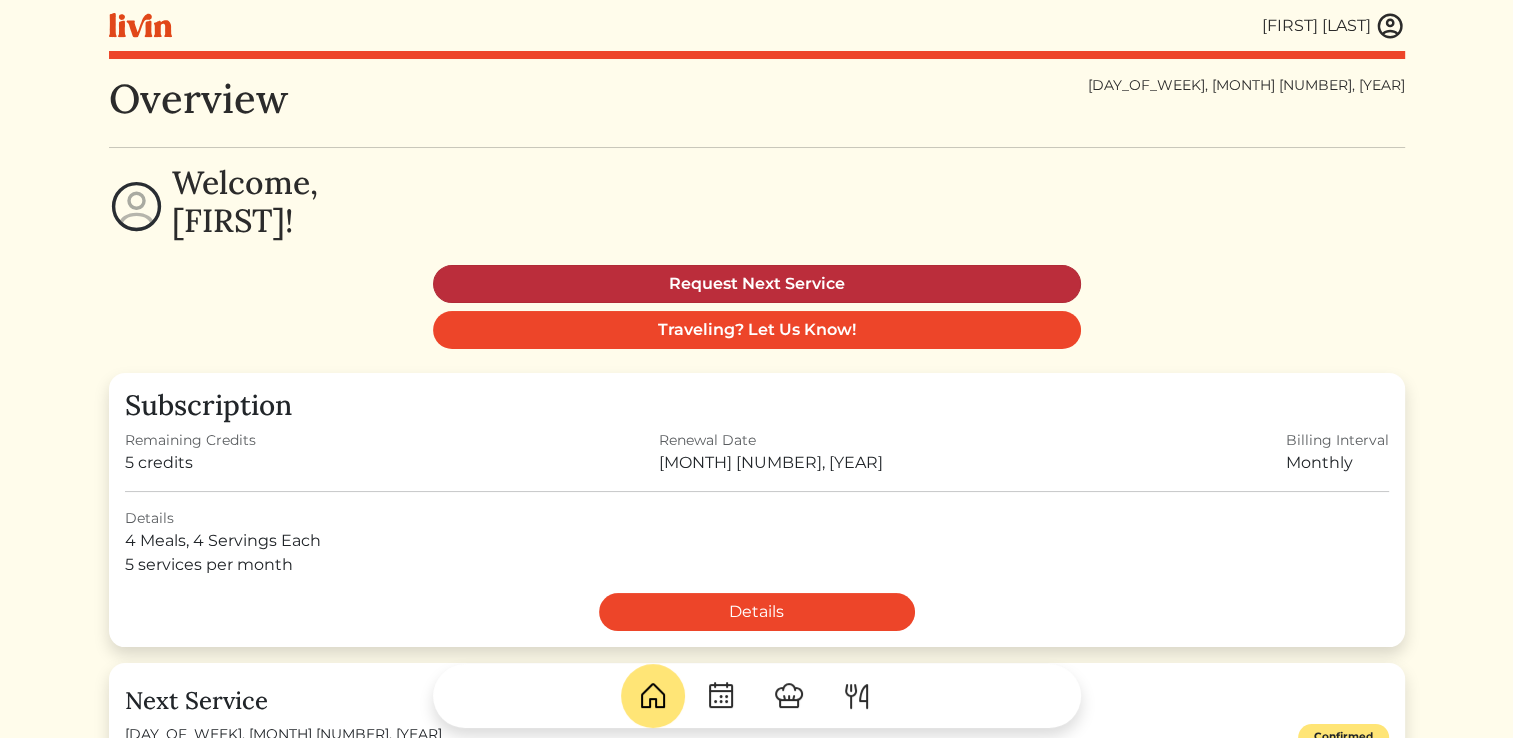 click on "Request Next Service" at bounding box center (757, 284) 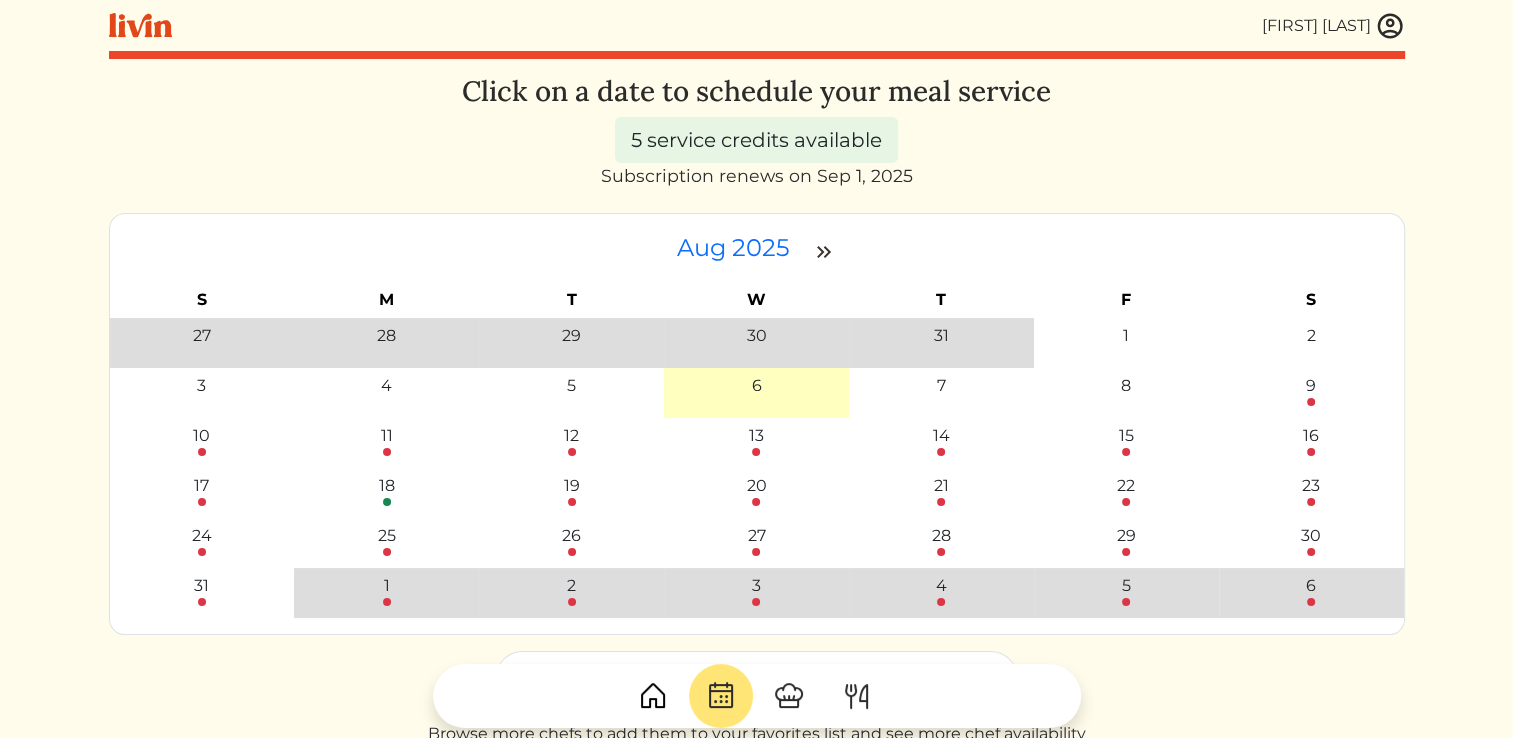click at bounding box center (824, 252) 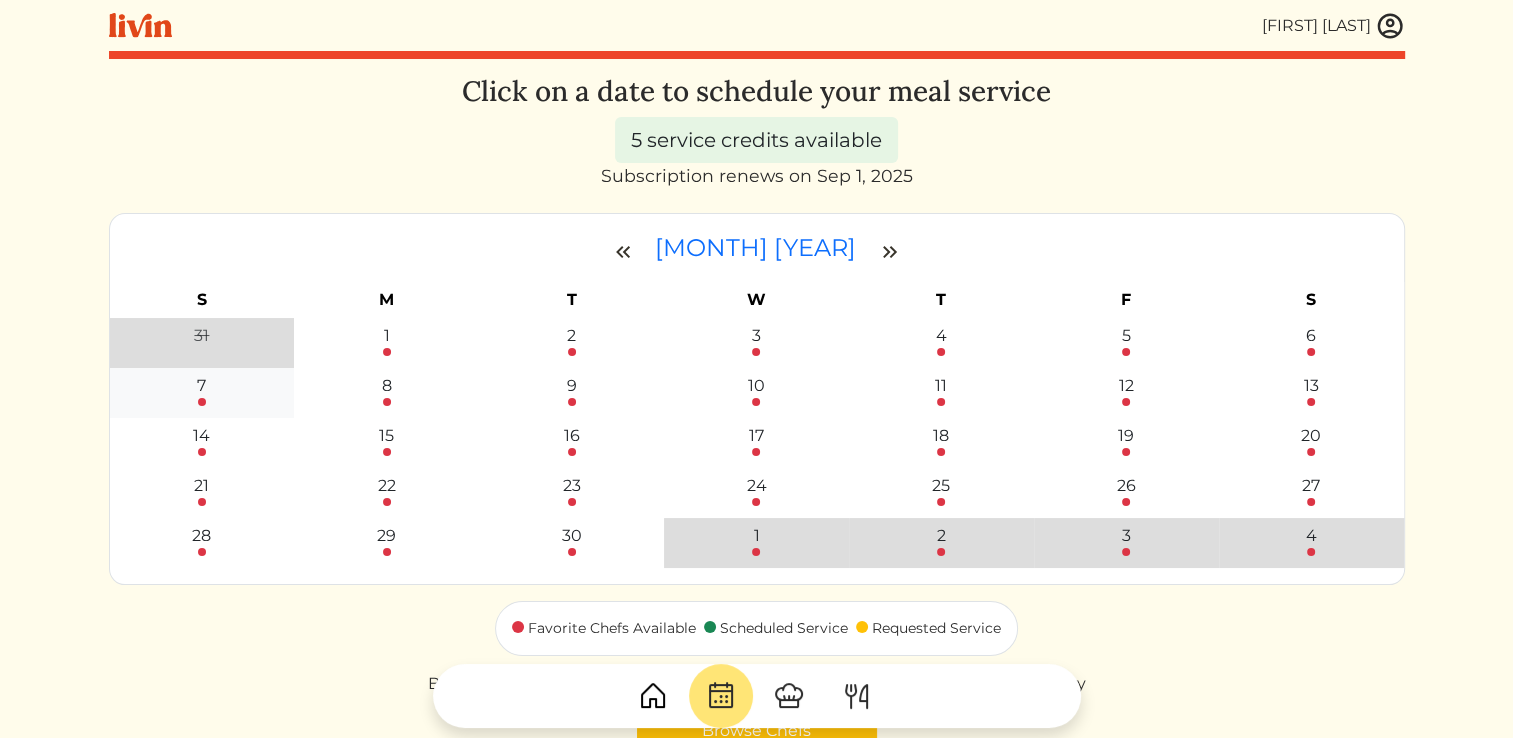 click on "7" at bounding box center (201, 386) 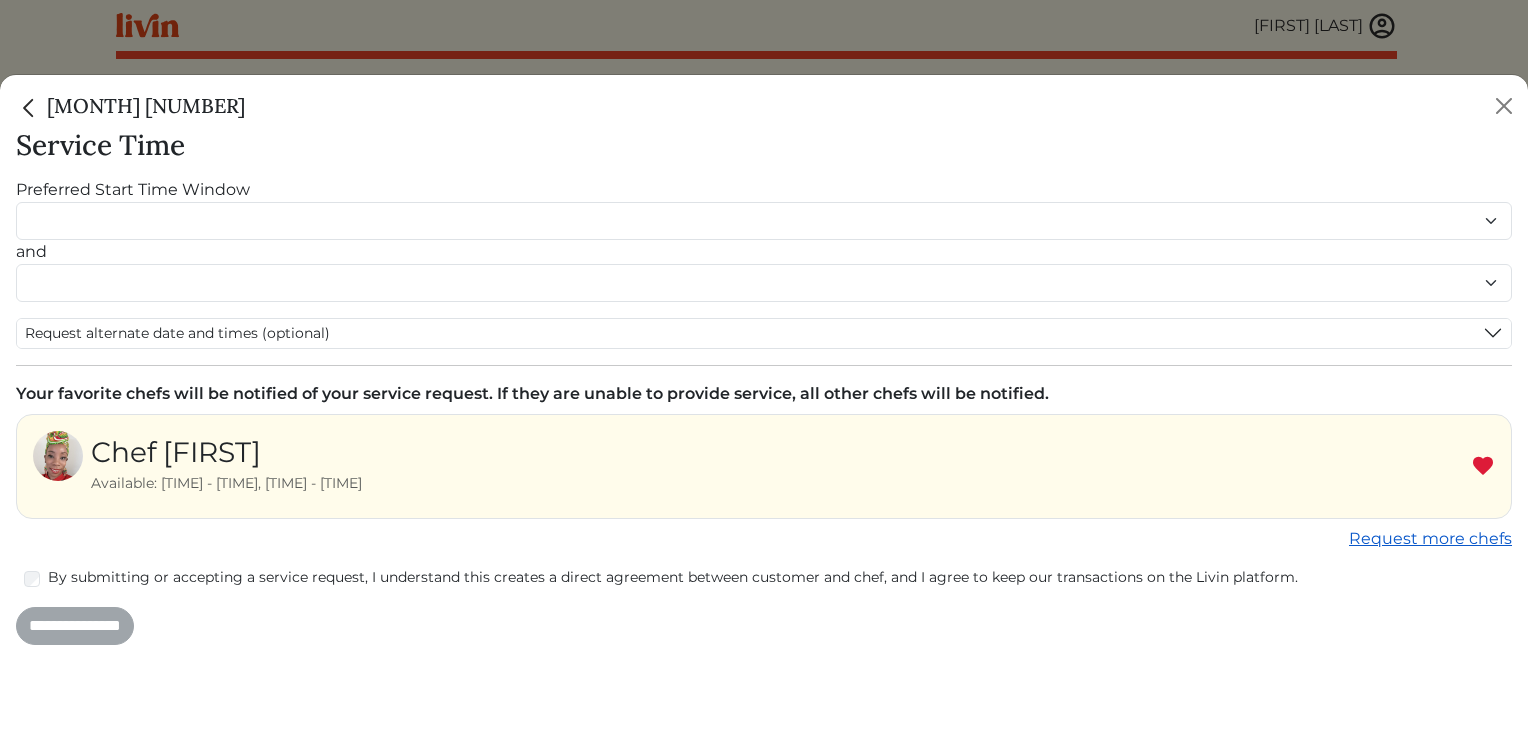 click on "Request more chefs" at bounding box center [1430, 538] 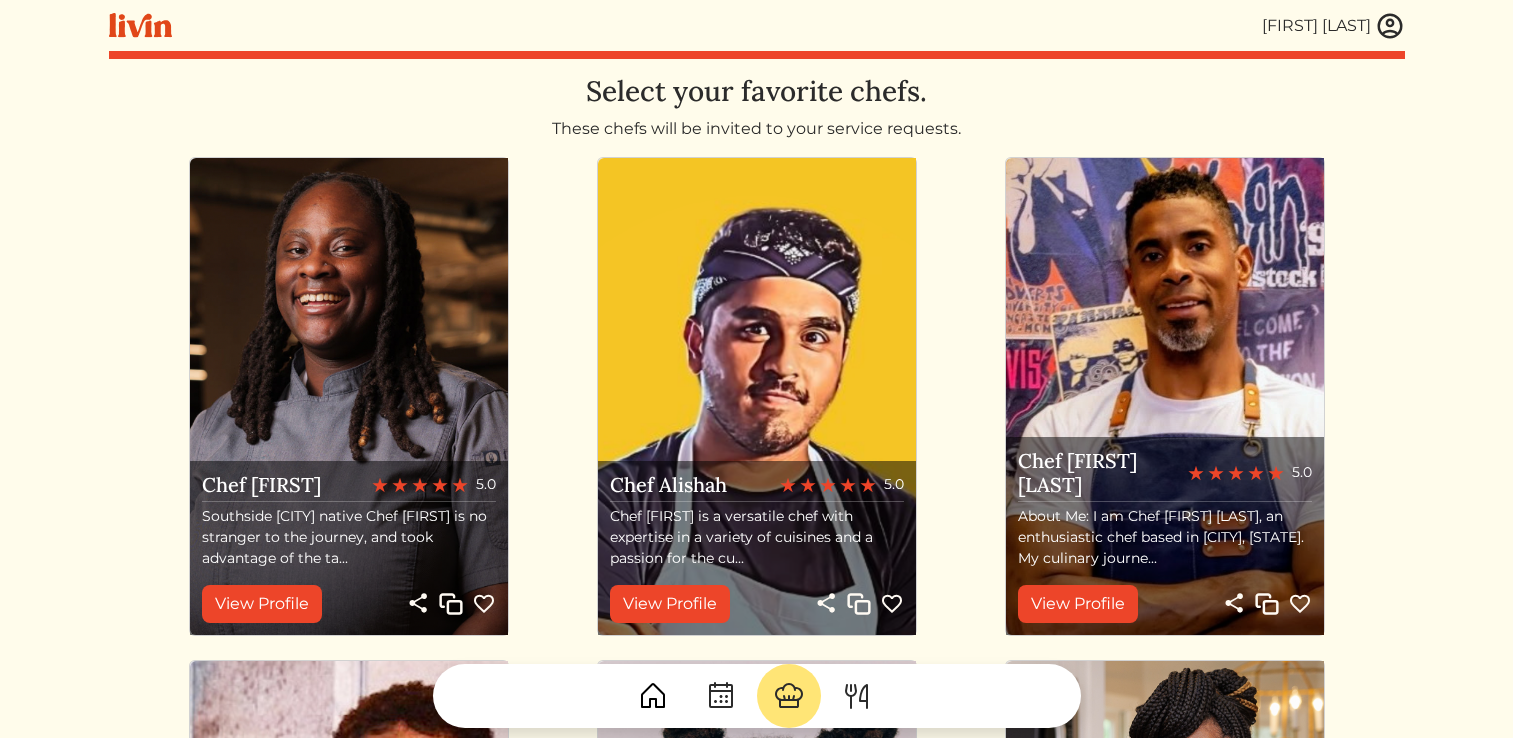 scroll, scrollTop: 0, scrollLeft: 0, axis: both 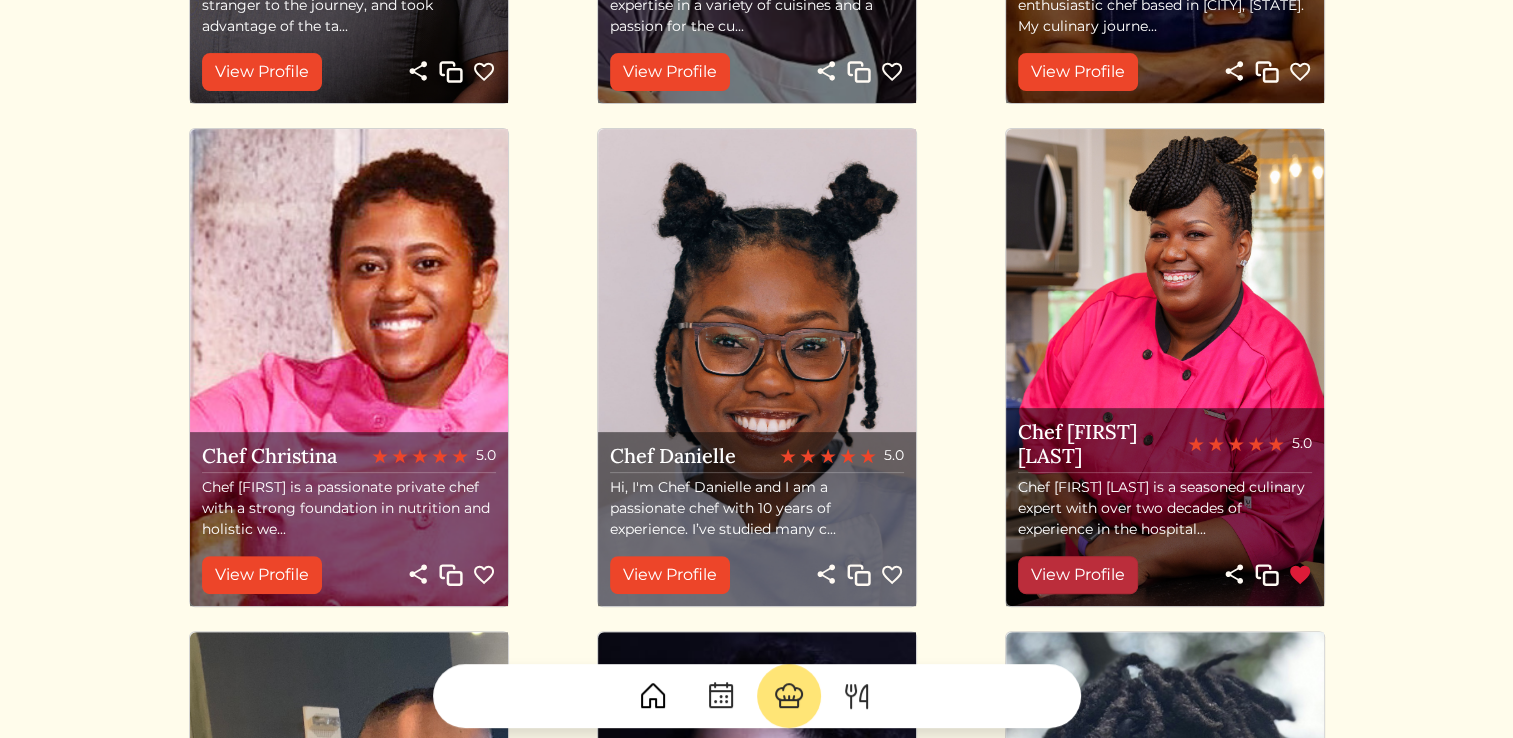 click on "View Profile" at bounding box center (1078, 575) 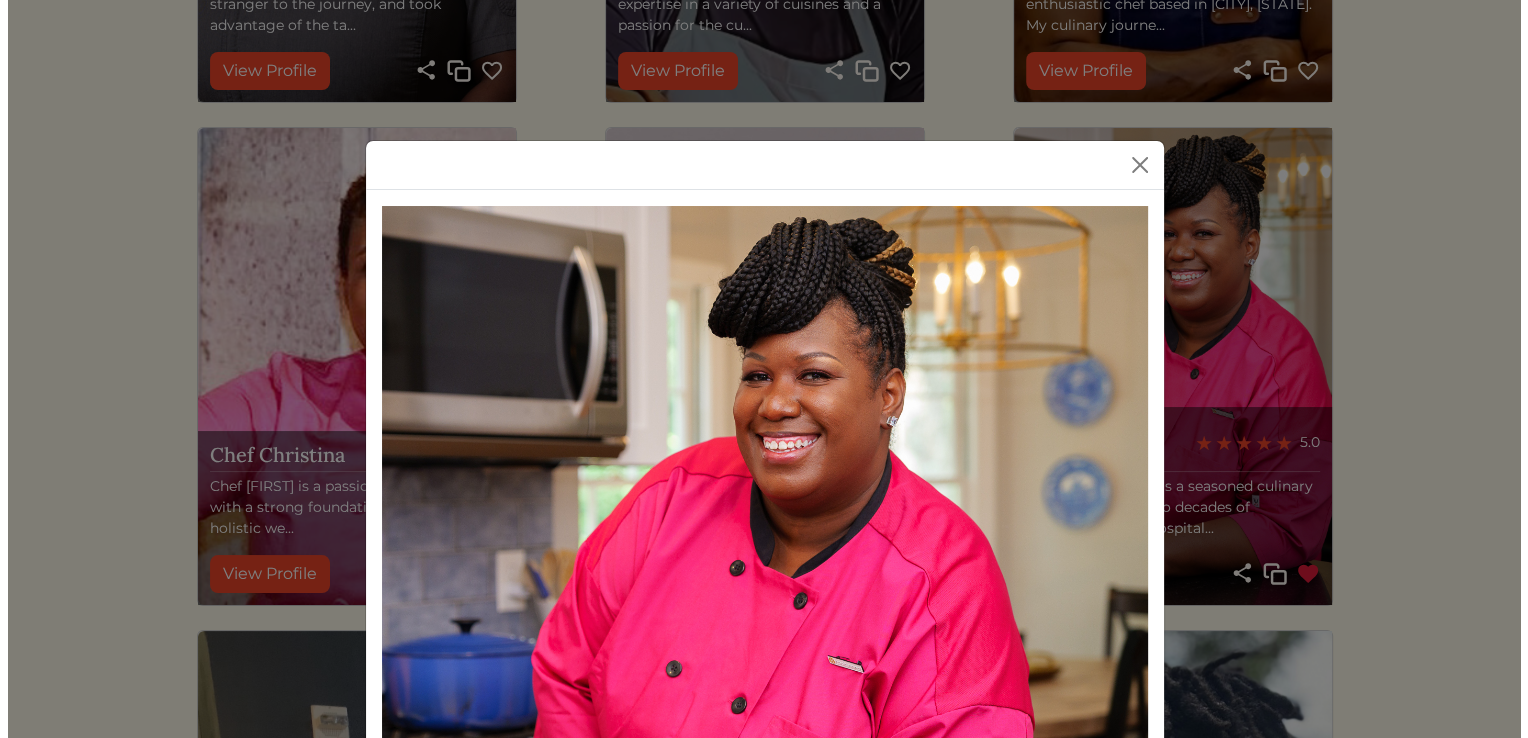 scroll, scrollTop: 0, scrollLeft: 0, axis: both 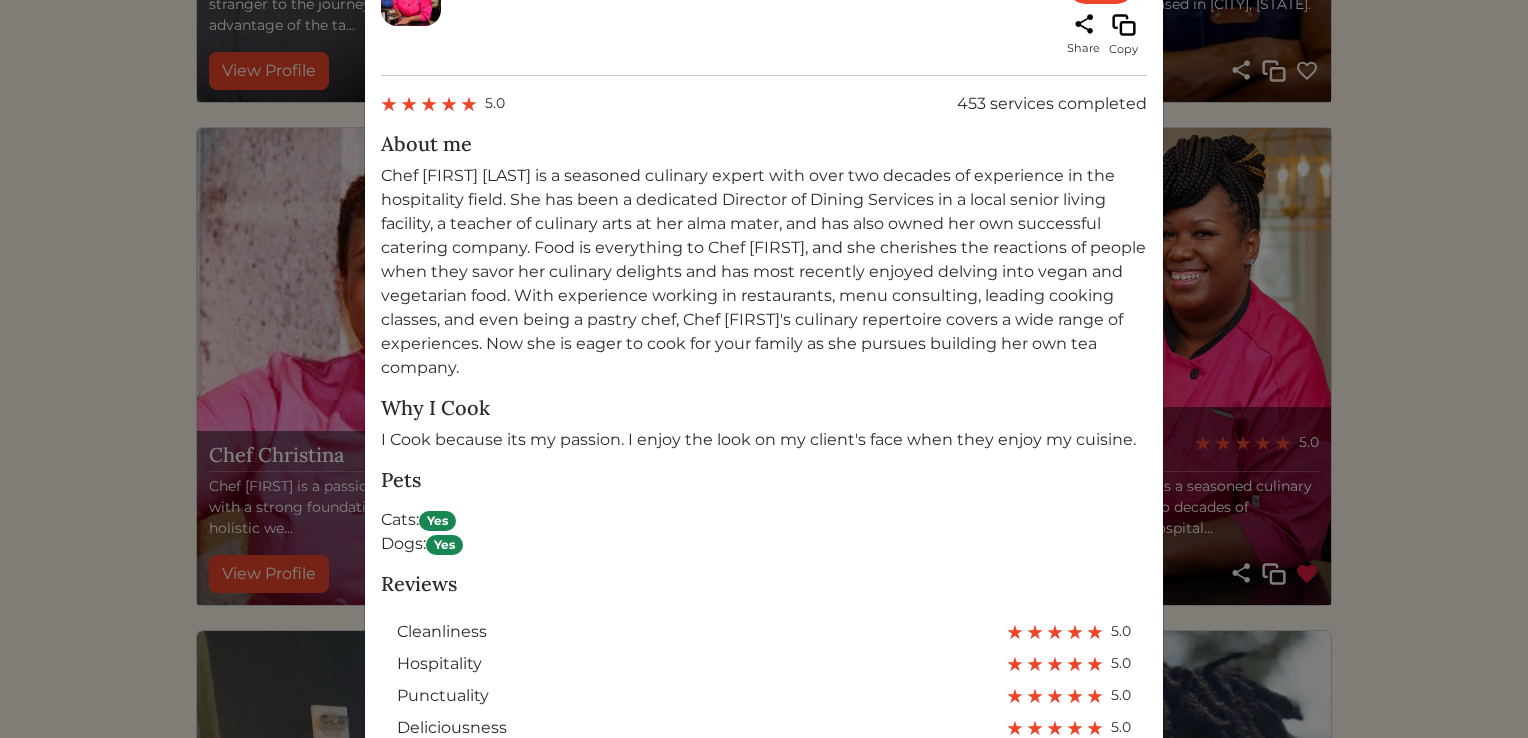 click on "Chef Danielle a
Book
Share
Copy
5.0
453 services completed
About me
Why I Cook
I Cook because its my passion. I enjoy the look on my client's face when they enjoy my cuisine.
Pets
Cats:  Yes
Dogs:  Yes
Reviews
cleanliness
5.0
hospitality
5.0
punctuality
5.0" at bounding box center [764, 369] 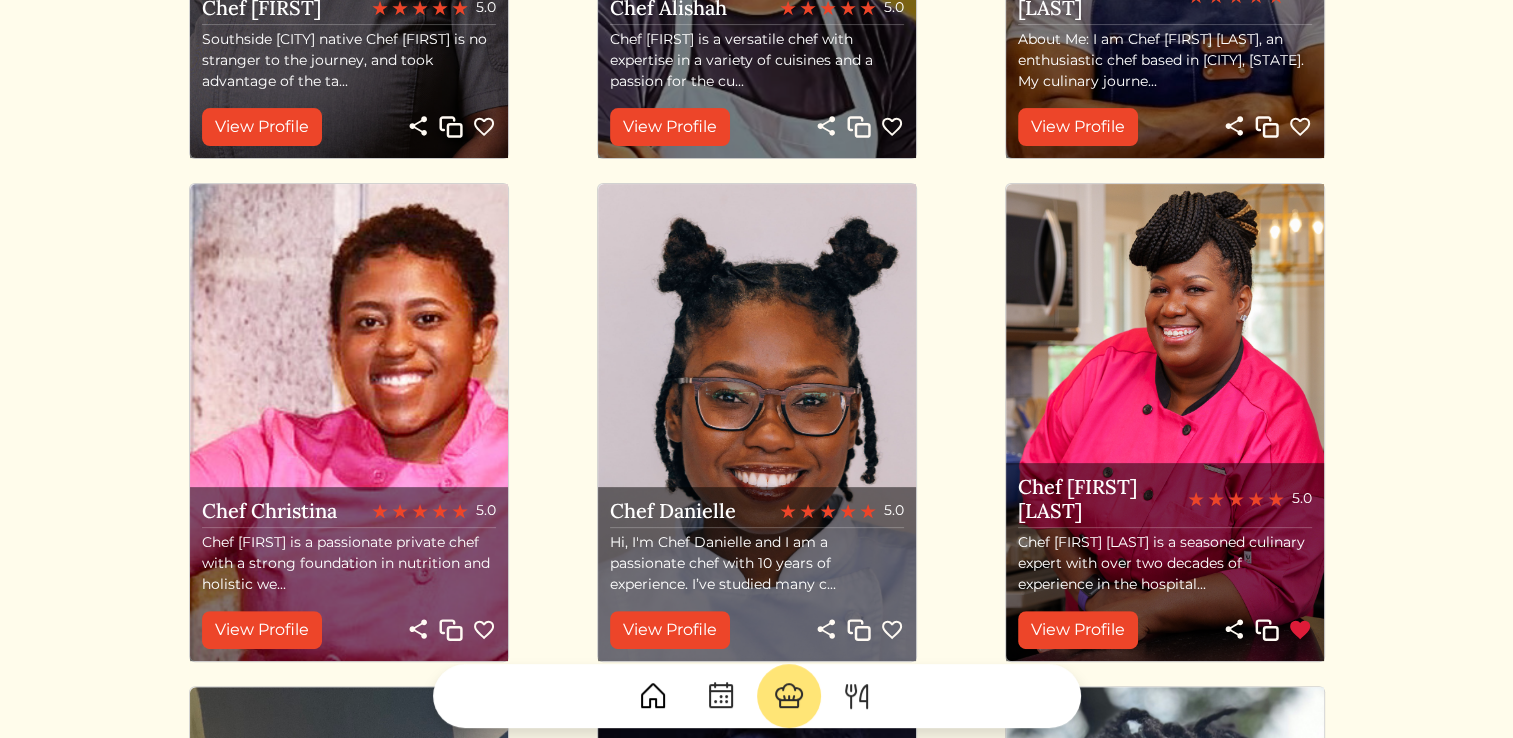 scroll, scrollTop: 532, scrollLeft: 0, axis: vertical 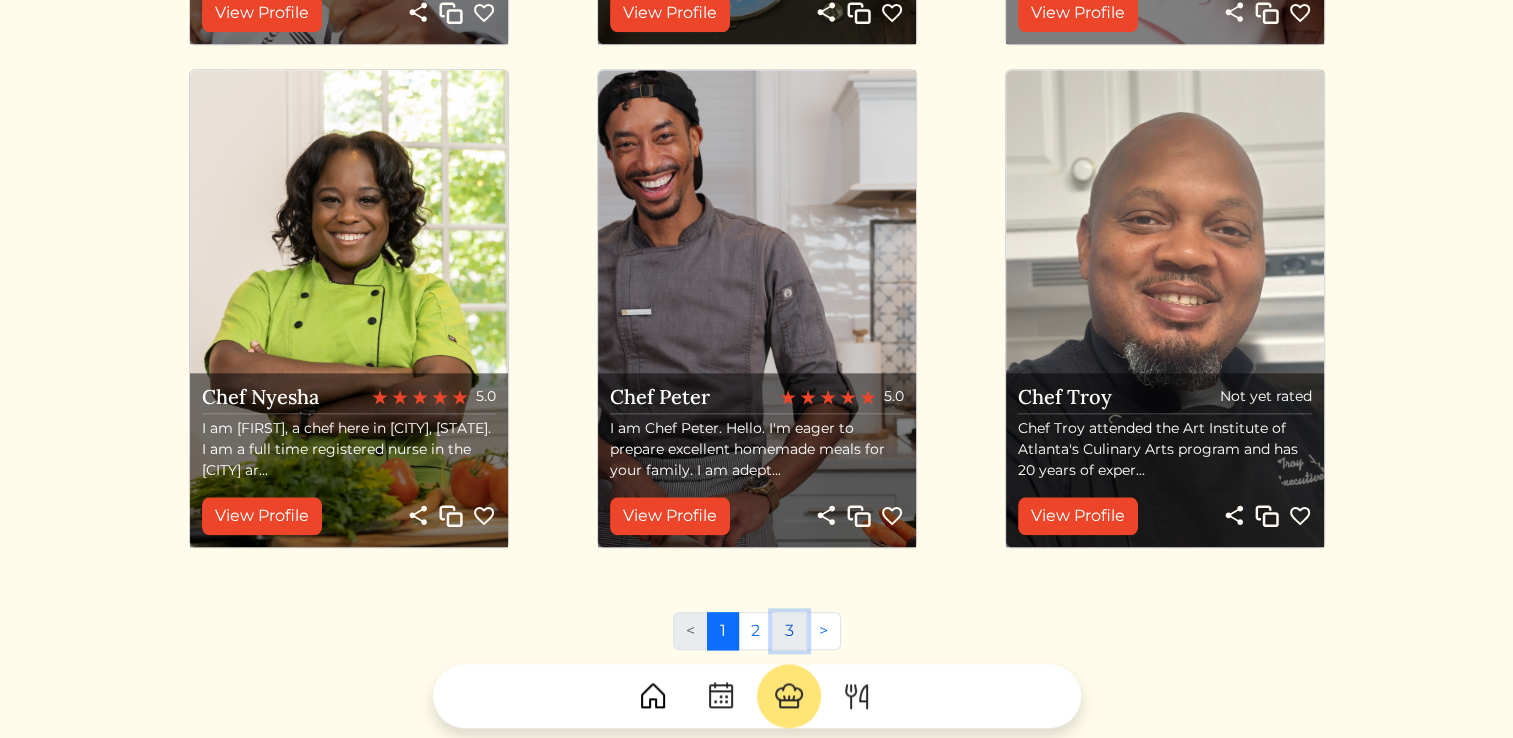 click on "3" at bounding box center [789, 631] 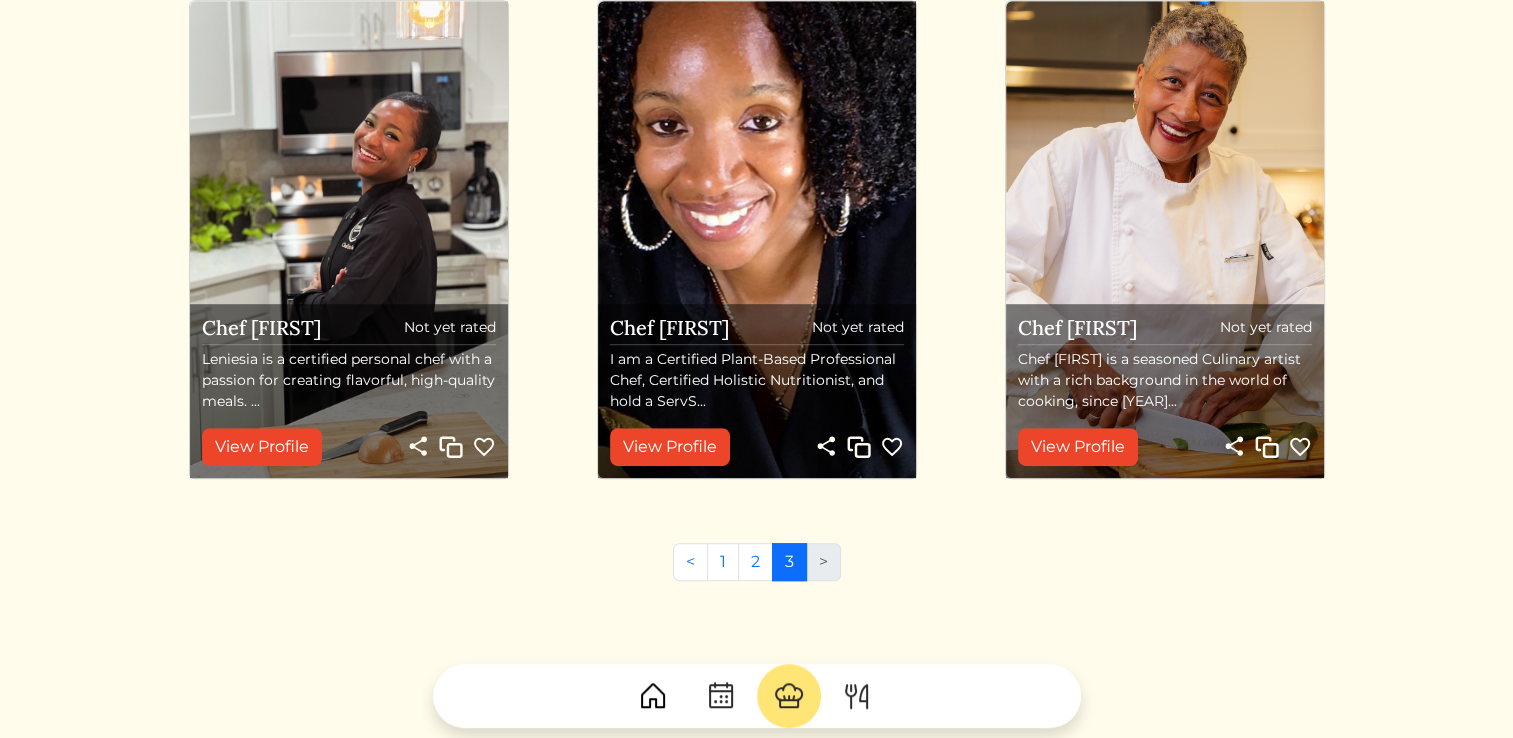scroll, scrollTop: 1160, scrollLeft: 0, axis: vertical 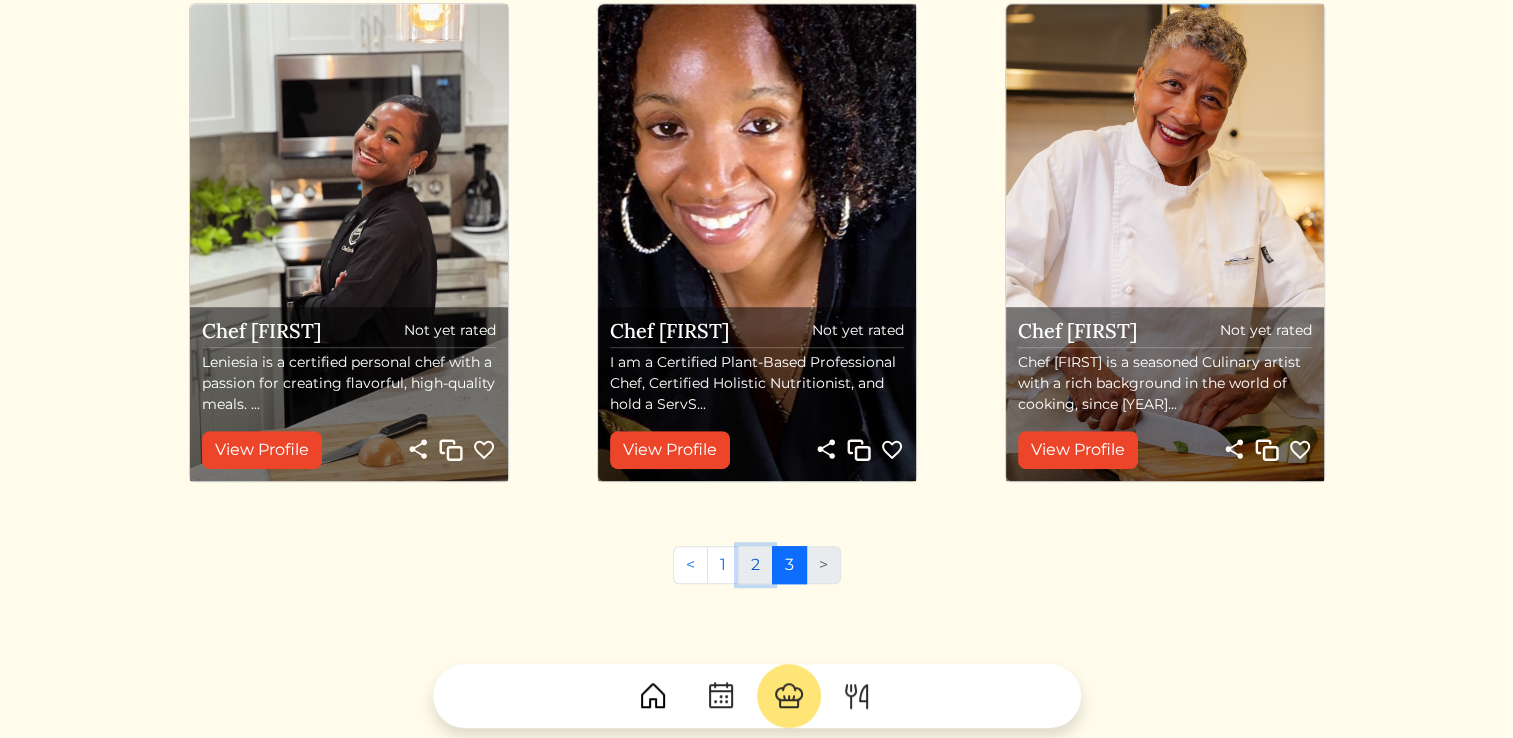 click on "2" at bounding box center [755, 565] 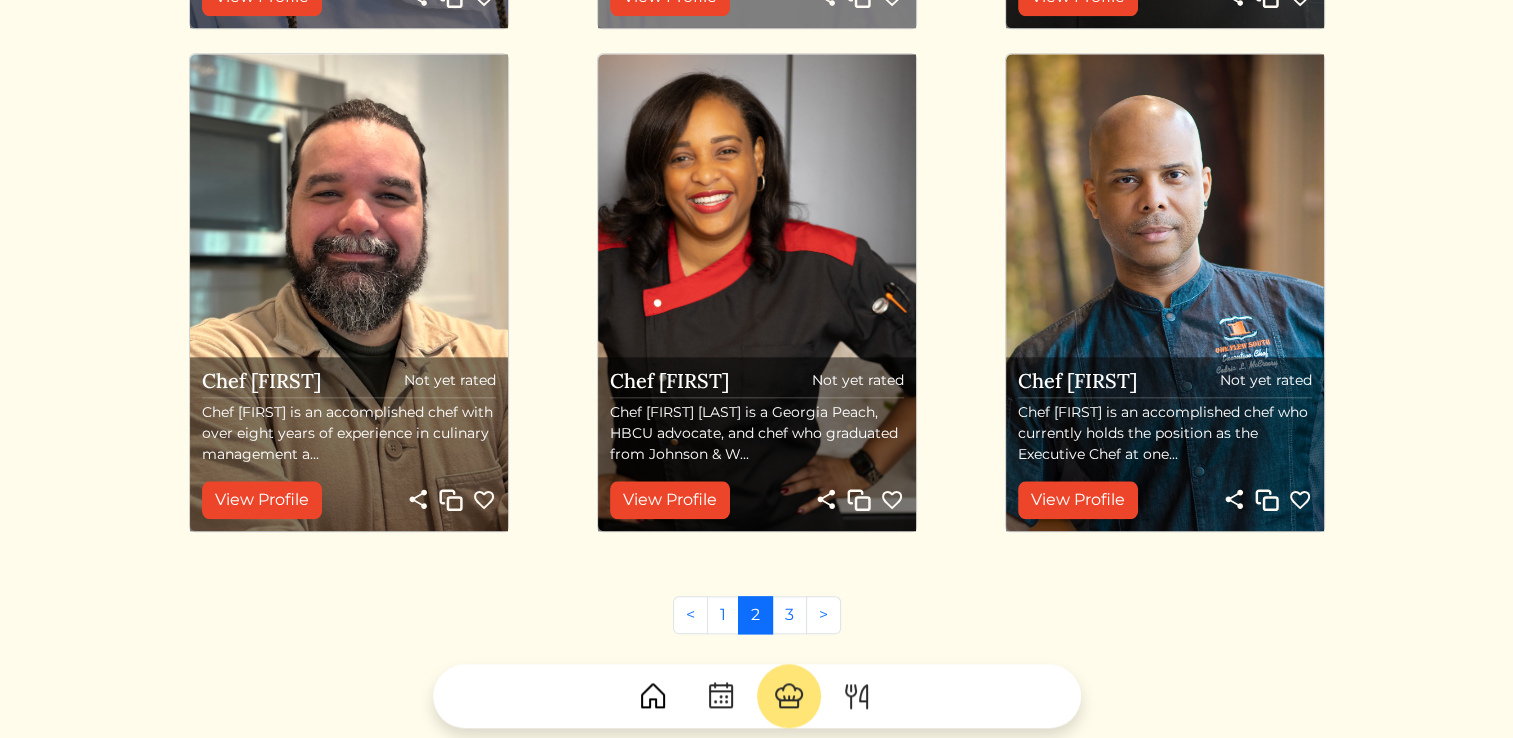 scroll, scrollTop: 2120, scrollLeft: 0, axis: vertical 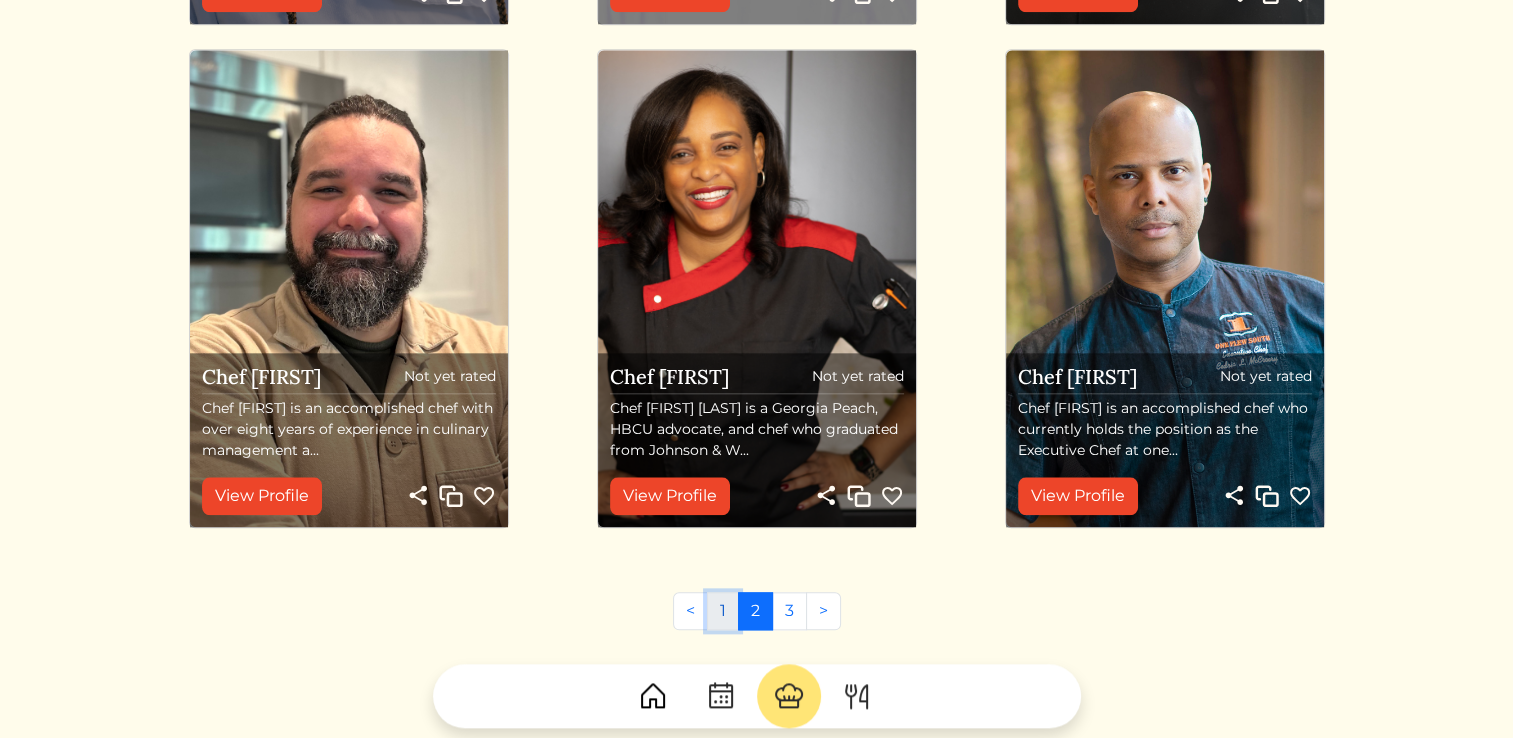 click on "1" at bounding box center [723, 611] 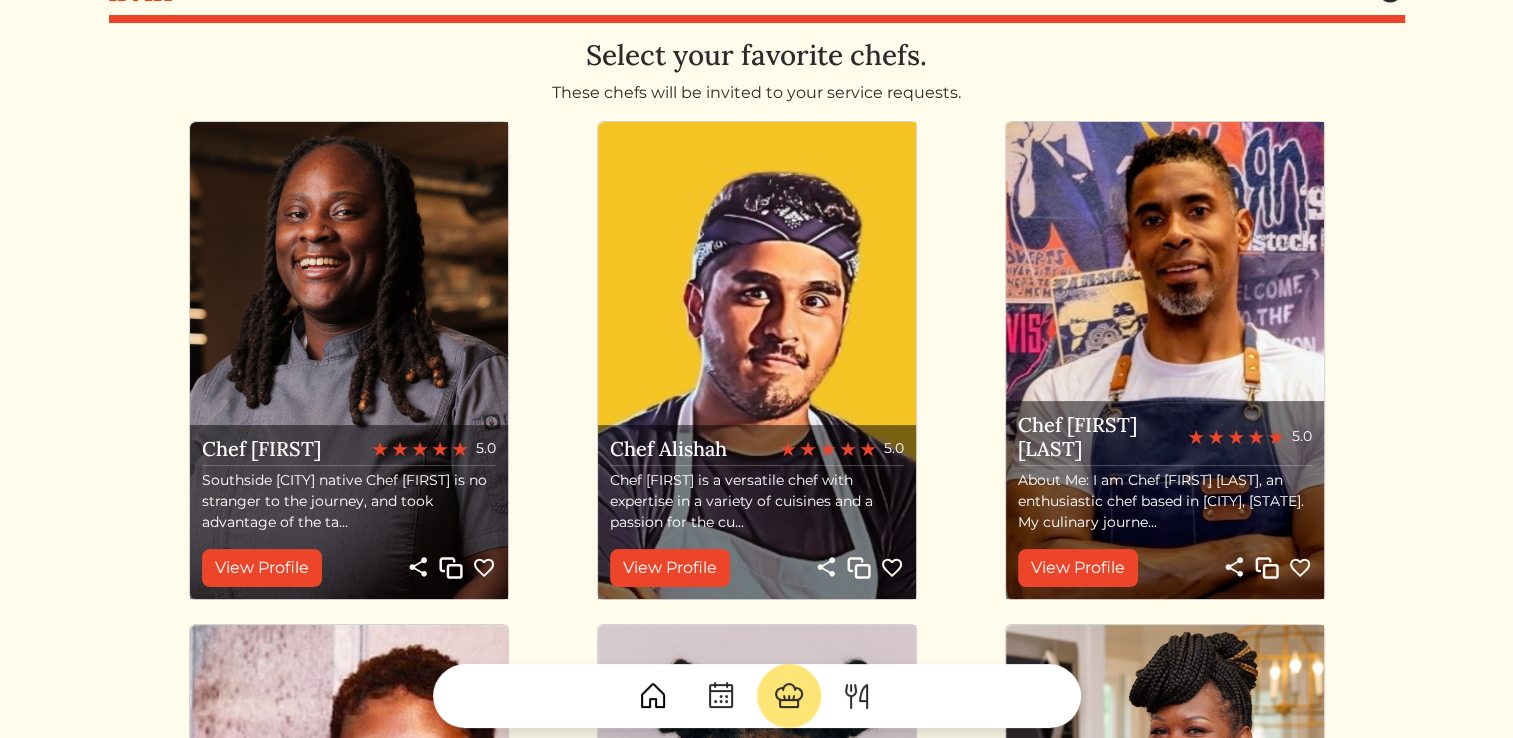 scroll, scrollTop: 0, scrollLeft: 0, axis: both 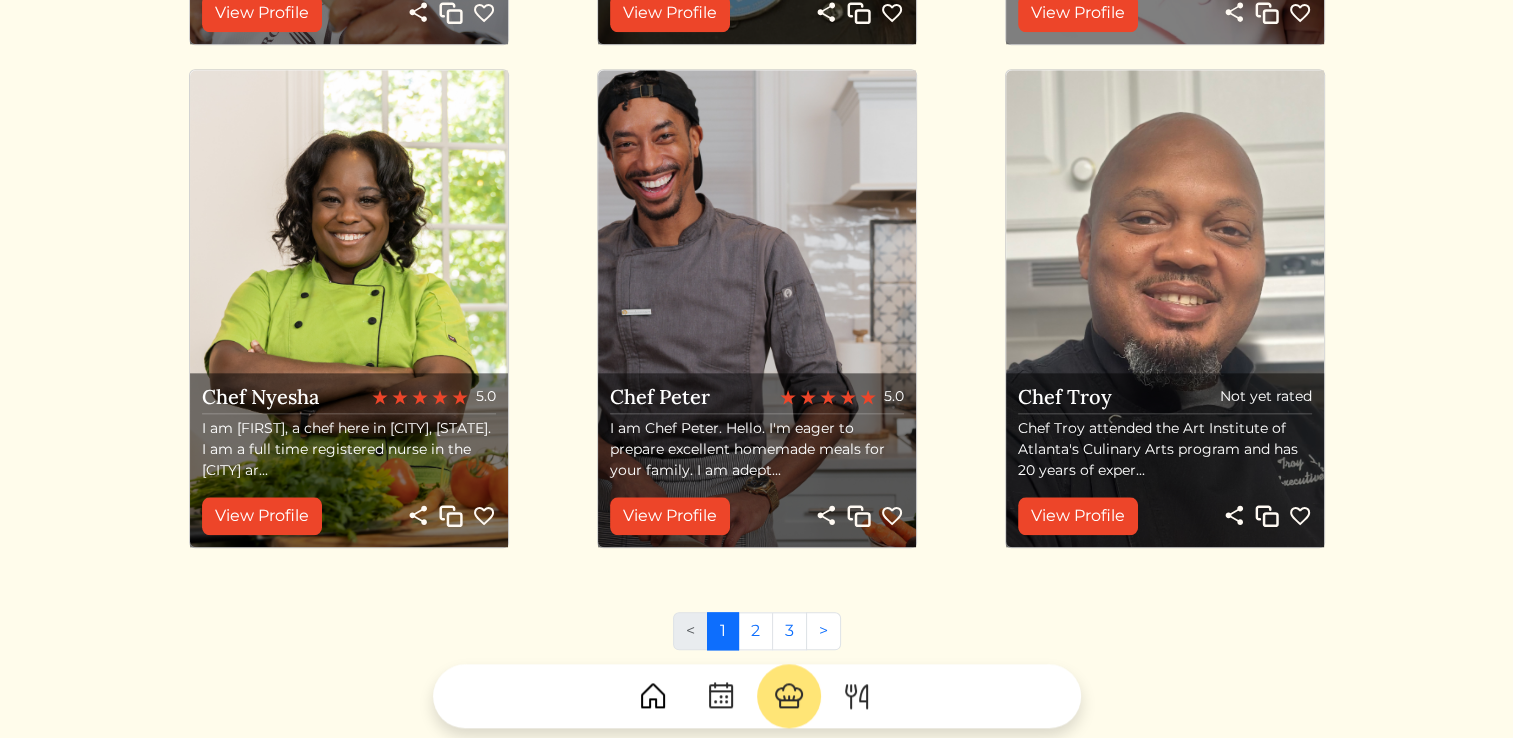 click at bounding box center [721, 696] 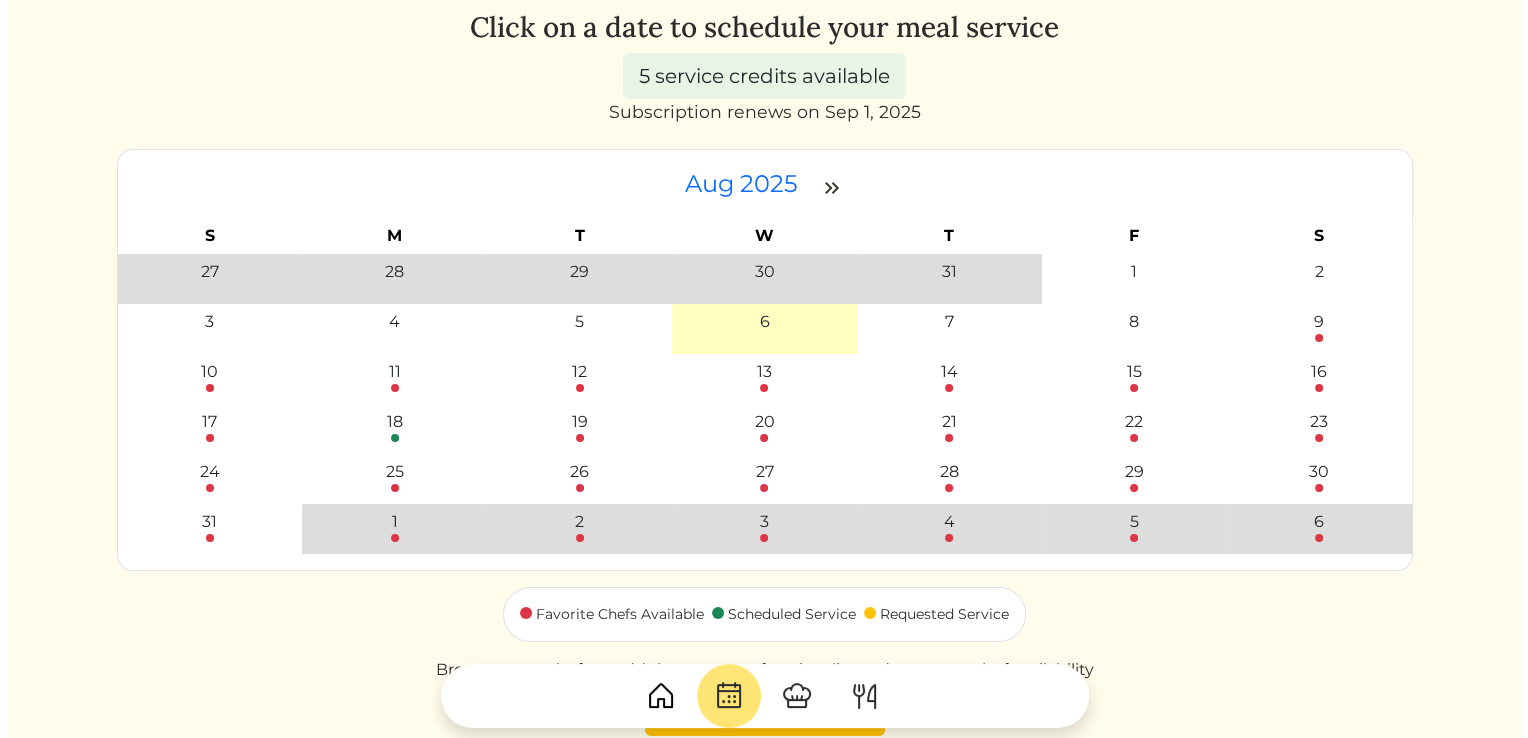 scroll, scrollTop: 0, scrollLeft: 0, axis: both 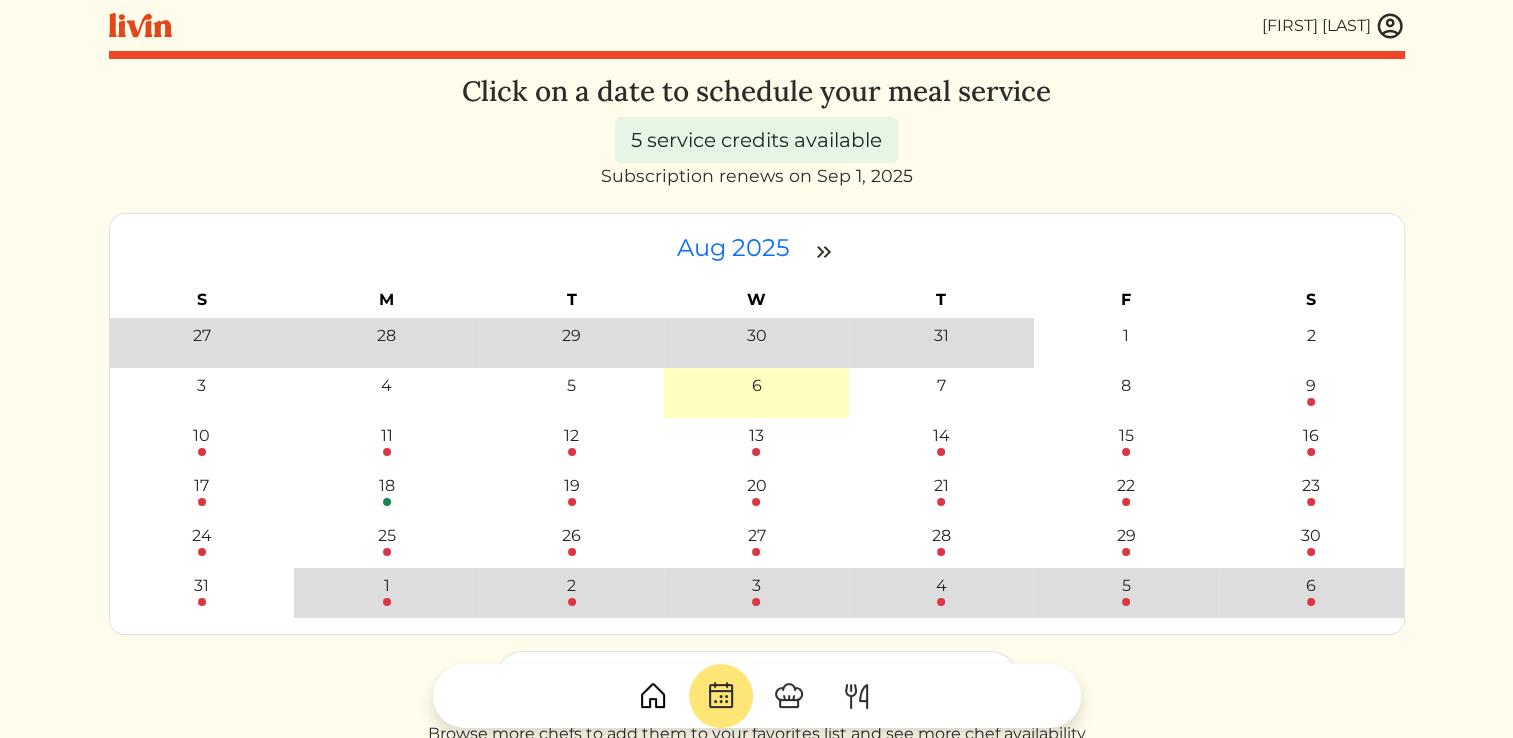 click at bounding box center (824, 252) 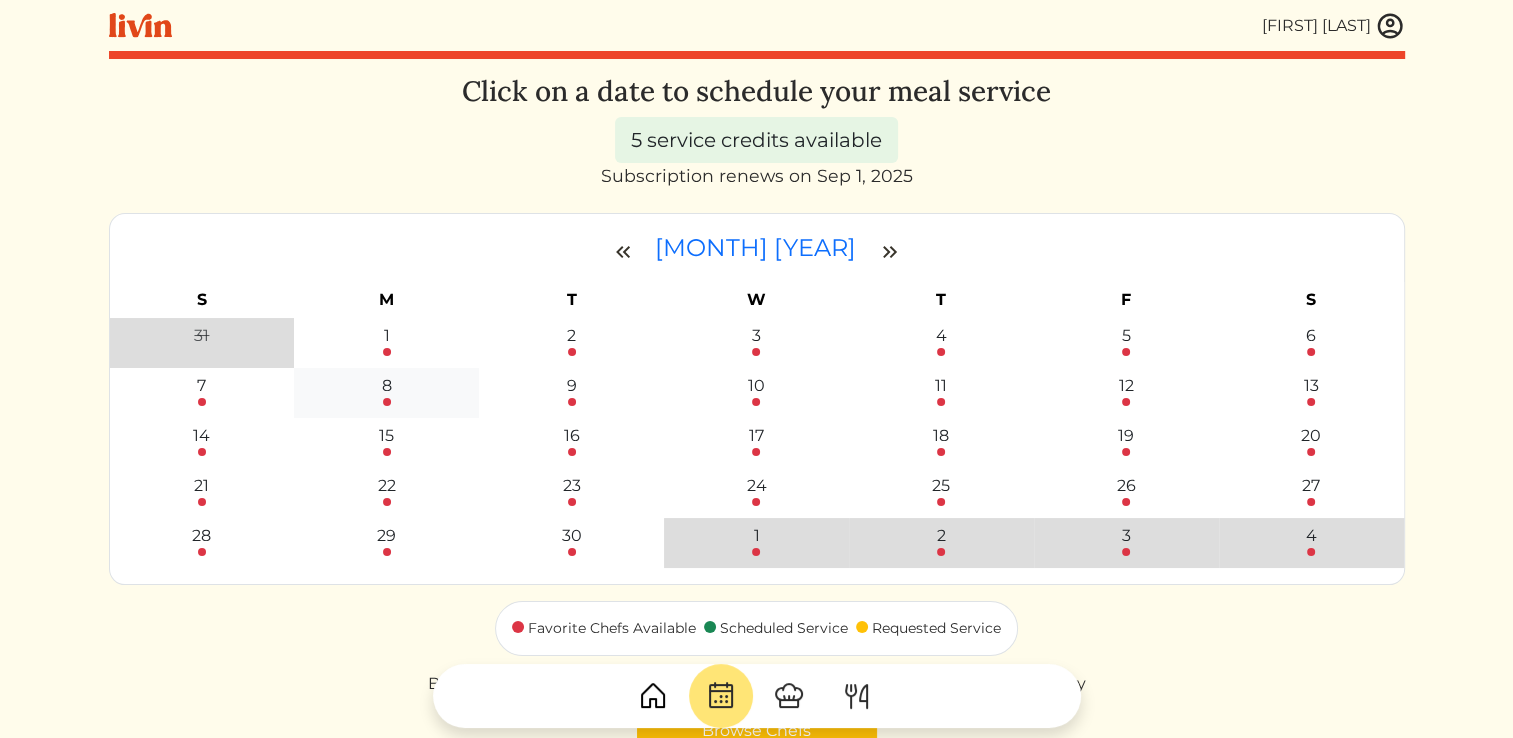 click on "8" at bounding box center [387, 386] 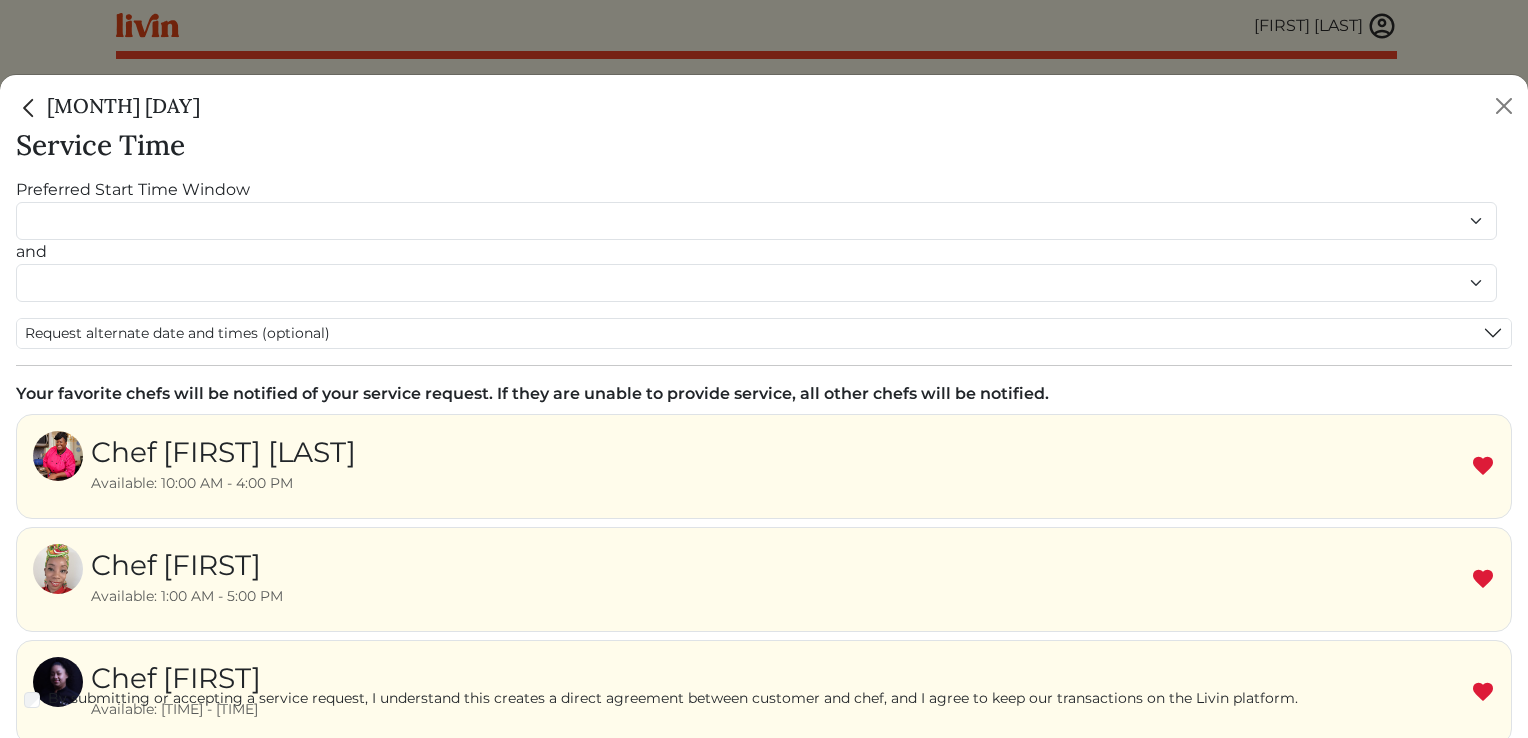 click on "Chef Danielle A
Available: 10:00 AM -  4:00 PM" at bounding box center [764, 466] 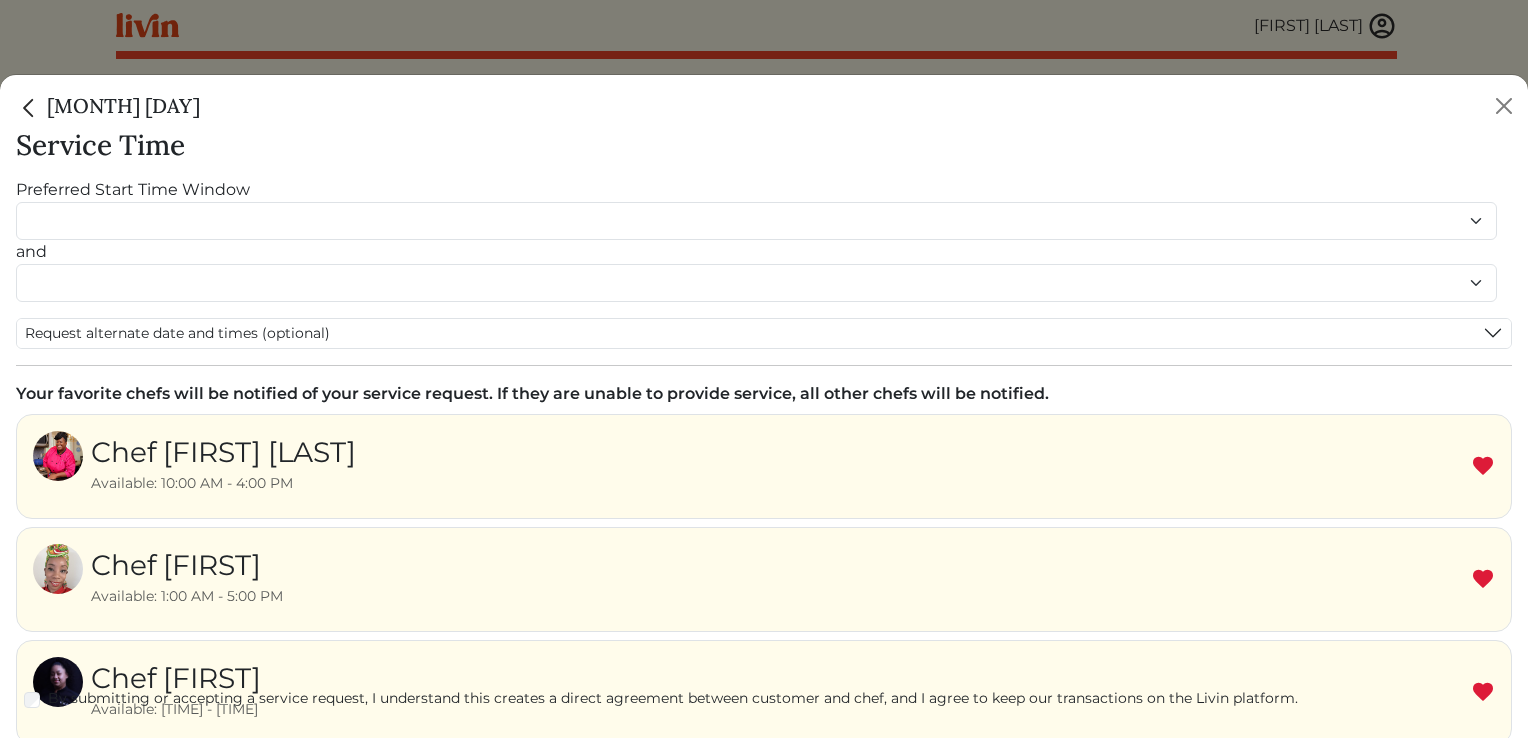 click at bounding box center (58, 456) 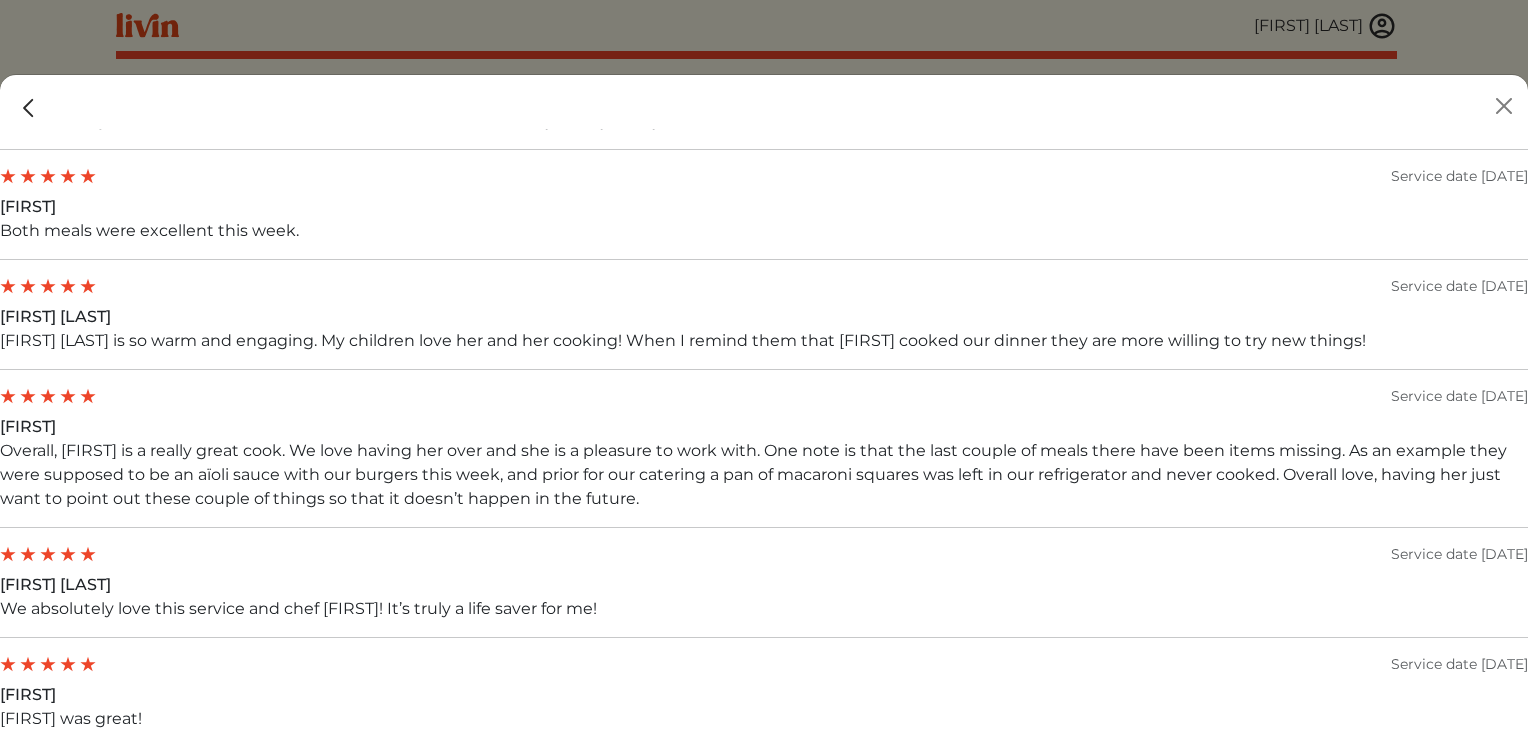 scroll, scrollTop: 3011, scrollLeft: 0, axis: vertical 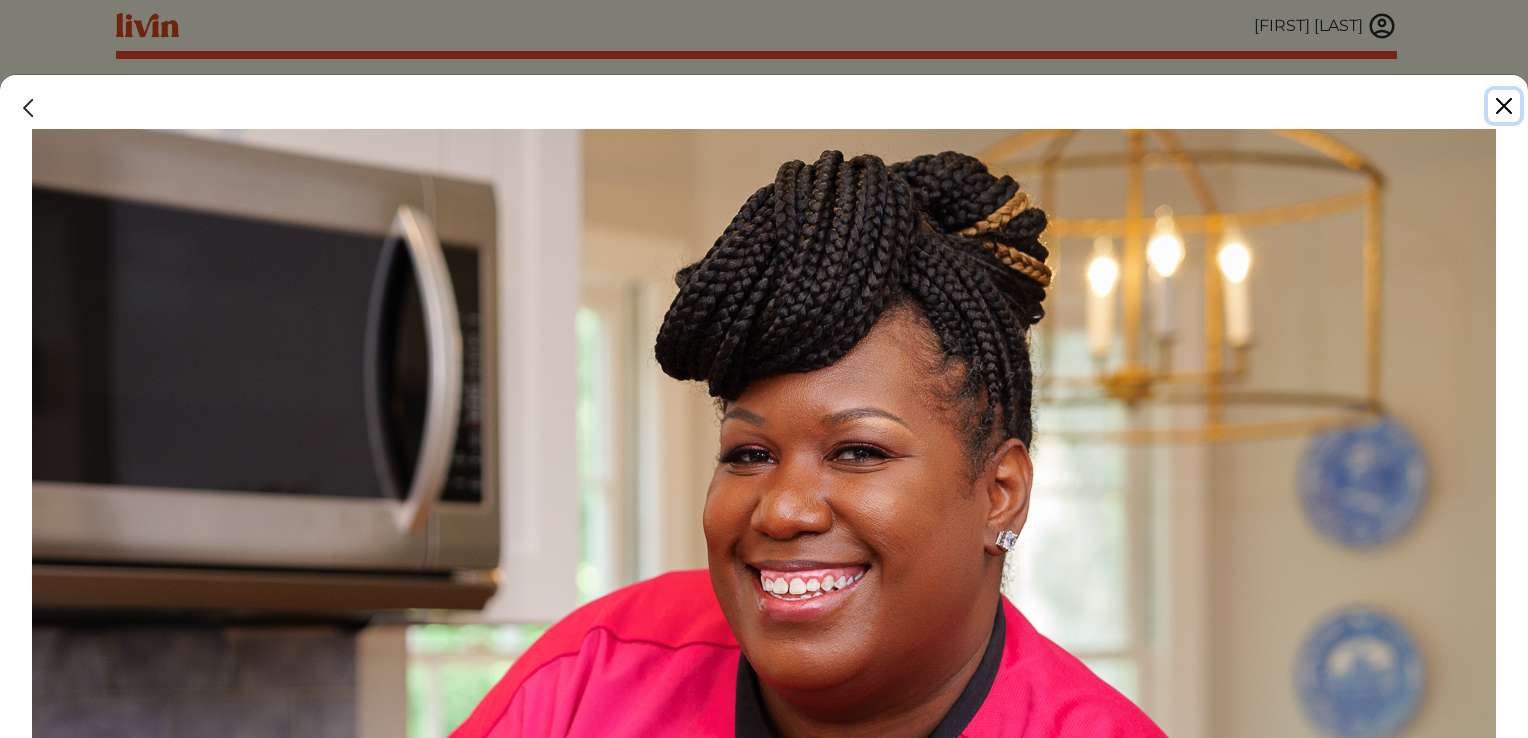 click at bounding box center (1504, 106) 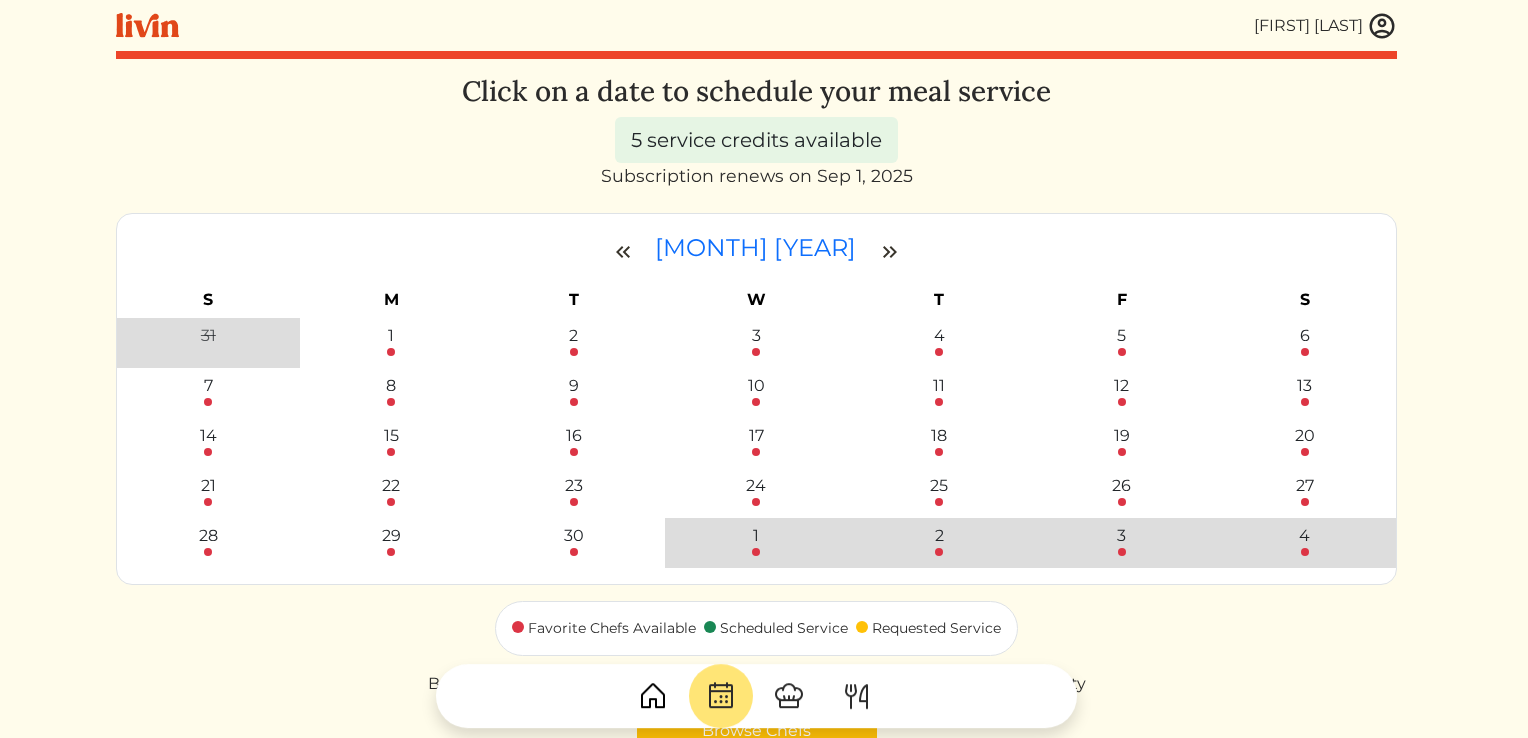 click at bounding box center [721, 696] 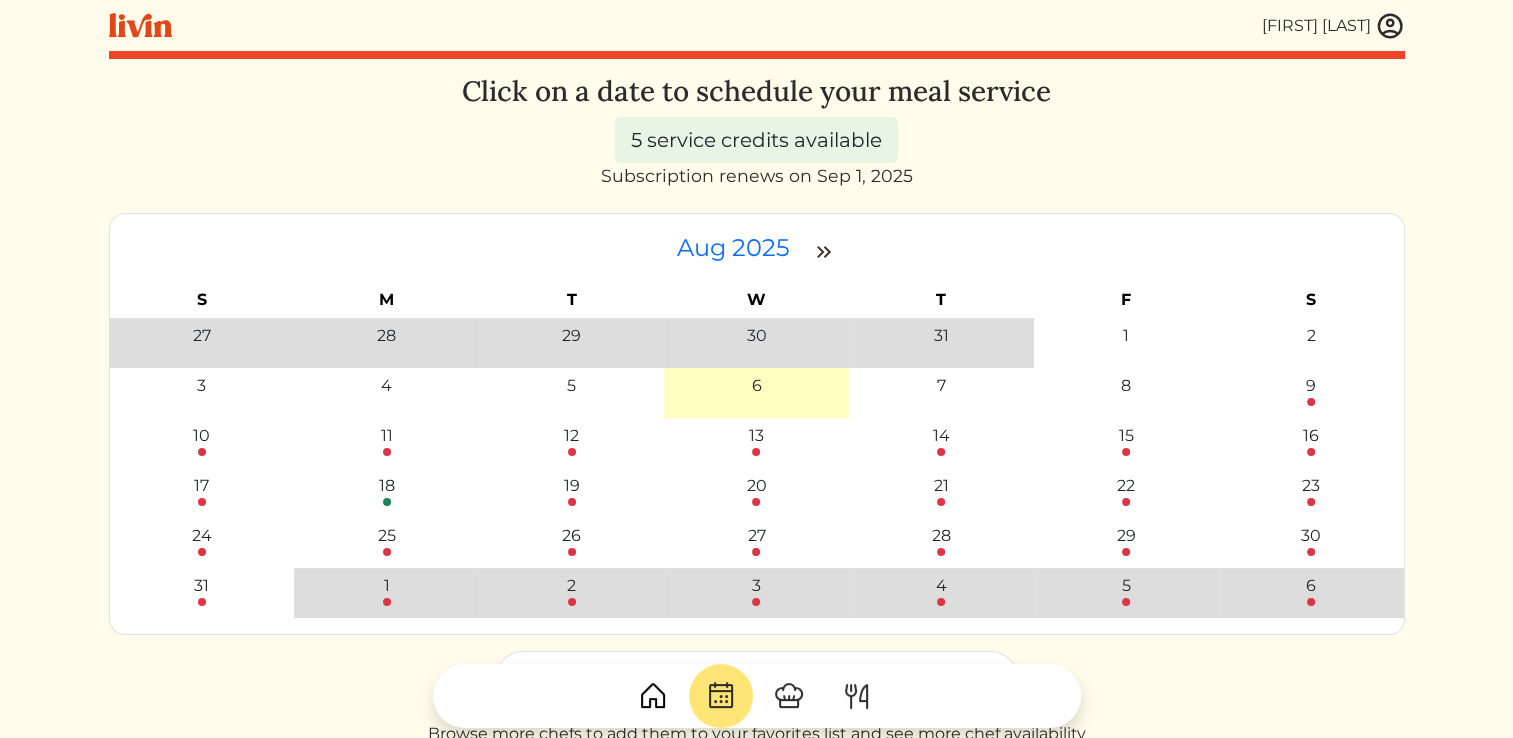 click at bounding box center [824, 252] 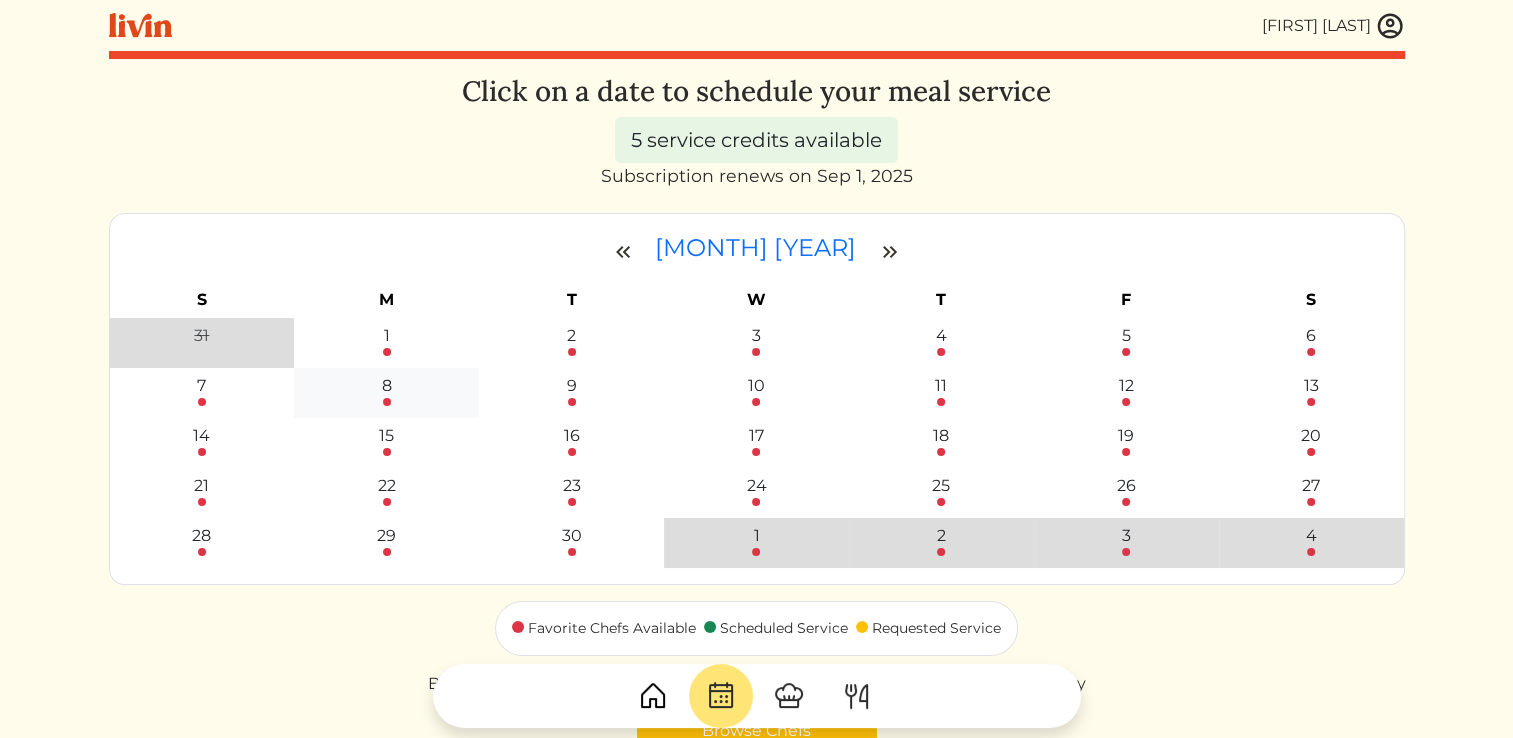click on "8" at bounding box center (387, 386) 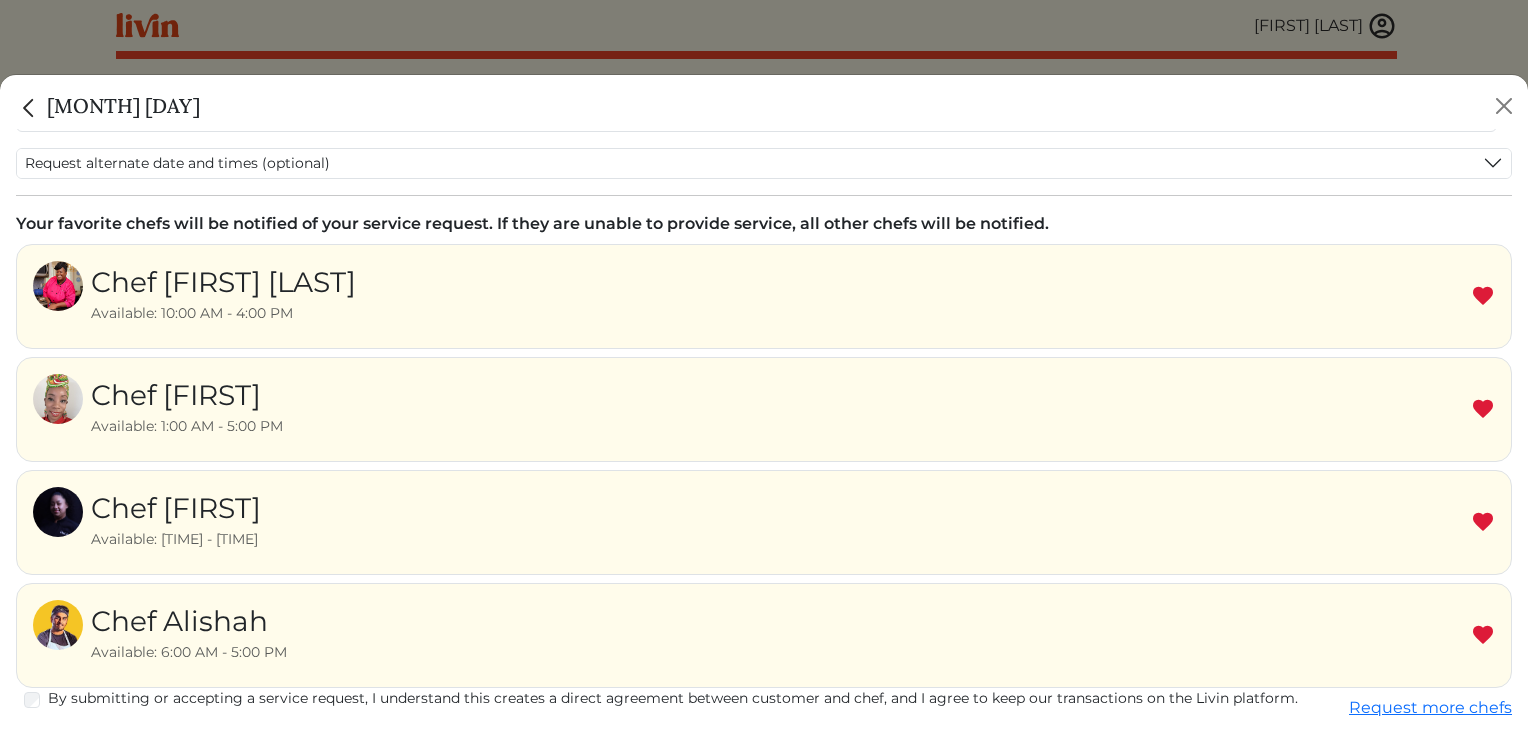 scroll, scrollTop: 156, scrollLeft: 0, axis: vertical 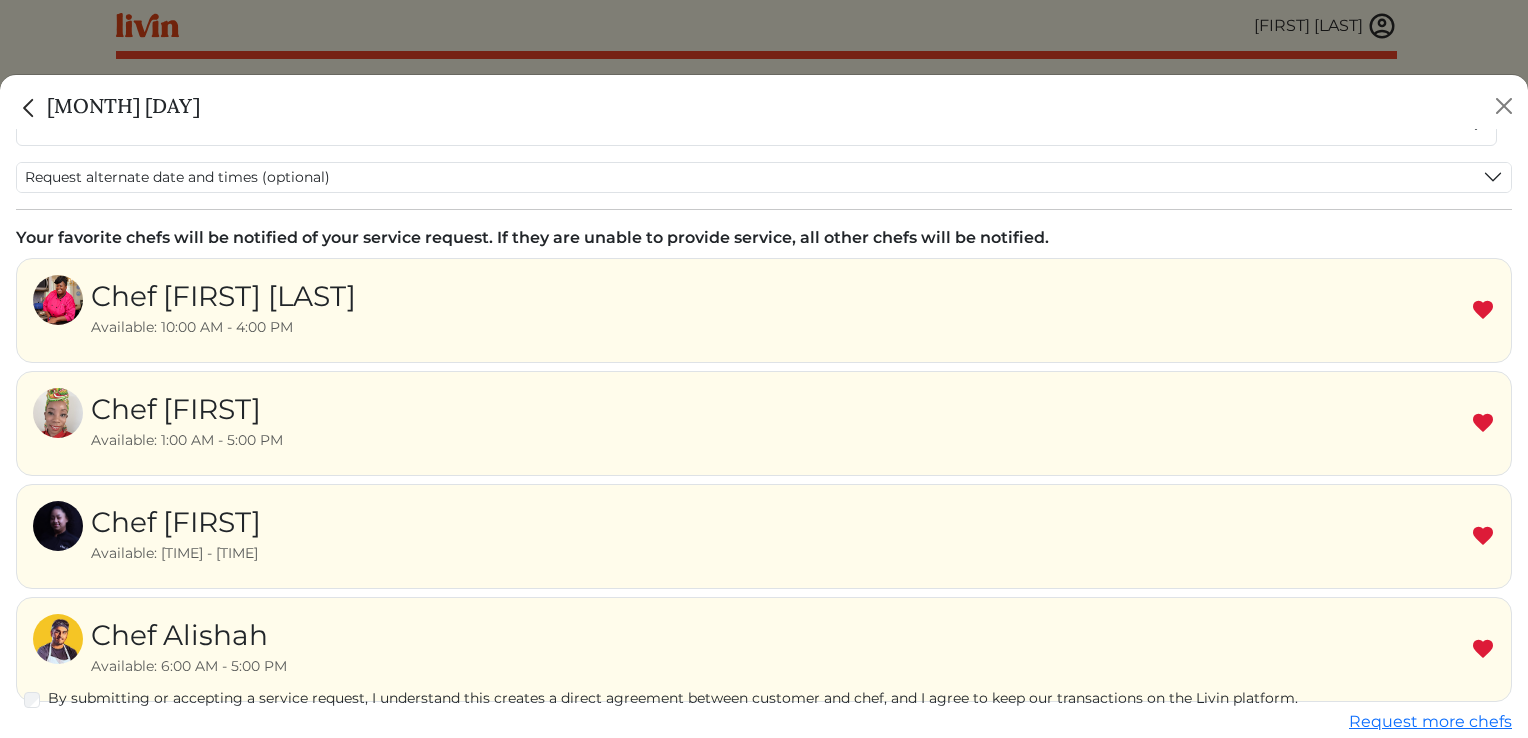 click at bounding box center (1483, 649) 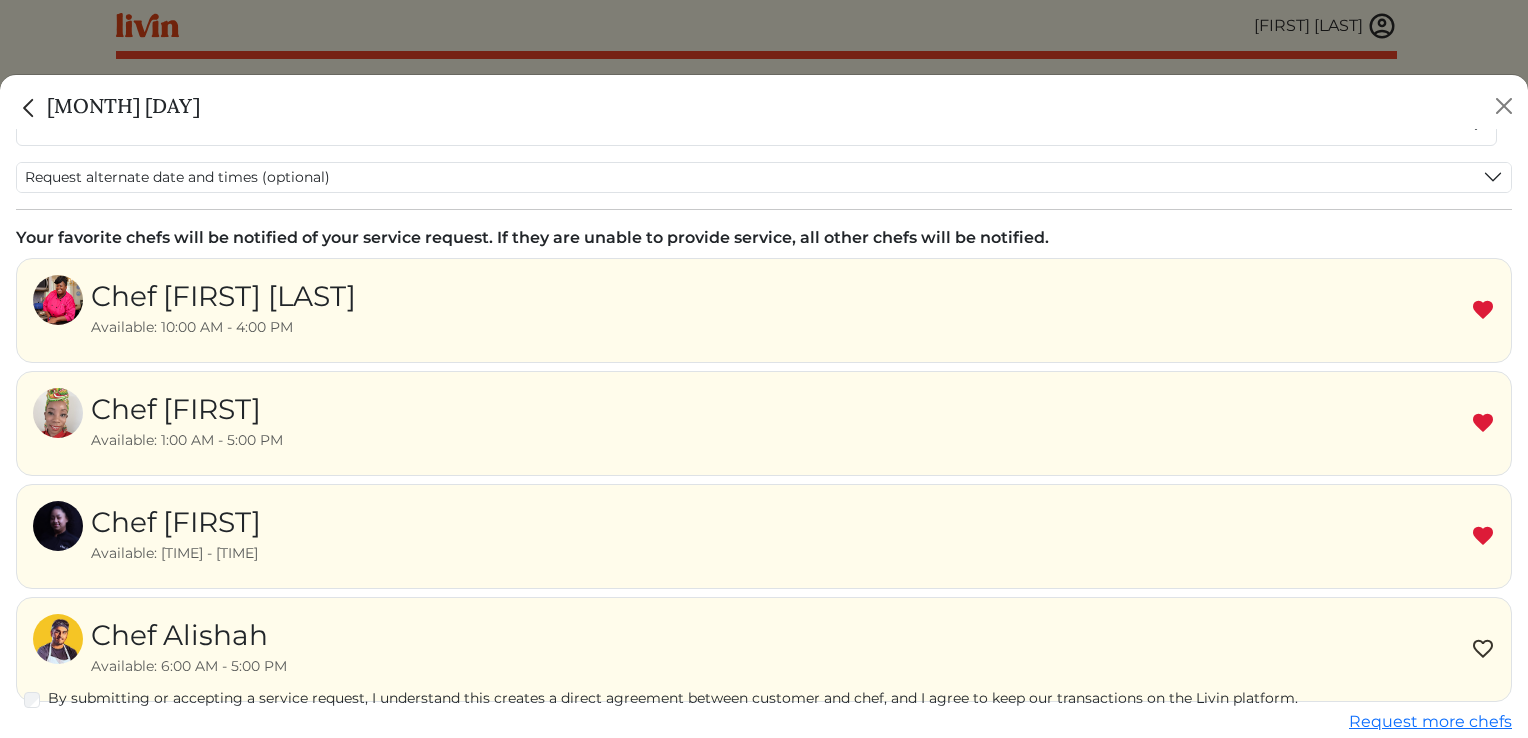 click at bounding box center (1483, 536) 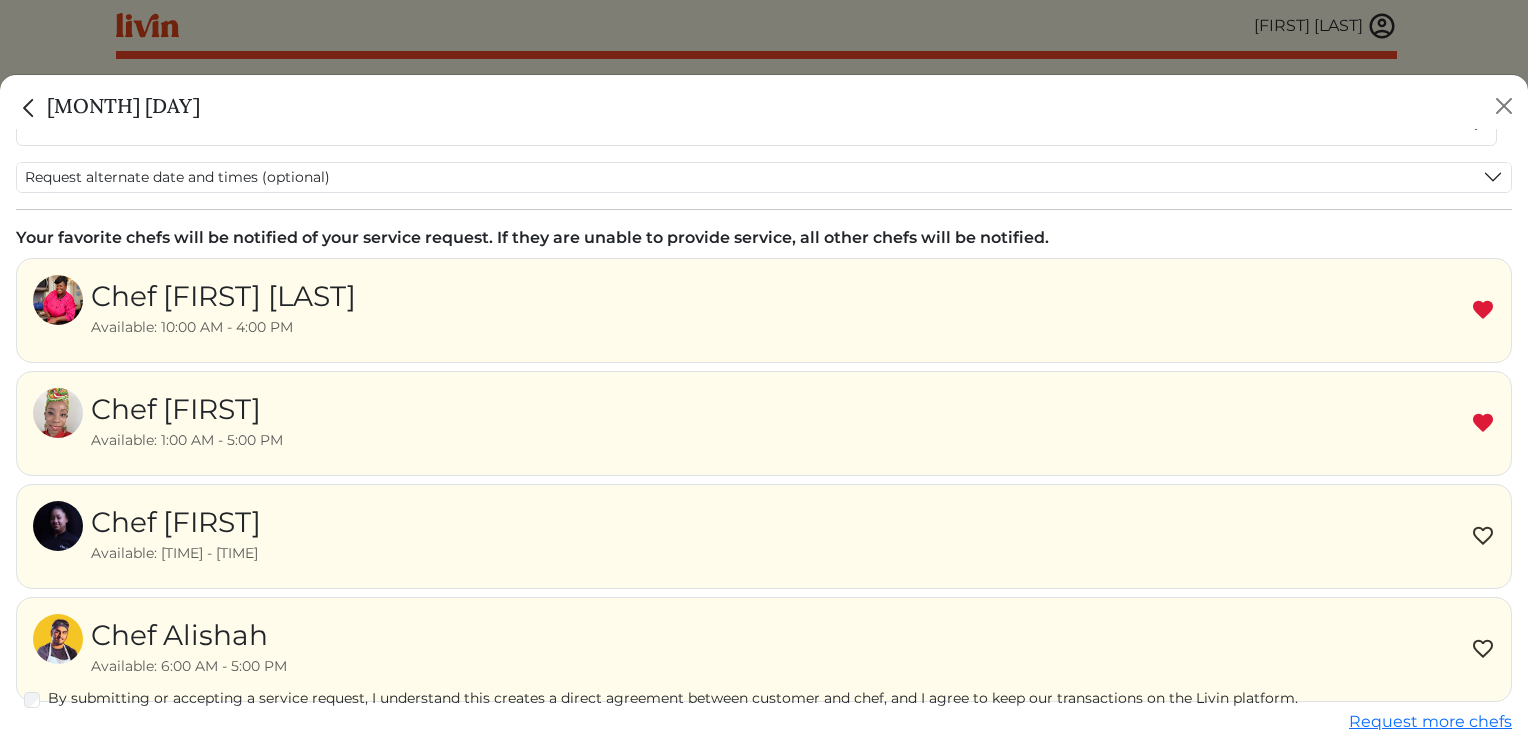 click at bounding box center (1483, 423) 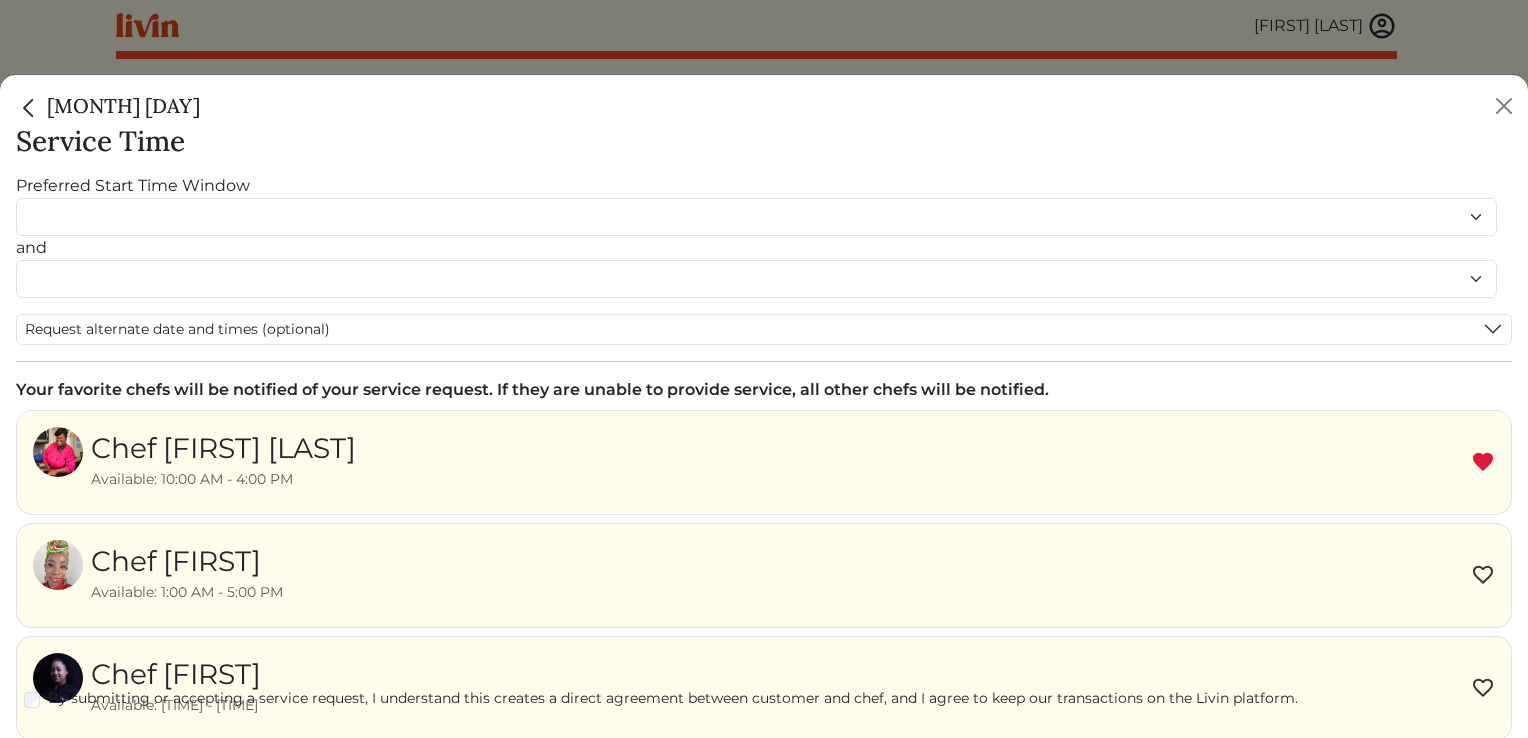 scroll, scrollTop: 4, scrollLeft: 0, axis: vertical 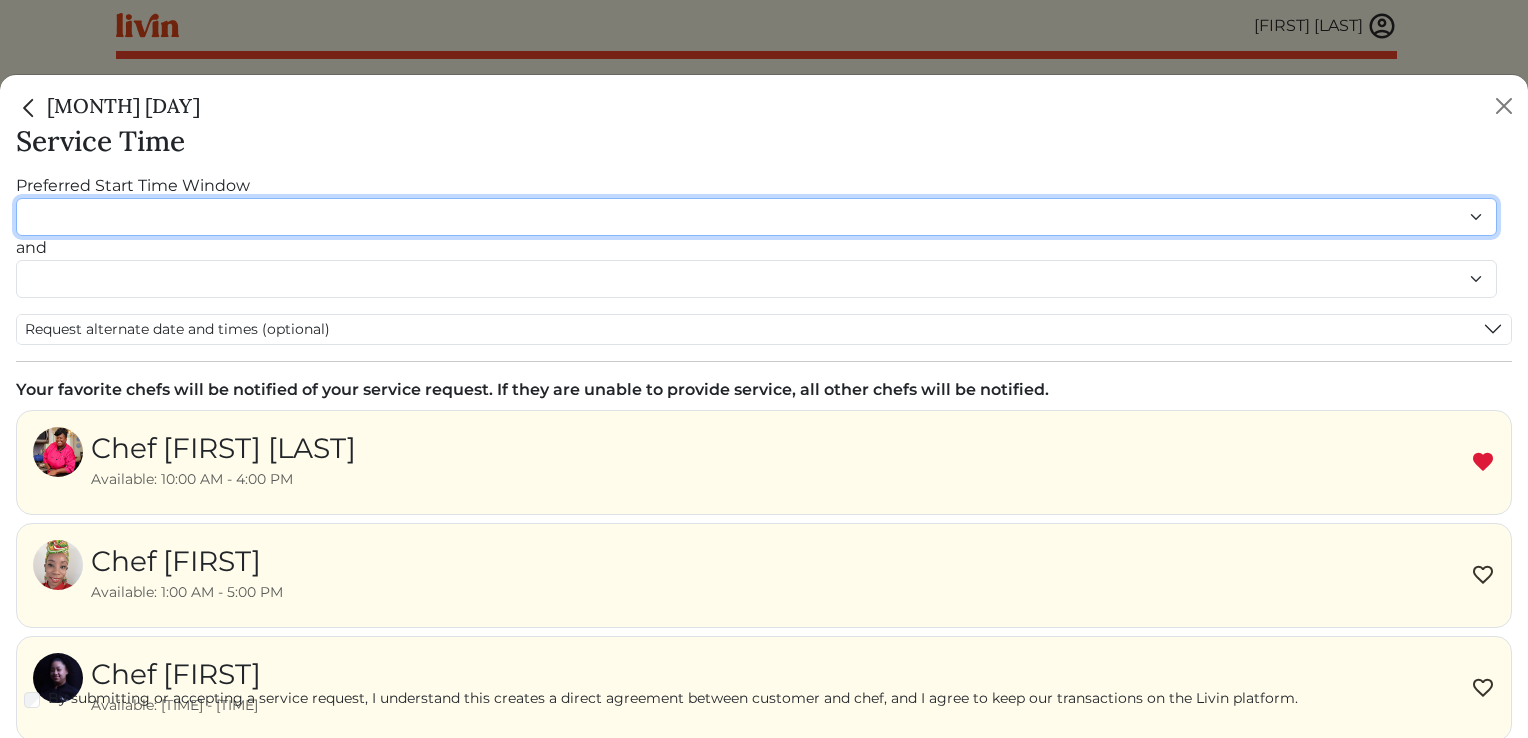 click on "*******
*******
*******
*******
*******
*******
********
********
********
********
********
********
*******
*******
*******
*******
*******
*******
*******
*******
*******
*******
*******
*******
*******
*******
*******
*******
*******
*******
********" at bounding box center (756, 217) 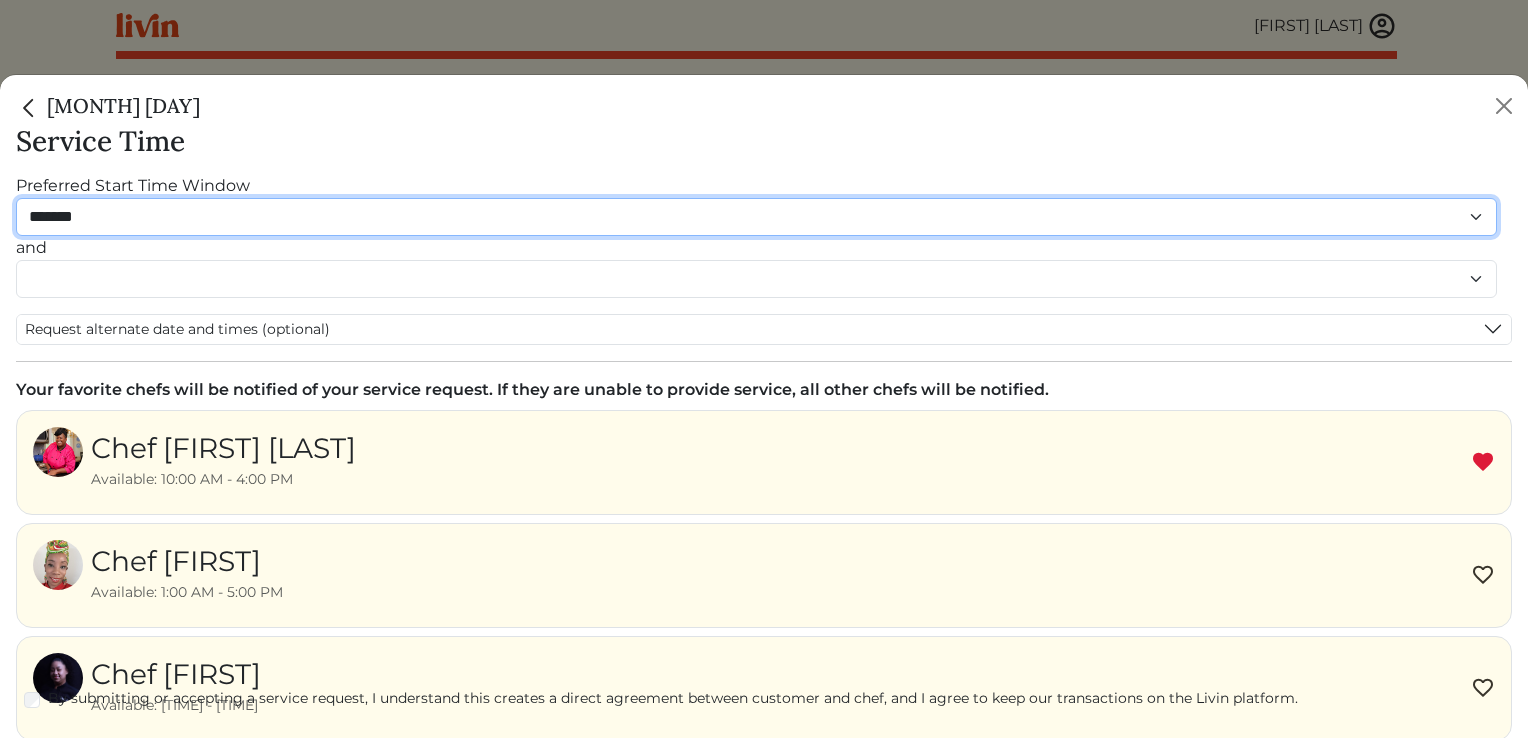 click on "*******
*******
*******
*******
*******
*******
********
********
********
********
********
********
*******
*******
*******
*******
*******
*******
*******
*******
*******
*******
*******
*******
*******
*******
*******
*******
*******
*******
********" at bounding box center (756, 217) 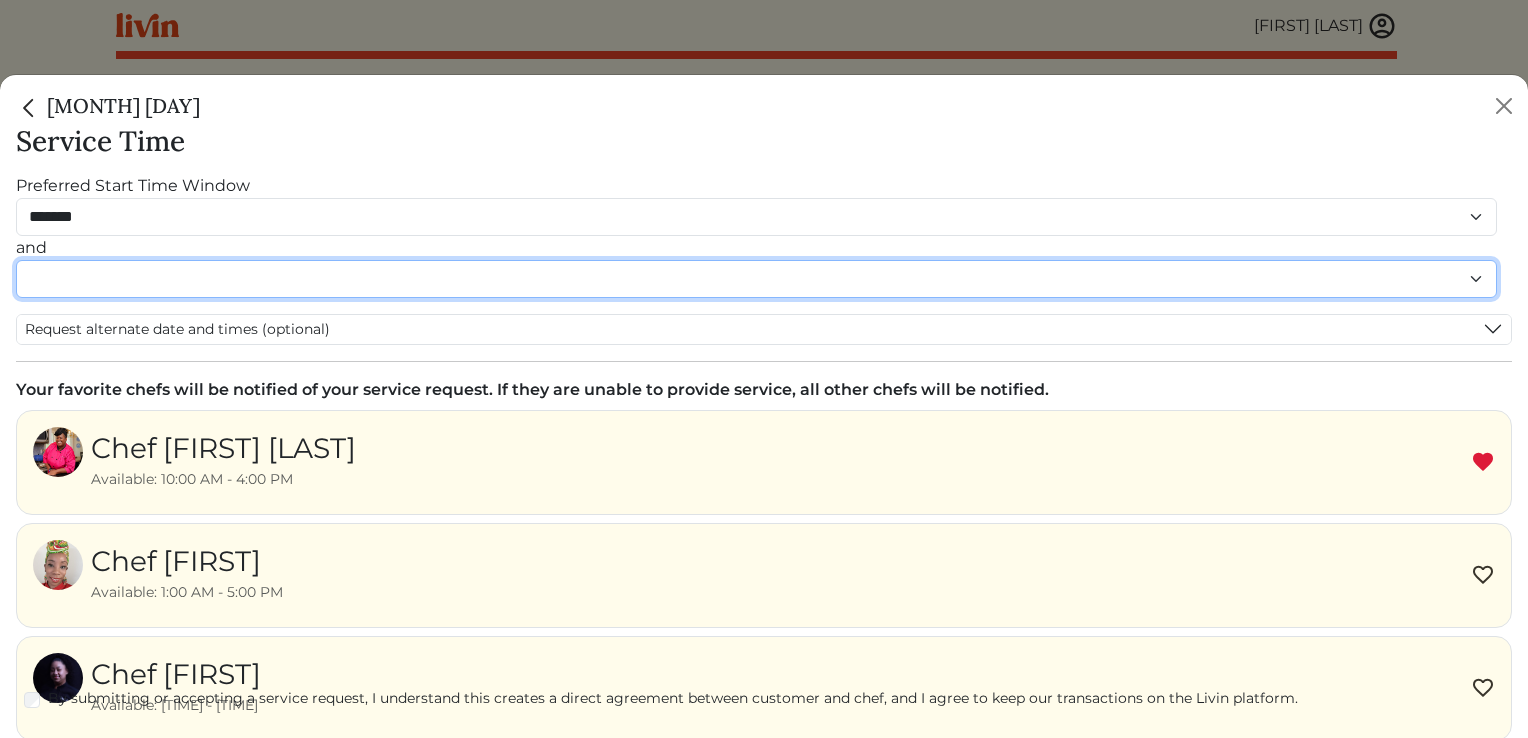click on "*******
*******
*******
*******
*******
*******
********
********
********
********
********
********
*******
*******
*******
*******
*******
*******
*******
*******
*******
*******
*******
*******
*******
*******
*******
*******
*******
*******
********" at bounding box center (756, 279) 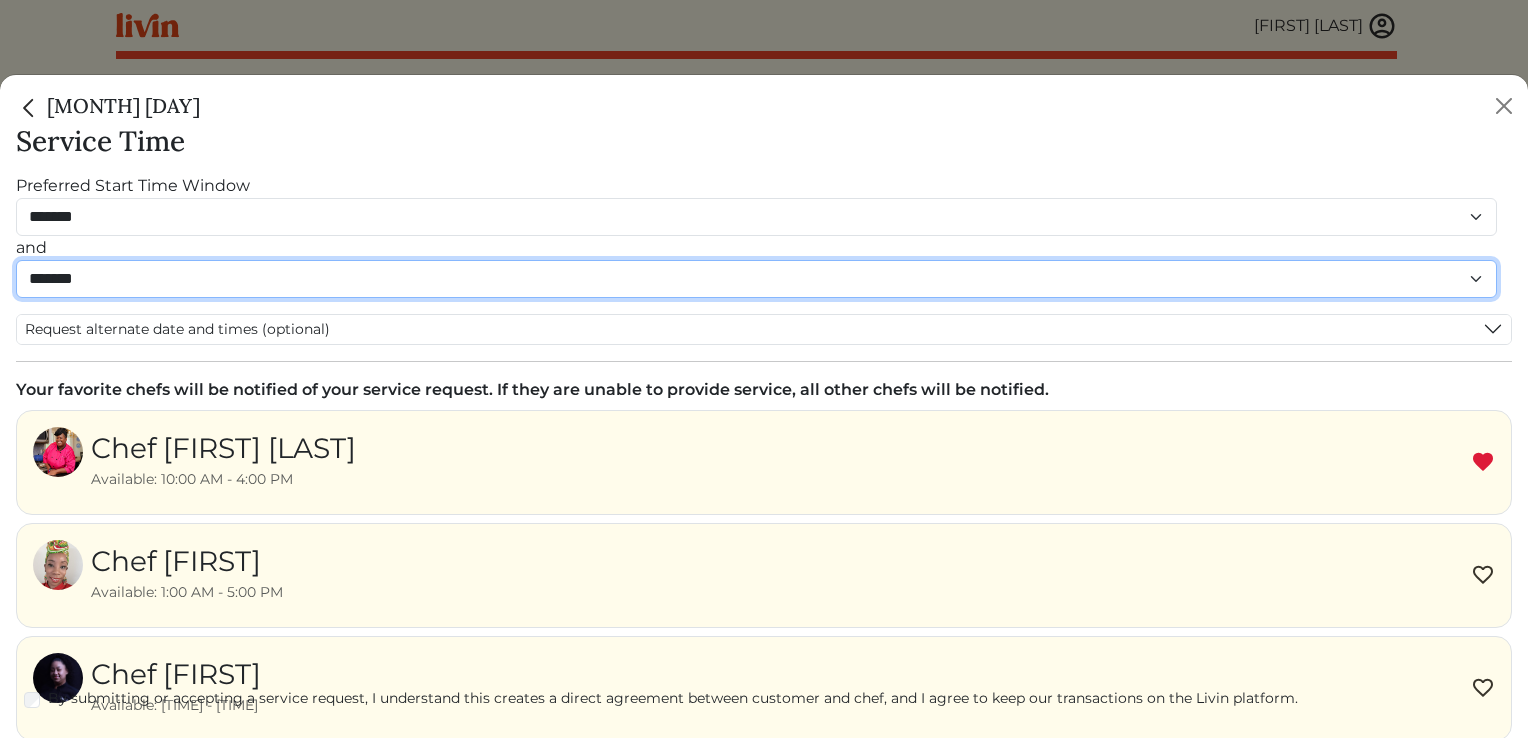 click on "*******
*******
*******
*******
*******
*******
********
********
********
********
********
********
*******
*******
*******
*******
*******
*******
*******
*******
*******
*******
*******
*******
*******
*******
*******
*******
*******
*******
********" at bounding box center [756, 279] 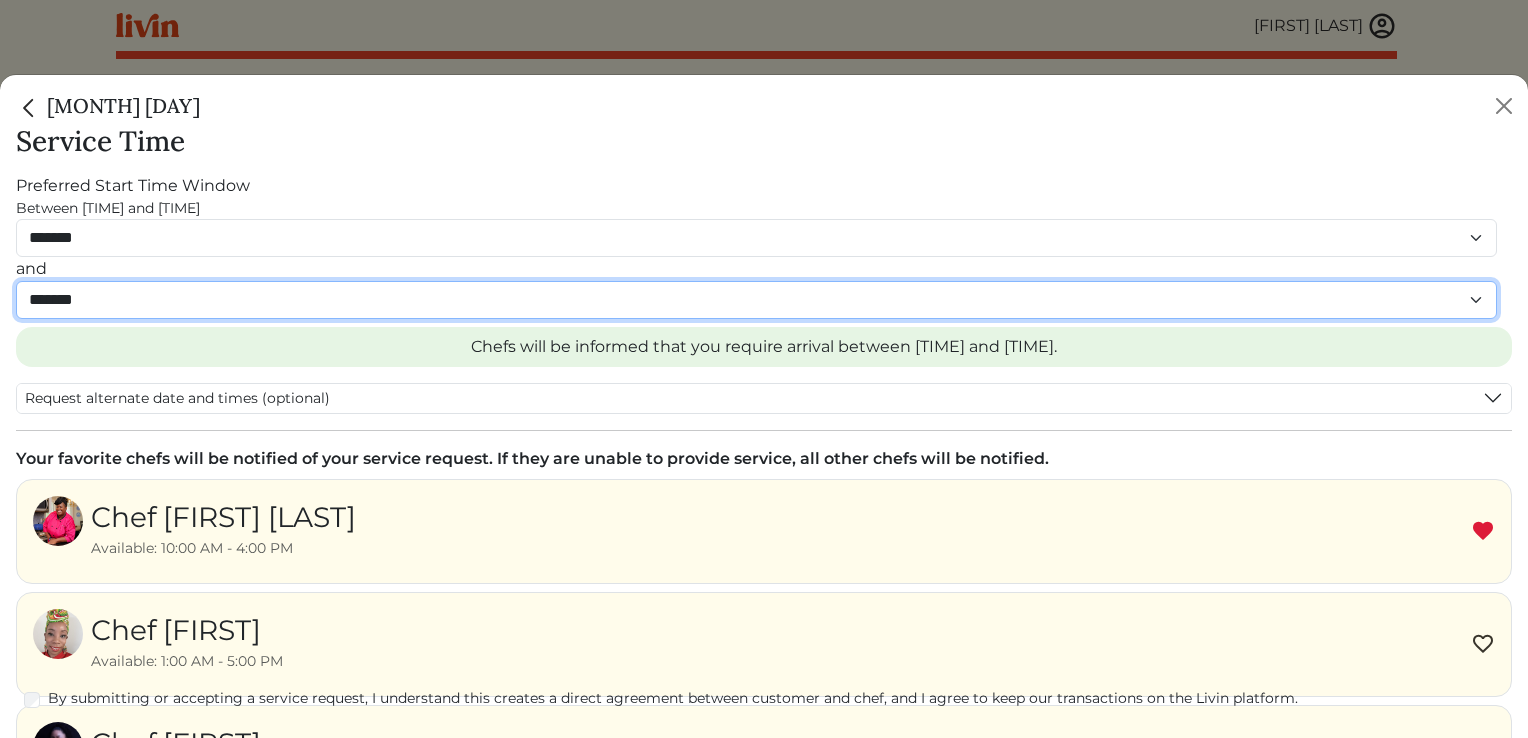 select on "********" 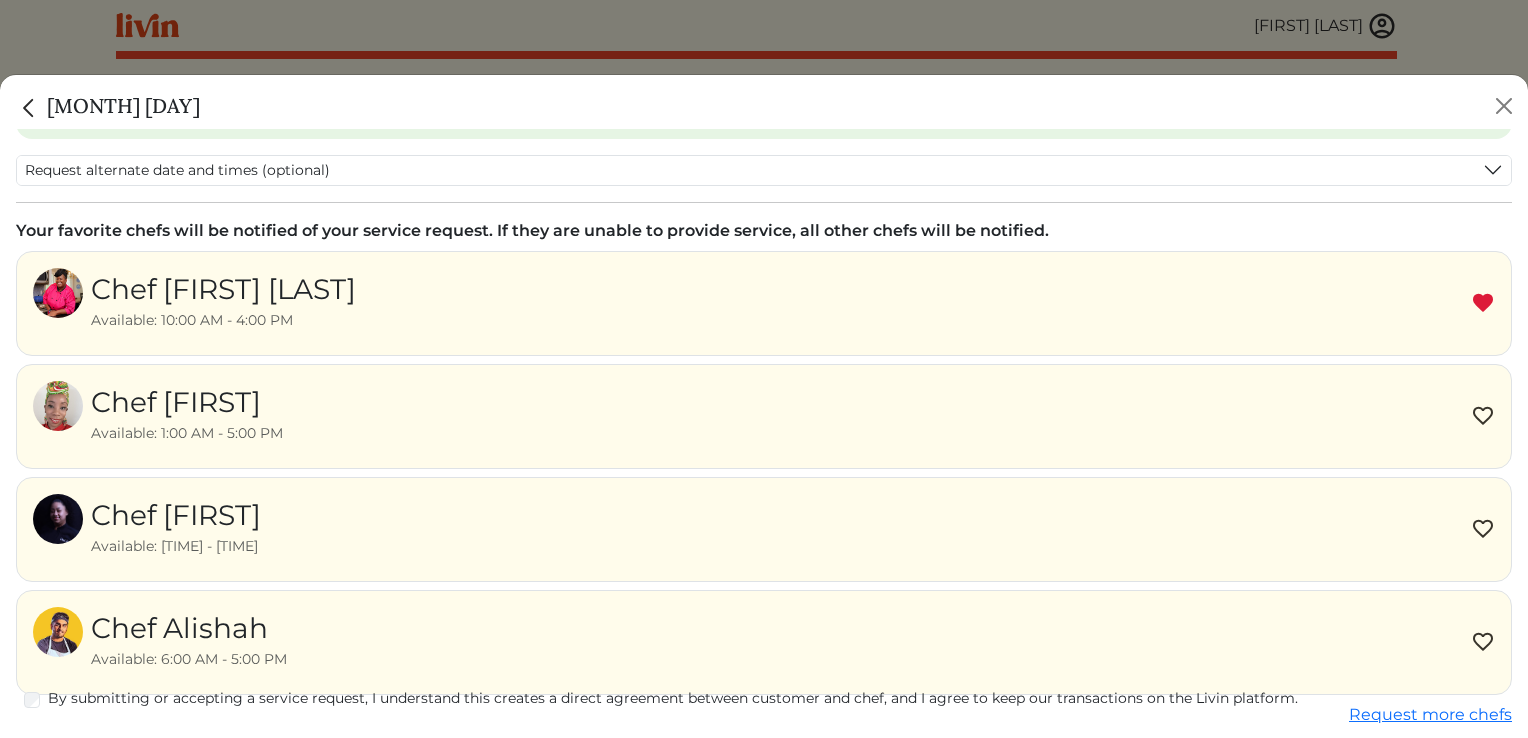 scroll, scrollTop: 327, scrollLeft: 0, axis: vertical 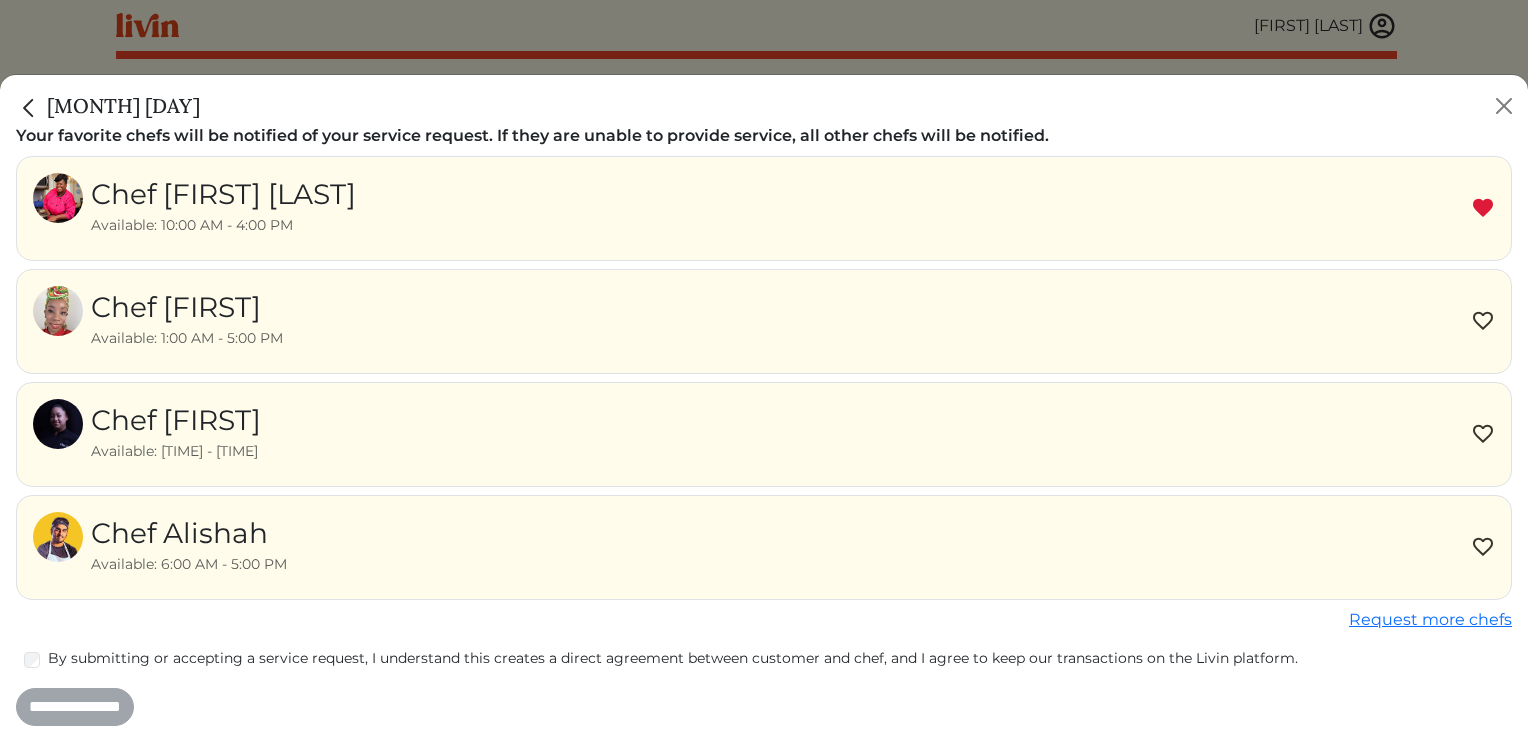 click on "By submitting or accepting a service request, I understand this creates a direct agreement between customer and chef, and I agree to keep our transactions on the Livin platform." at bounding box center [764, 660] 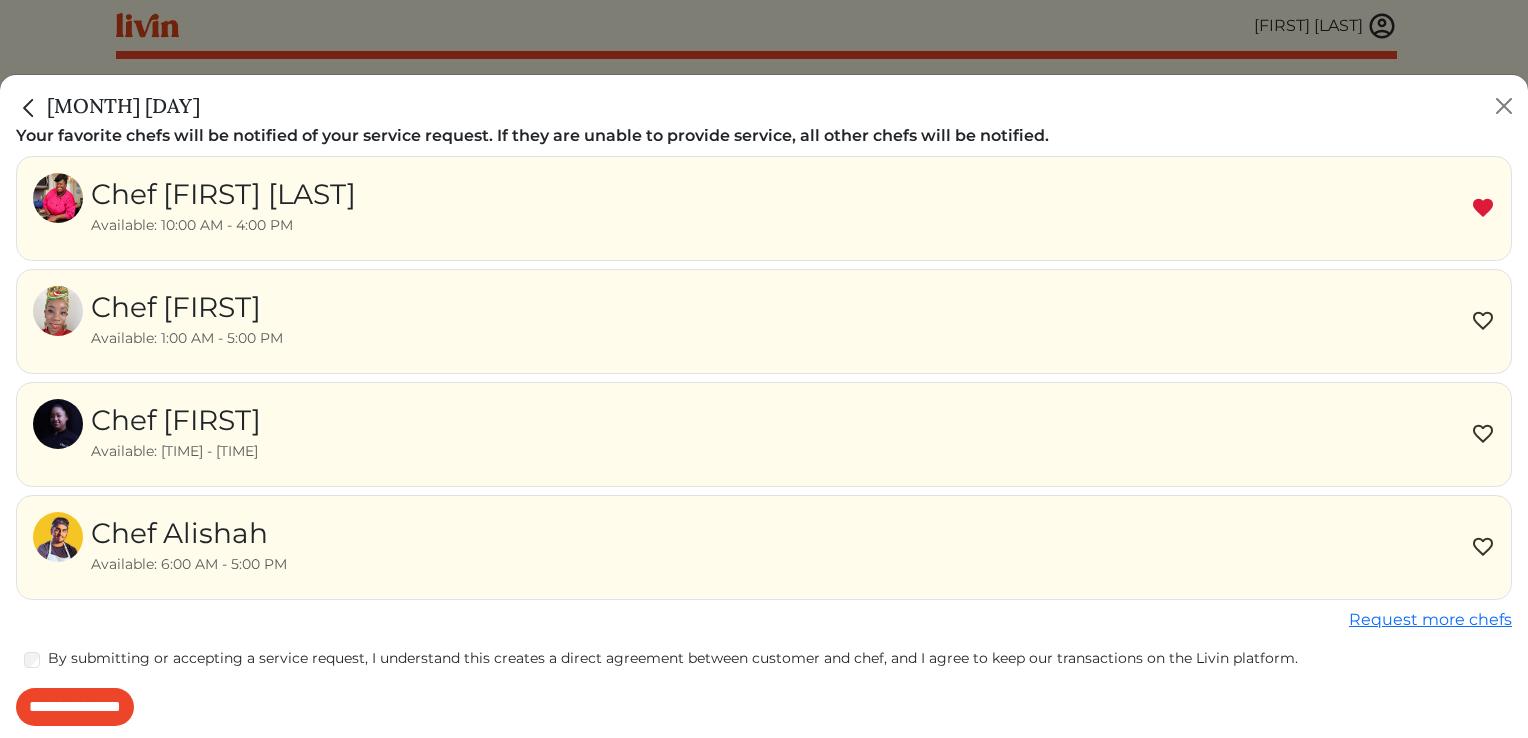 scroll, scrollTop: 96, scrollLeft: 0, axis: vertical 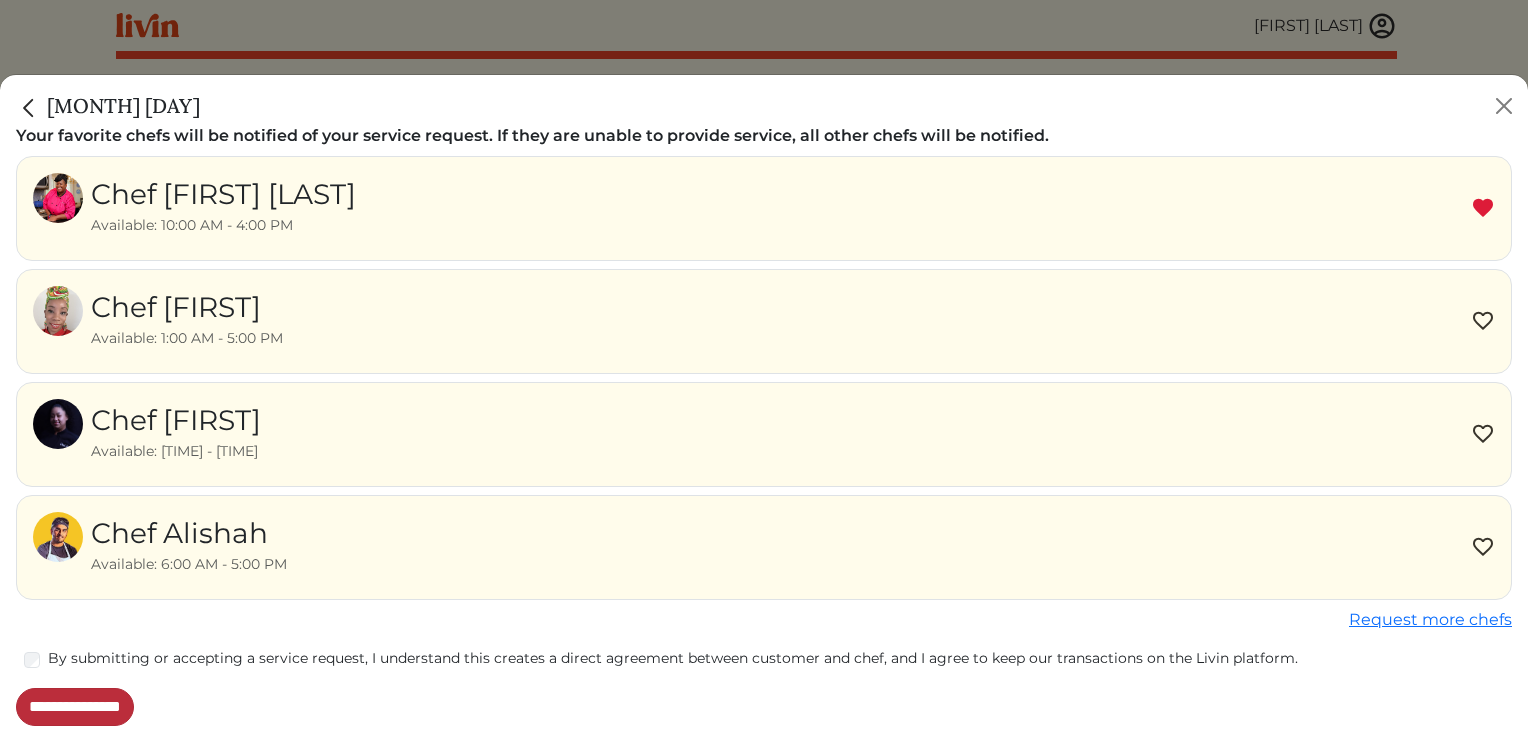 click on "**********" at bounding box center [75, 707] 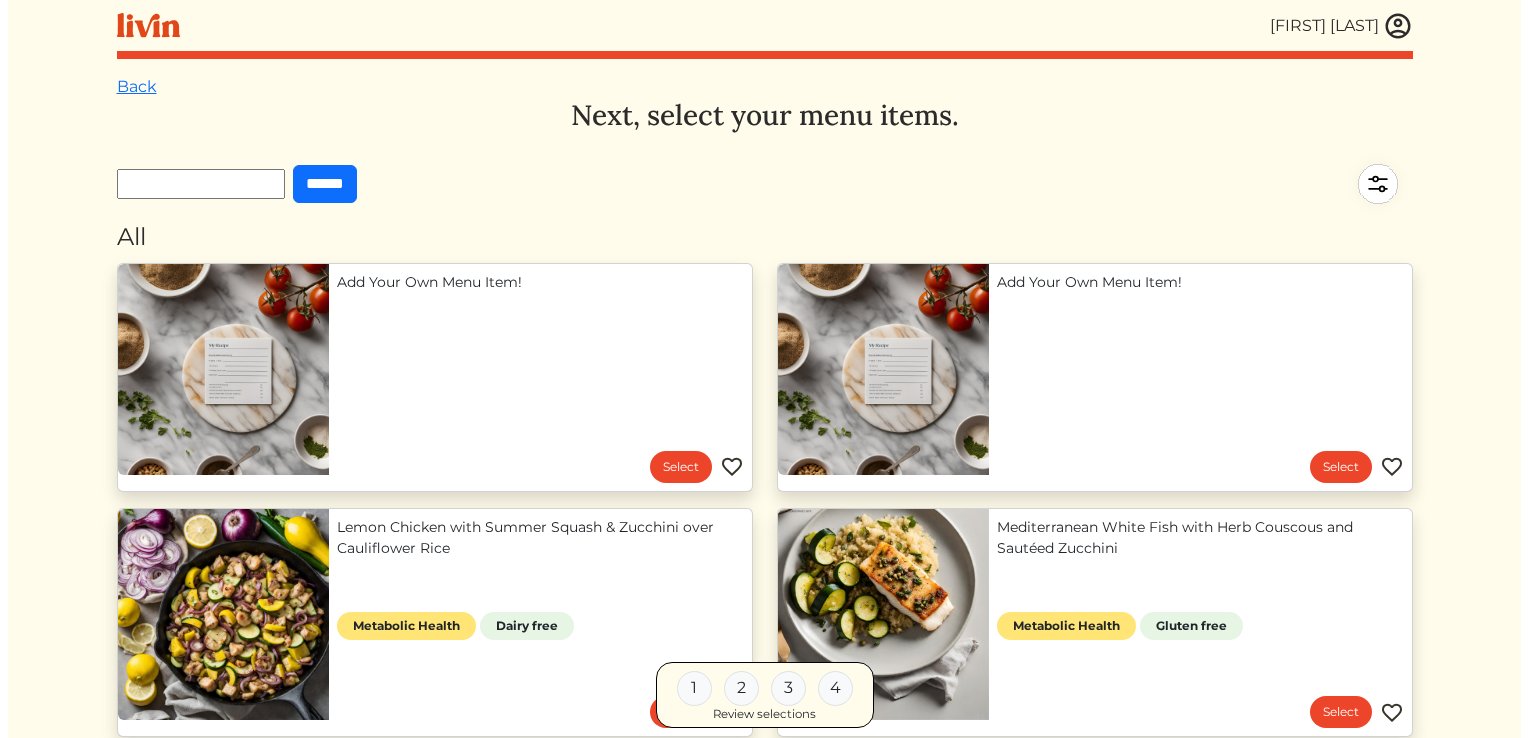 scroll, scrollTop: 0, scrollLeft: 0, axis: both 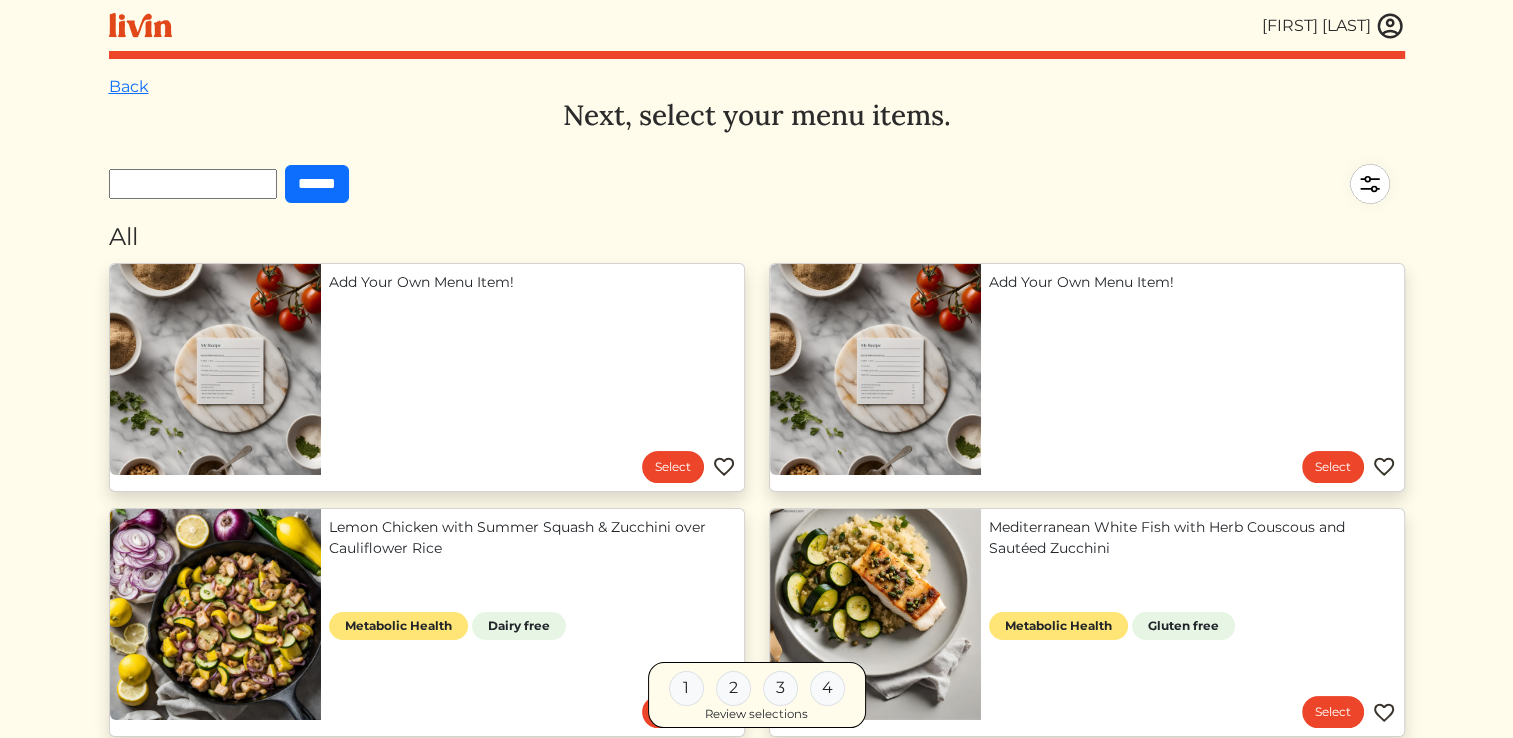 click at bounding box center [1390, 26] 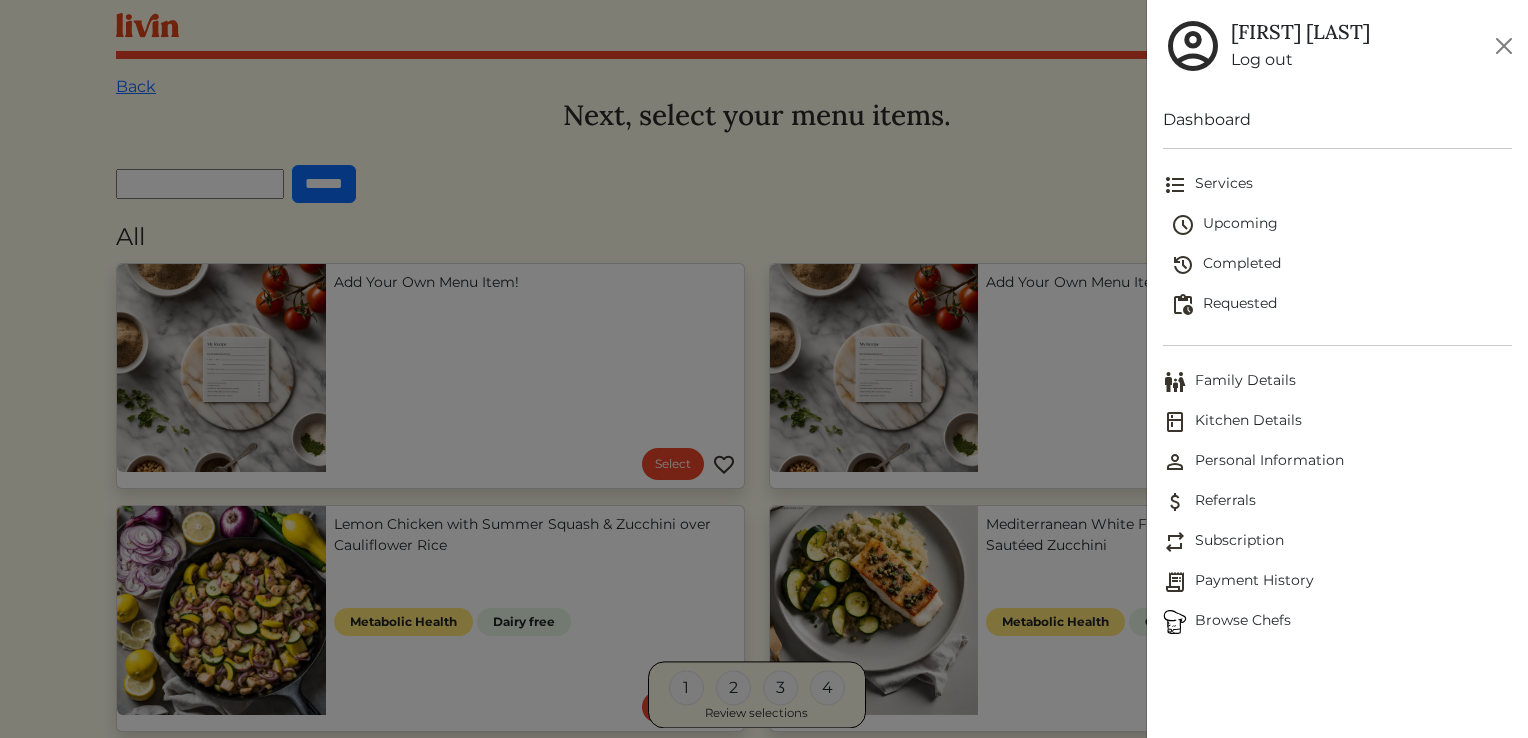 click on "Dashboard" at bounding box center (1337, 120) 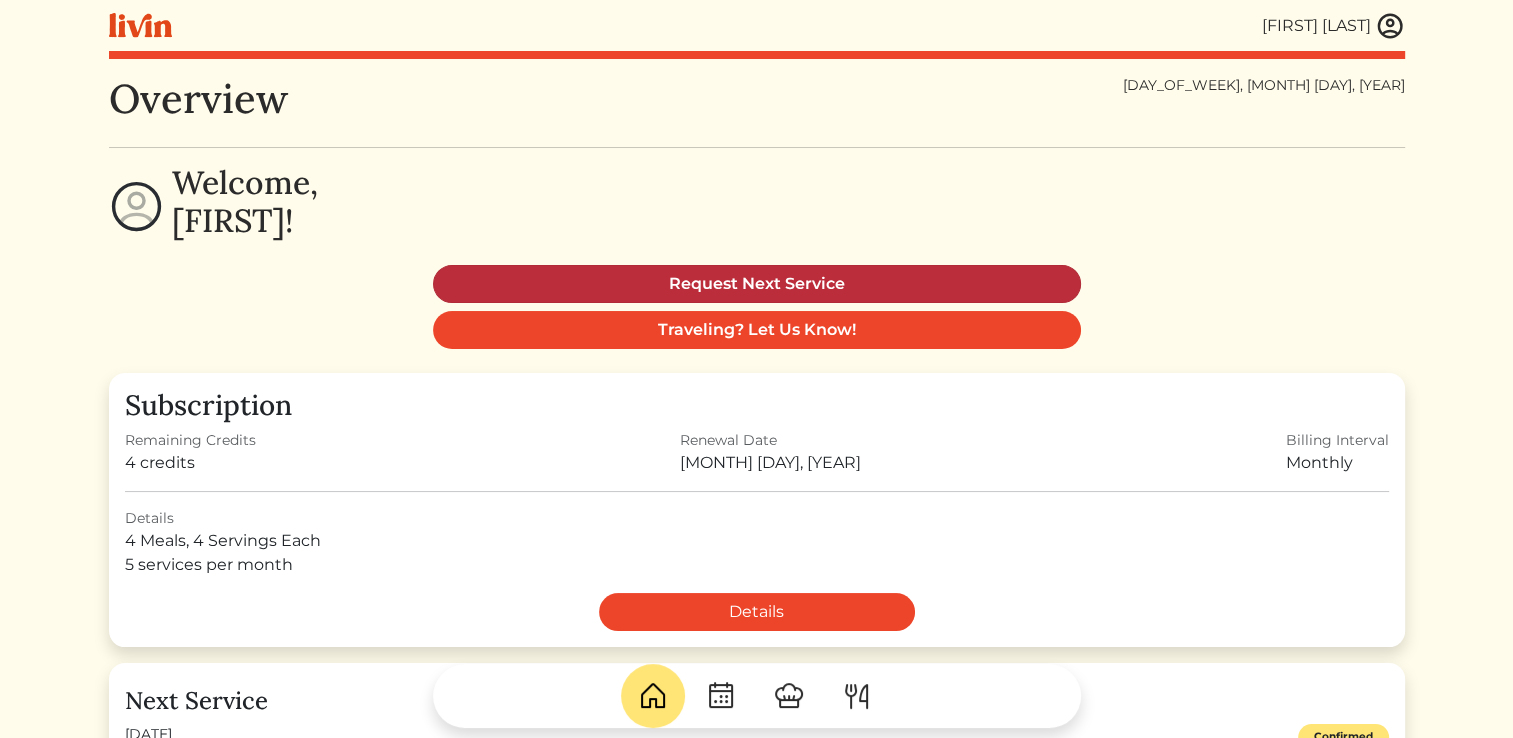 click on "Request Next Service" at bounding box center [757, 284] 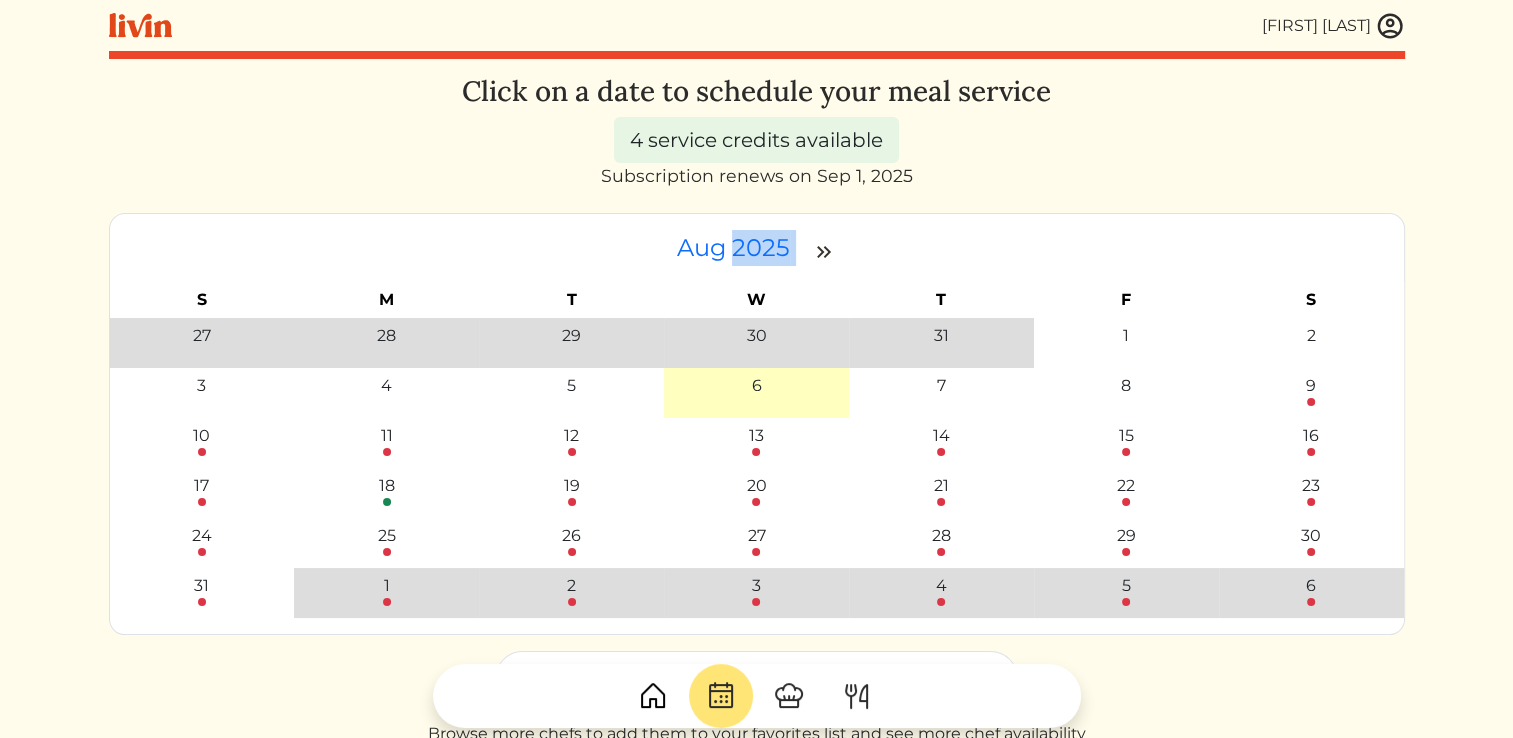 click on "Aug 2025" at bounding box center (757, 248) 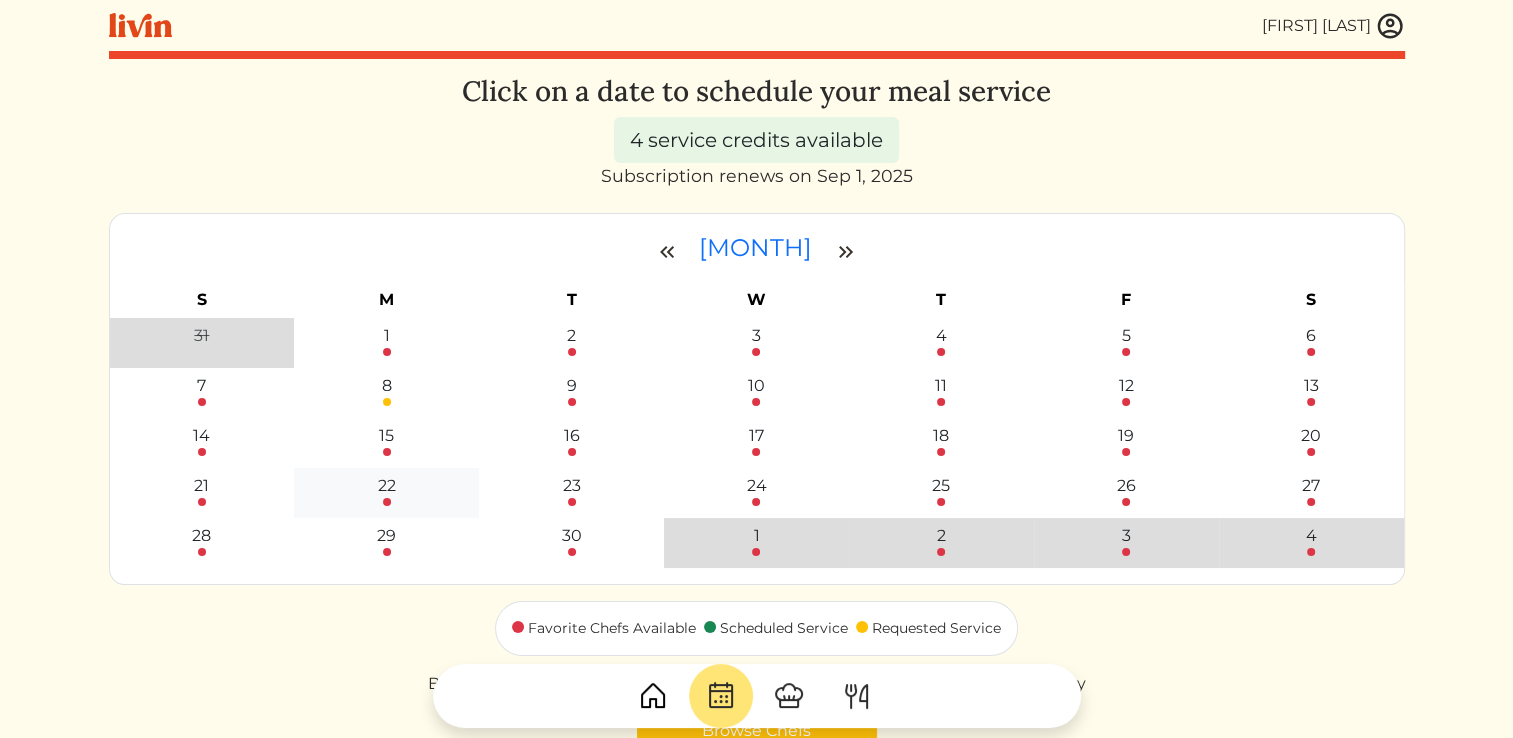 click on "22" at bounding box center [387, 486] 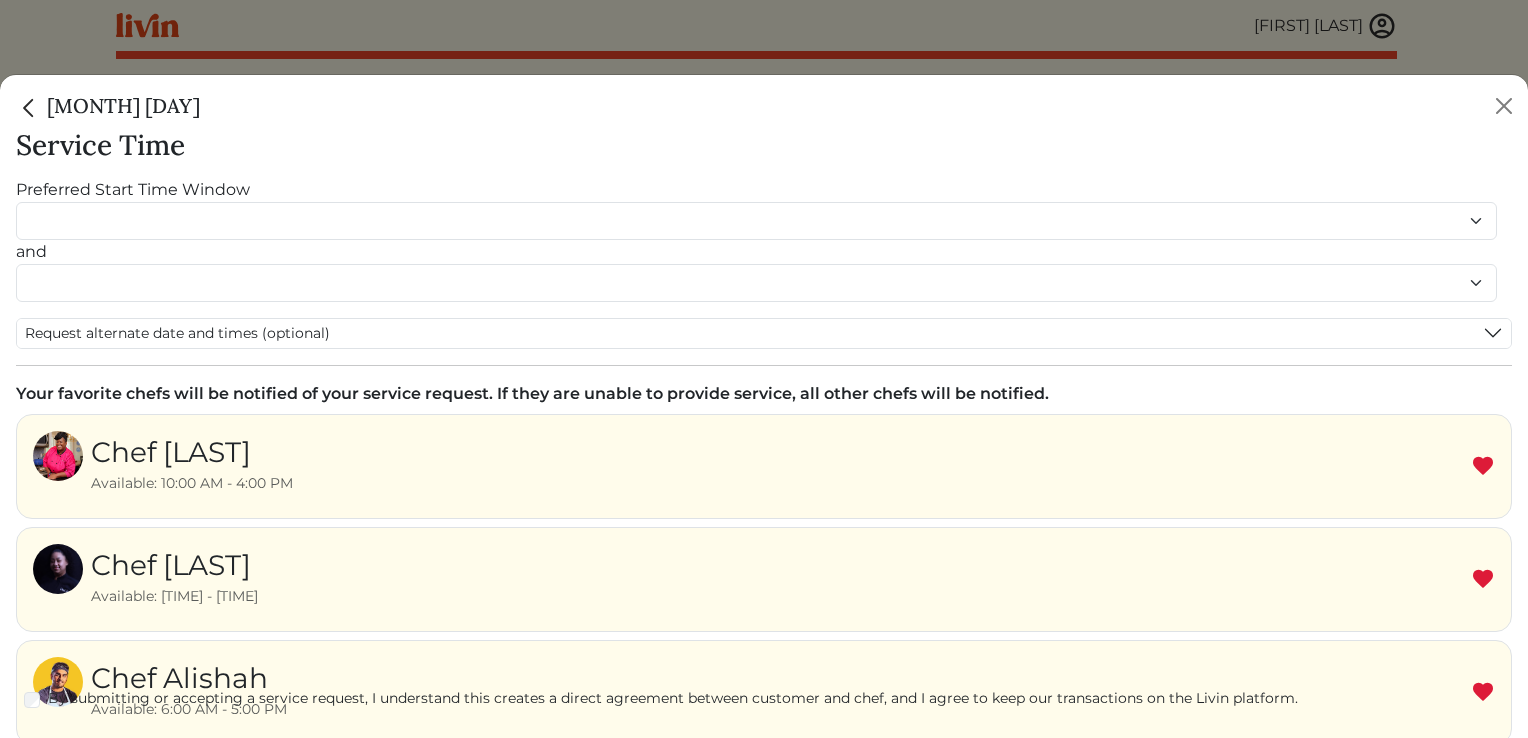 click at bounding box center (1483, 579) 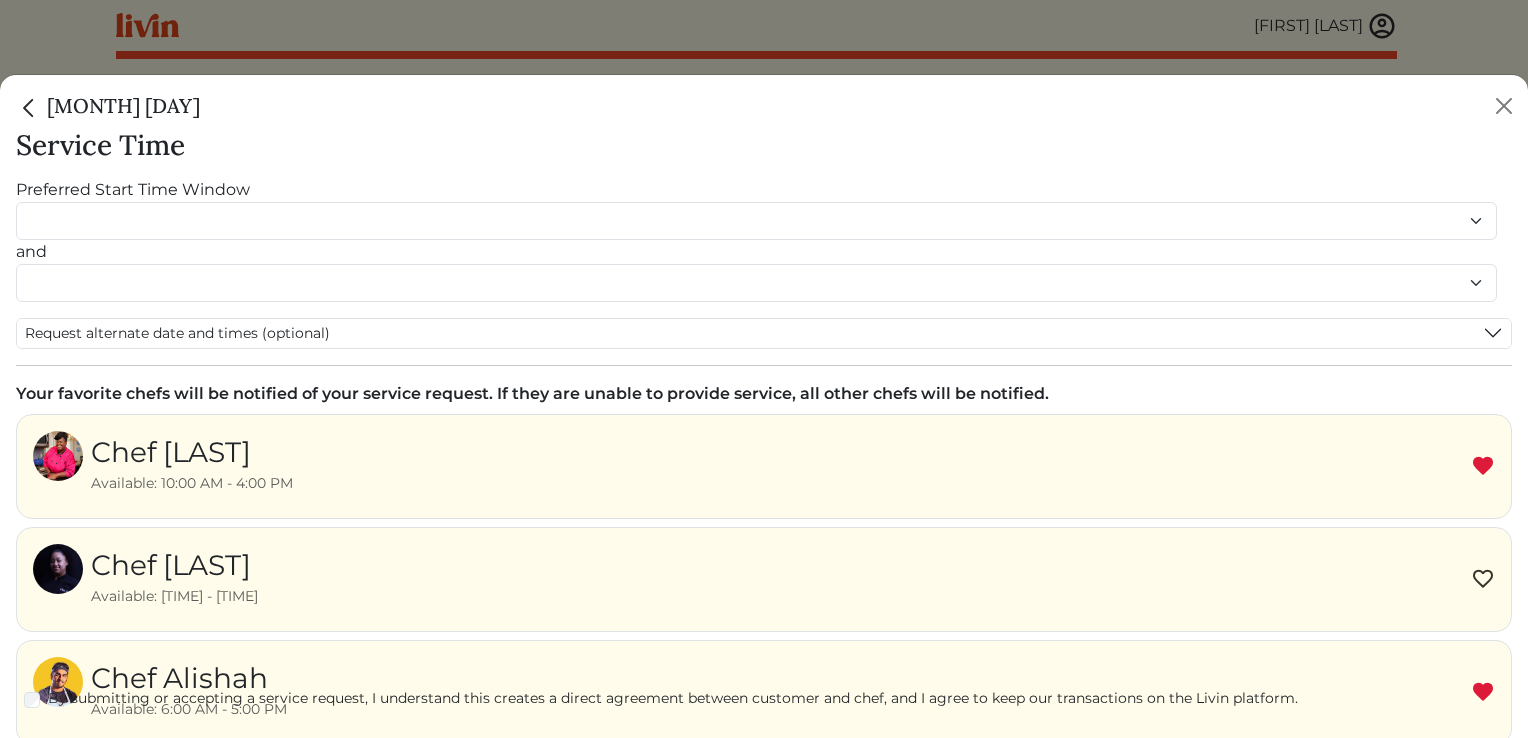 click on "Chef Alishah
Available:  6:00 AM -  5:00 PM" at bounding box center (764, 692) 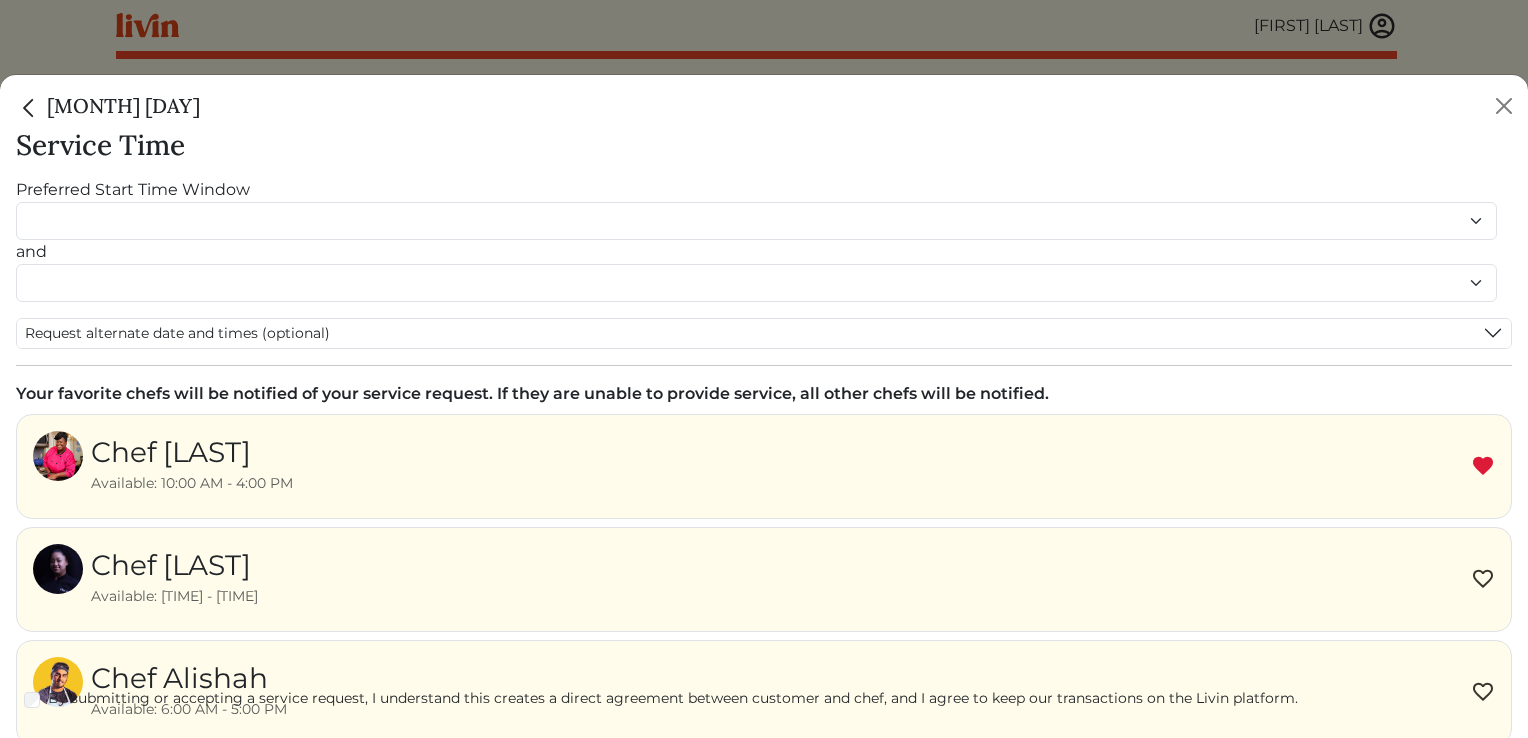 scroll, scrollTop: 145, scrollLeft: 0, axis: vertical 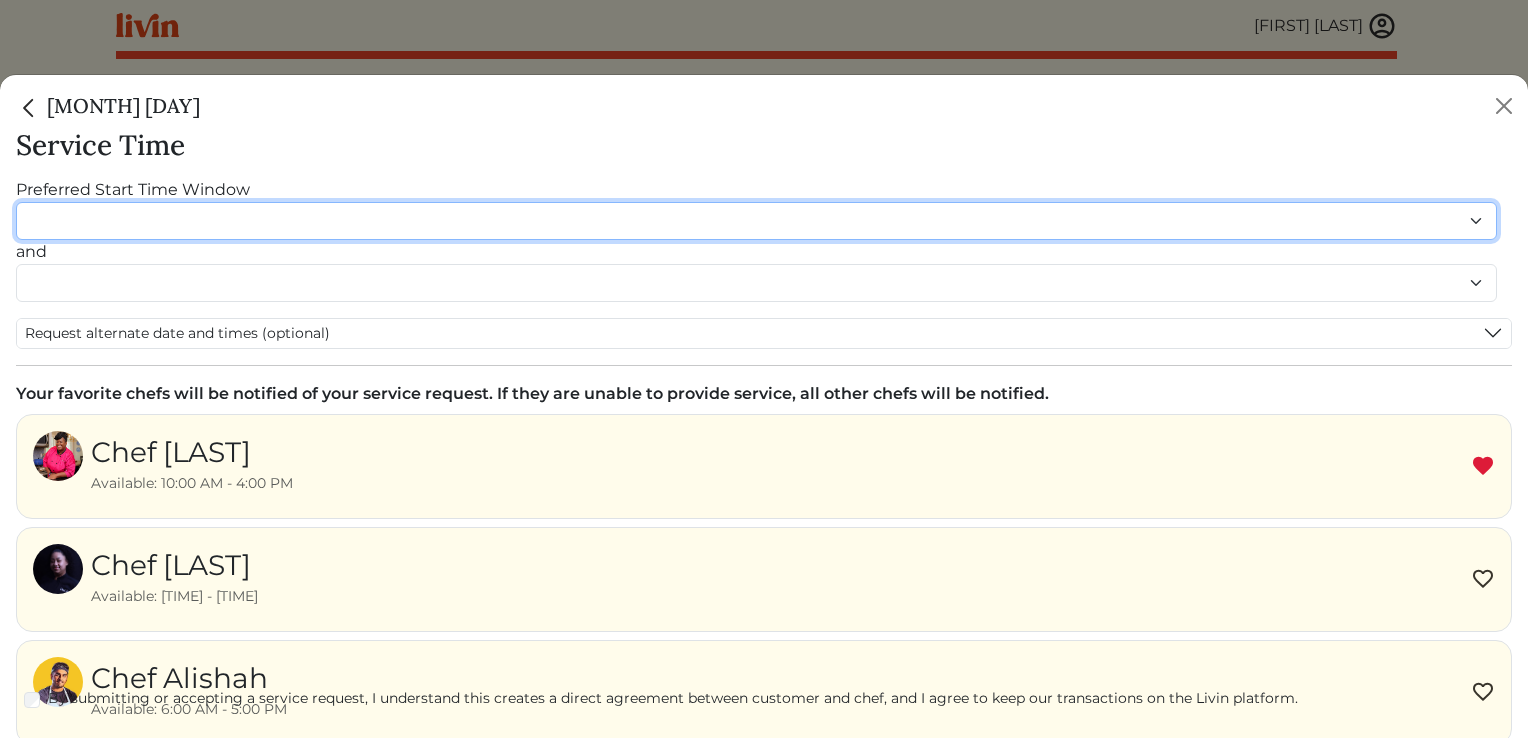click on "*******
*******
*******
*******
*******
*******
********
********
********
********
********
********
*******
*******
*******
*******
*******
*******
*******
*******
*******
*******
*******
*******
*******
*******
*******
*******
*******
*******
********" at bounding box center [756, 221] 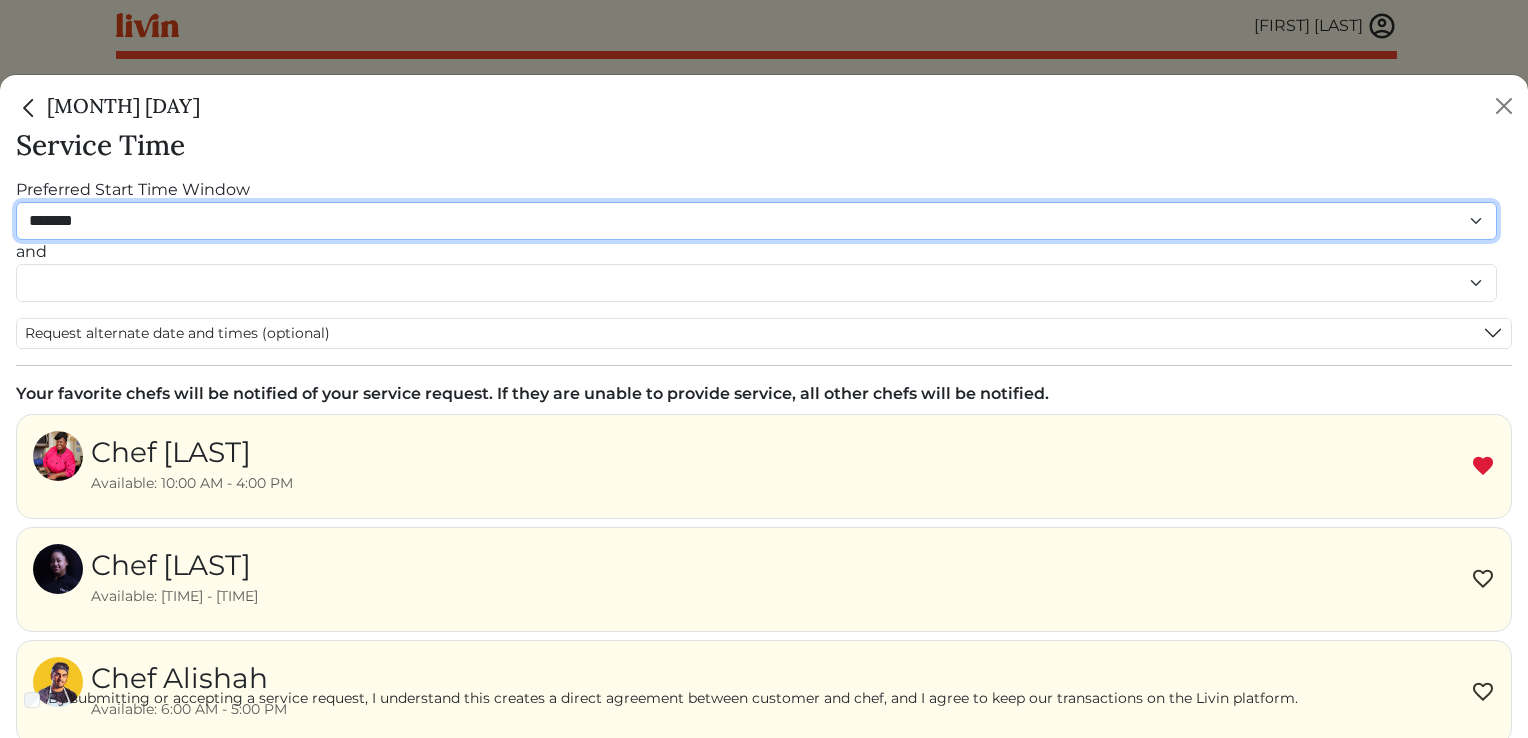 click on "*******
*******
*******
*******
*******
*******
********
********
********
********
********
********
*******
*******
*******
*******
*******
*******
*******
*******
*******
*******
*******
*******
*******
*******
*******
*******
*******
*******
********" at bounding box center (756, 221) 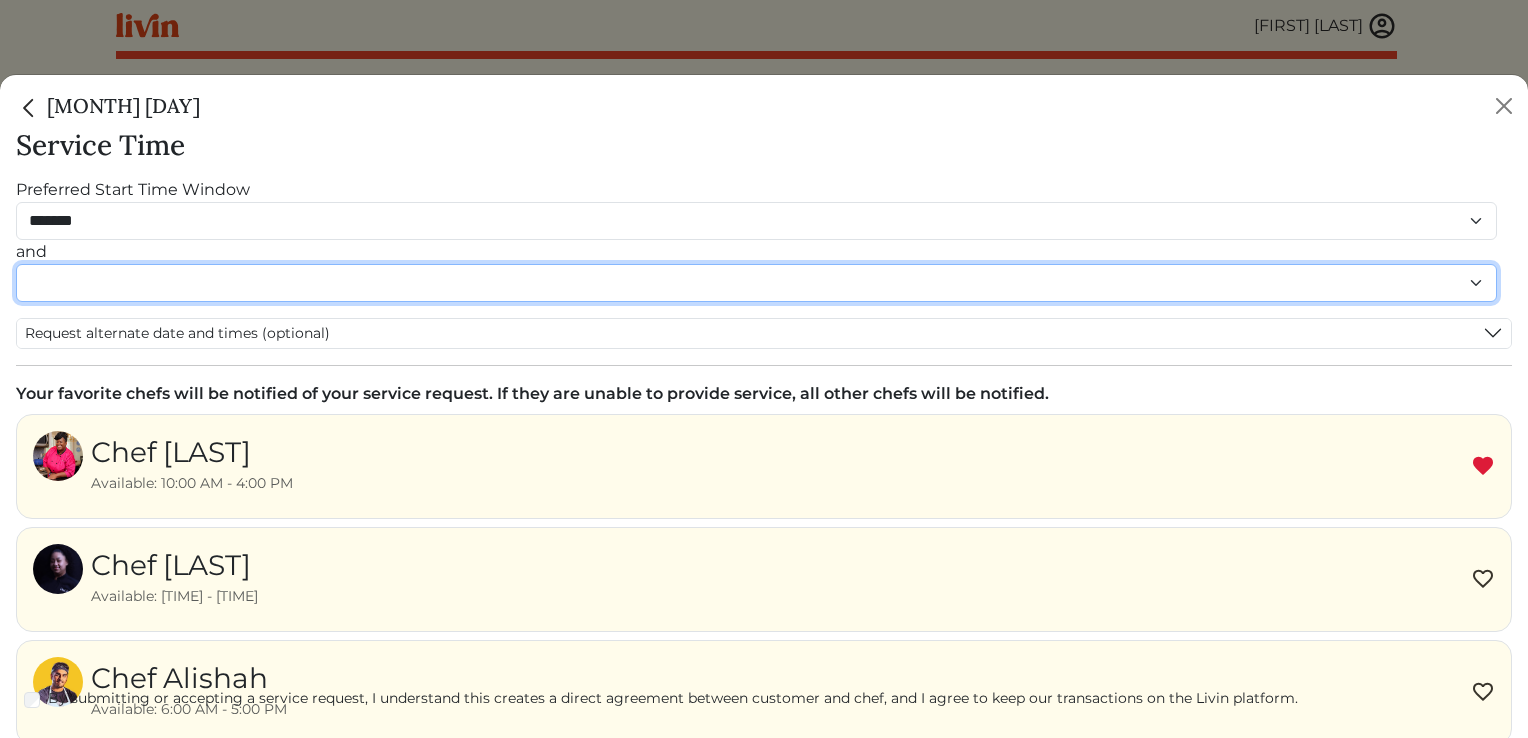 click on "*******
*******
*******
*******
*******
*******
********
********
********
********
********
********
*******
*******
*******
*******
*******
*******
*******
*******
*******
*******
*******
*******
*******
*******
*******
*******
*******
*******
********" at bounding box center [756, 283] 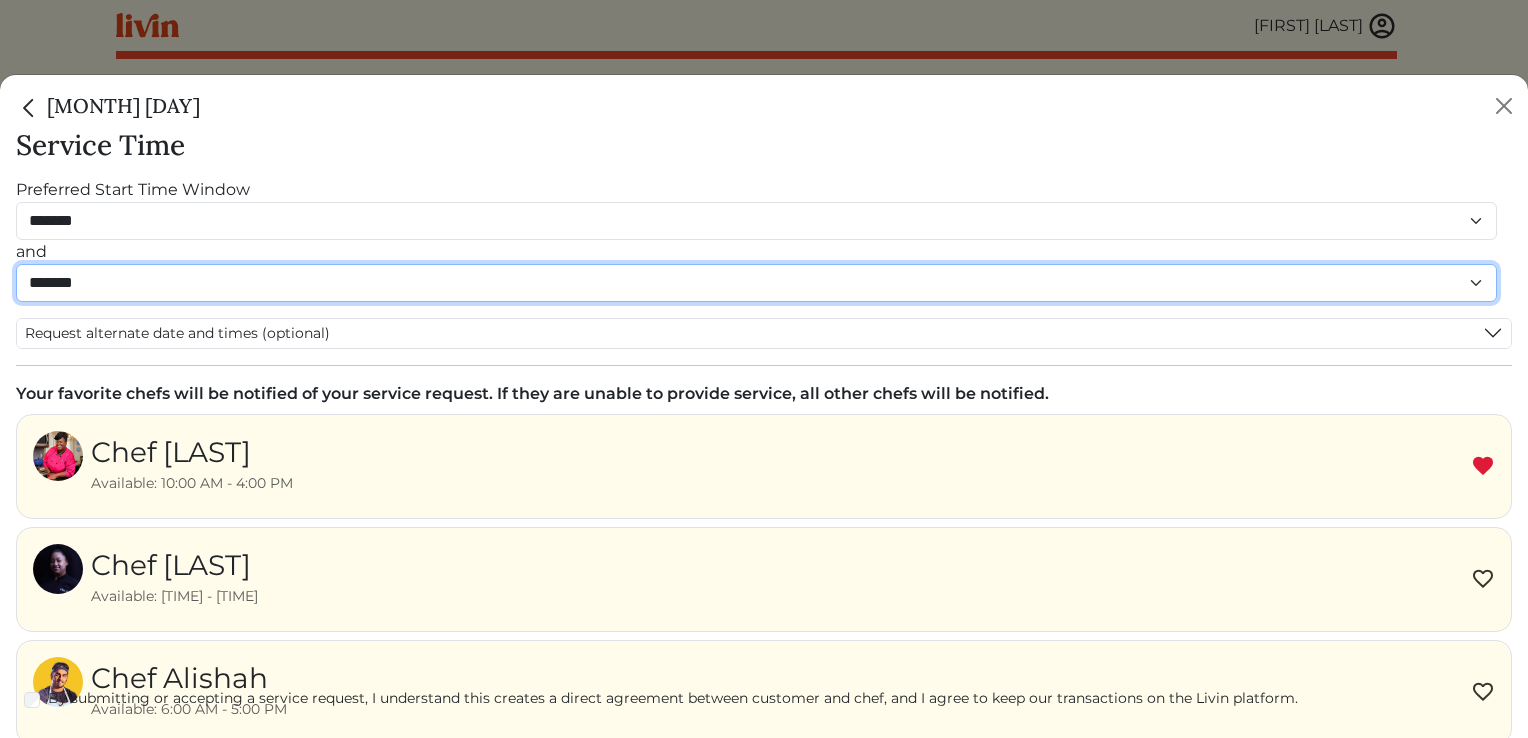 click on "*******
*******
*******
*******
*******
*******
********
********
********
********
********
********
*******
*******
*******
*******
*******
*******
*******
*******
*******
*******
*******
*******
*******
*******
*******
*******
*******
*******
********" at bounding box center [756, 283] 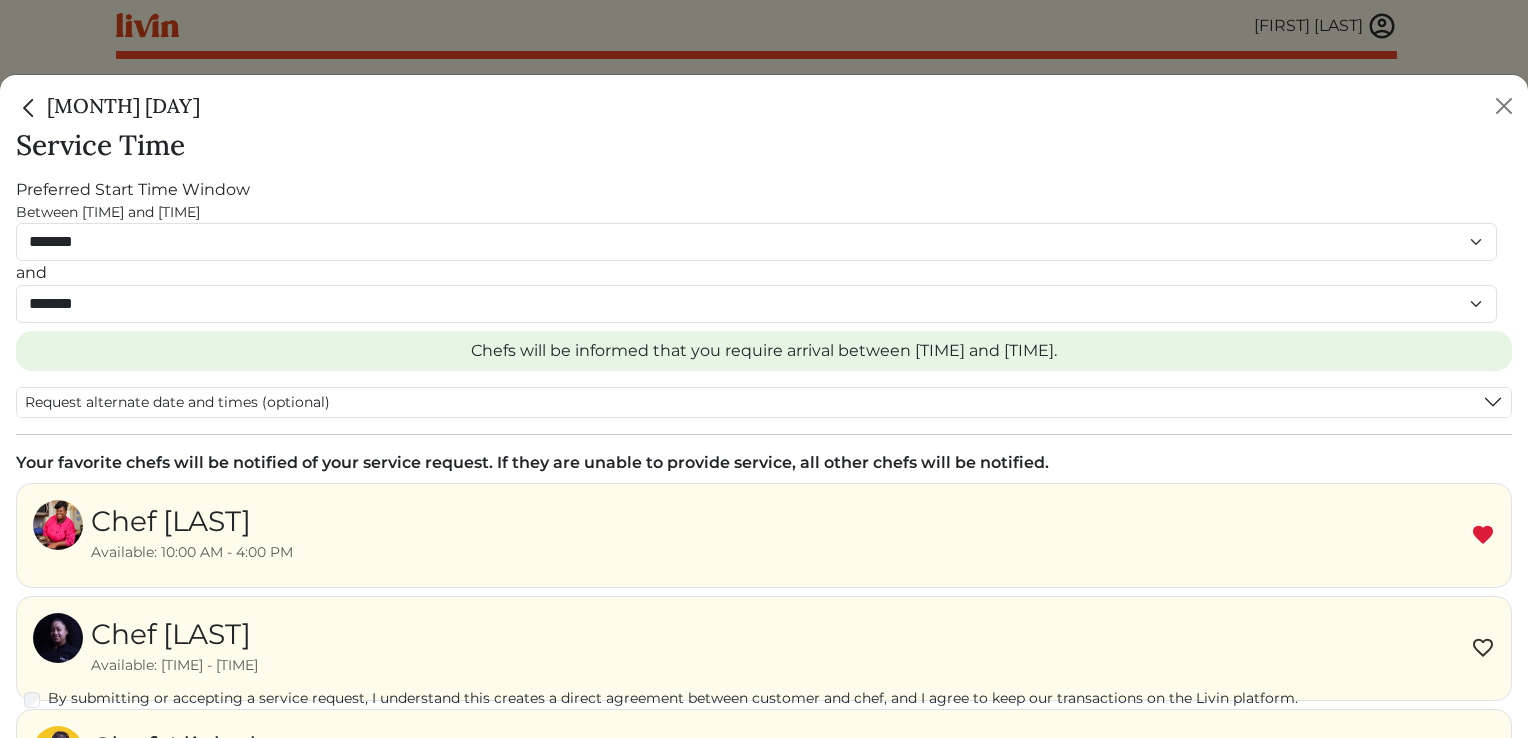 scroll, scrollTop: 215, scrollLeft: 0, axis: vertical 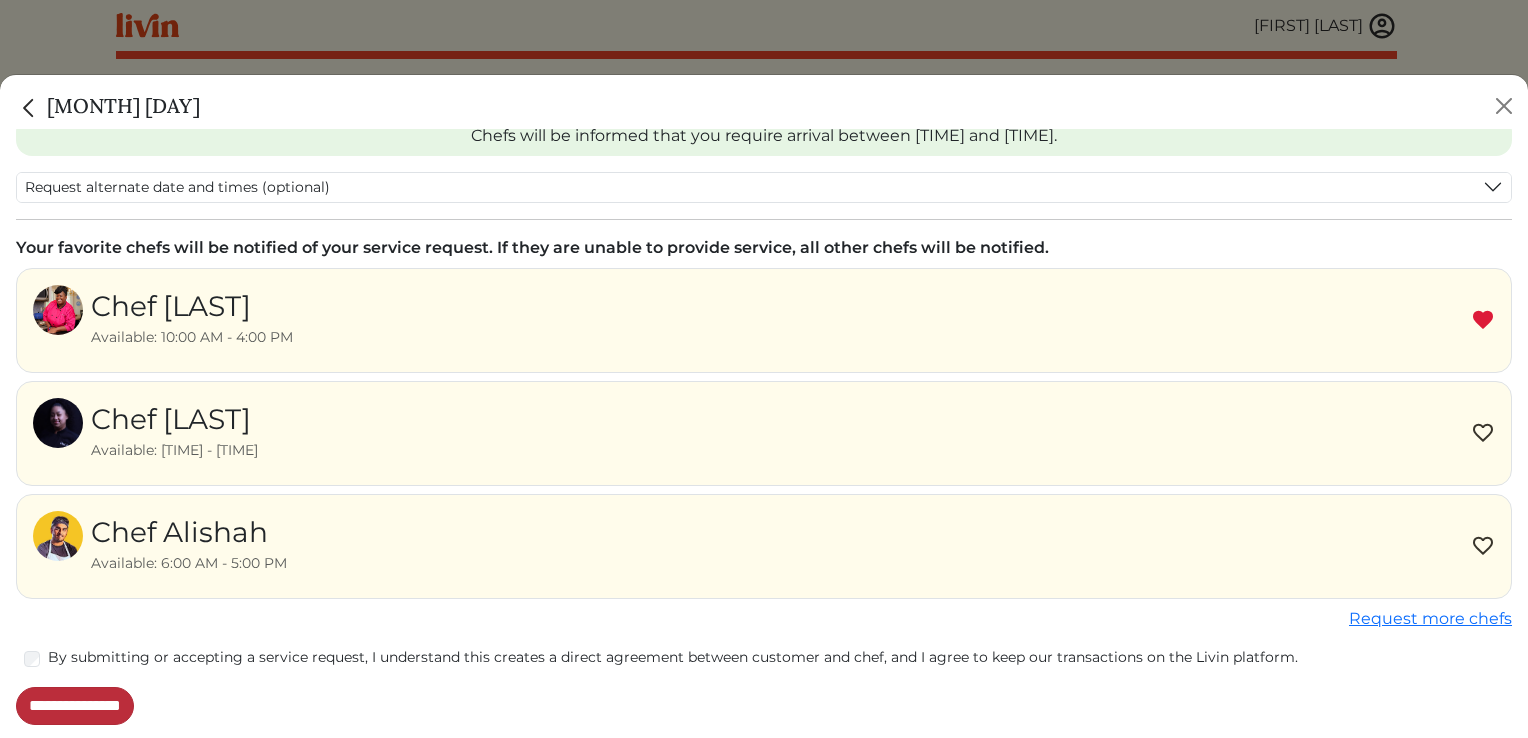 click on "**********" at bounding box center (75, 706) 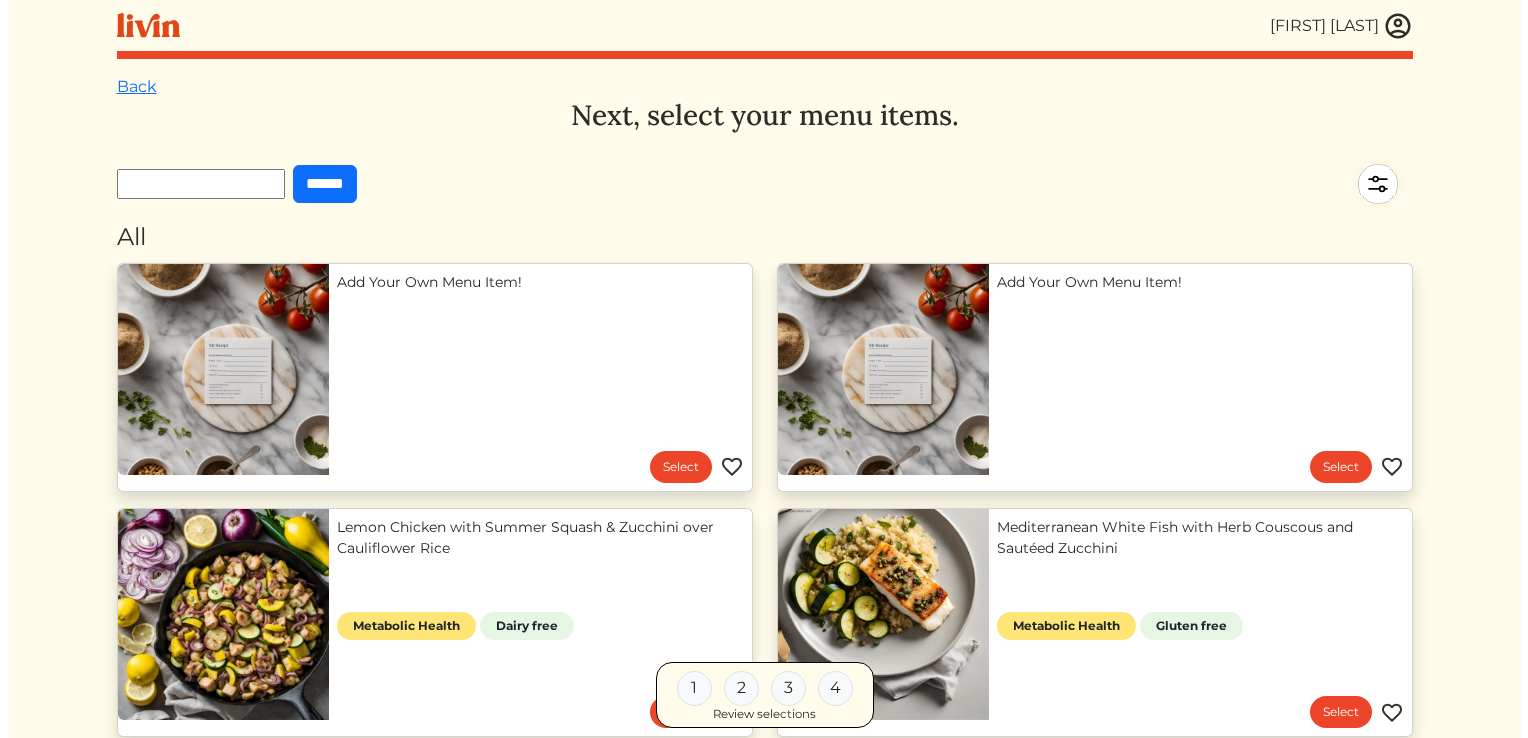 scroll, scrollTop: 0, scrollLeft: 0, axis: both 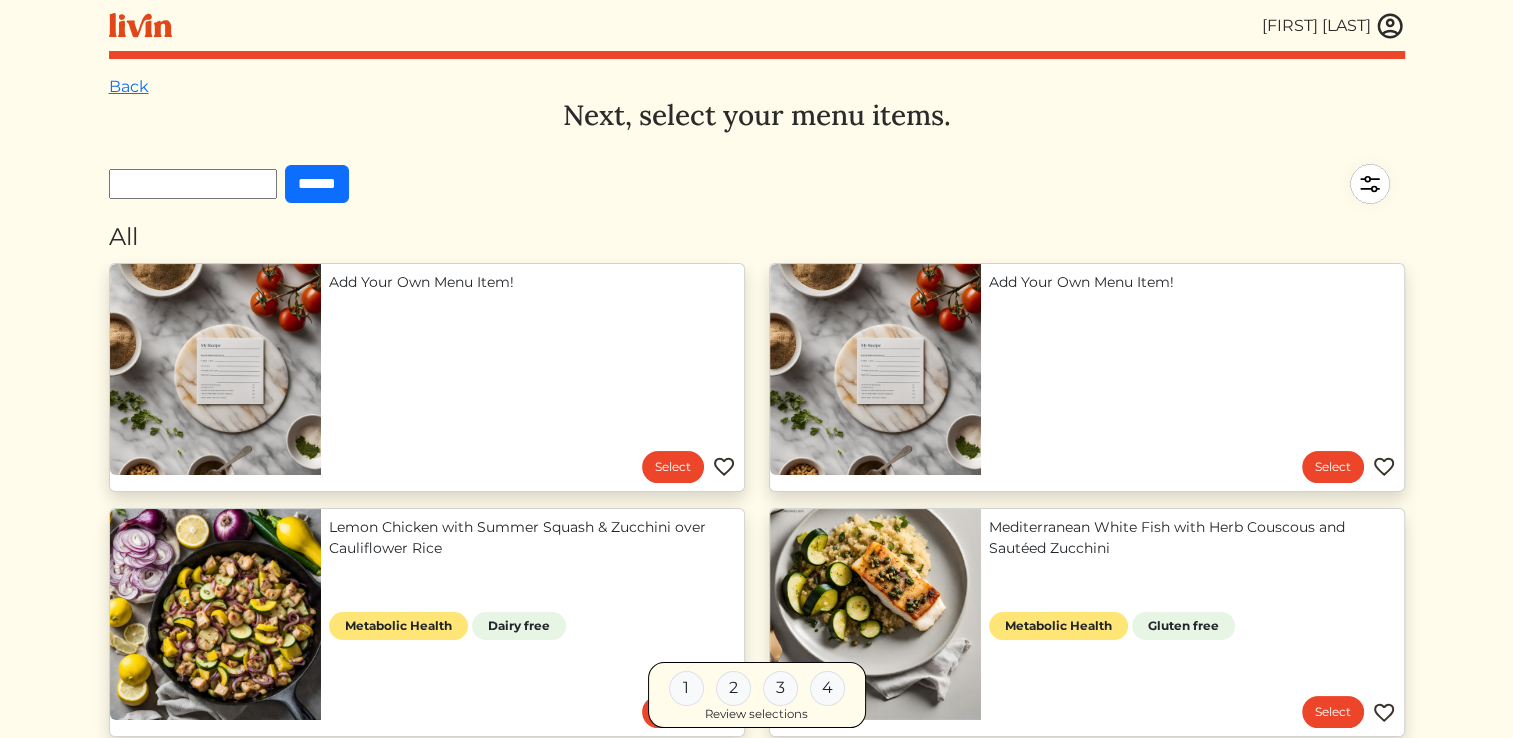 click on "Emily Frasier
Emily Frasier
Log out
Dashboard
Services
Upcoming
Completed
Requested
Family Details
Kitchen Details
Personal Information
Referrals
Subscription" at bounding box center [756, 369] 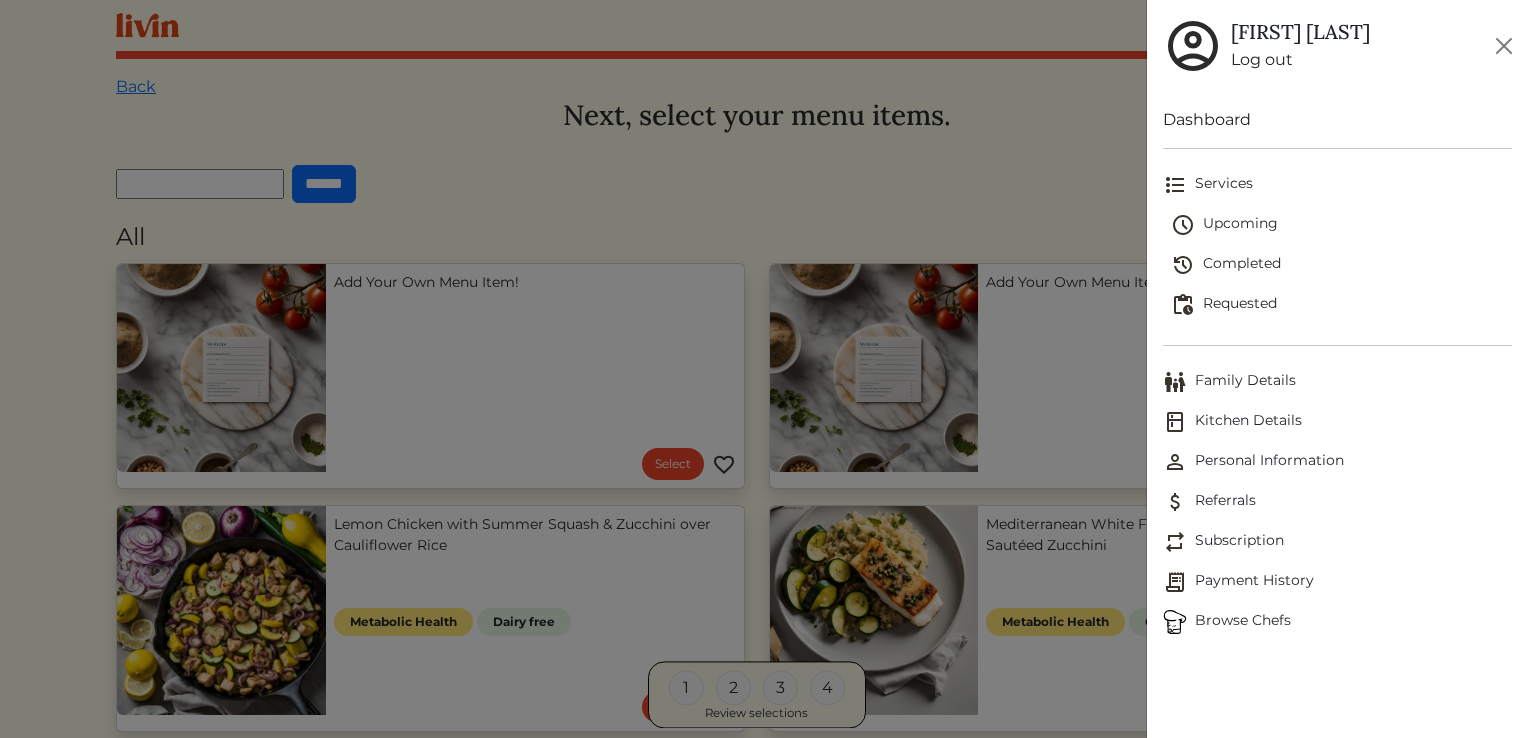 click on "Dashboard" at bounding box center (1337, 120) 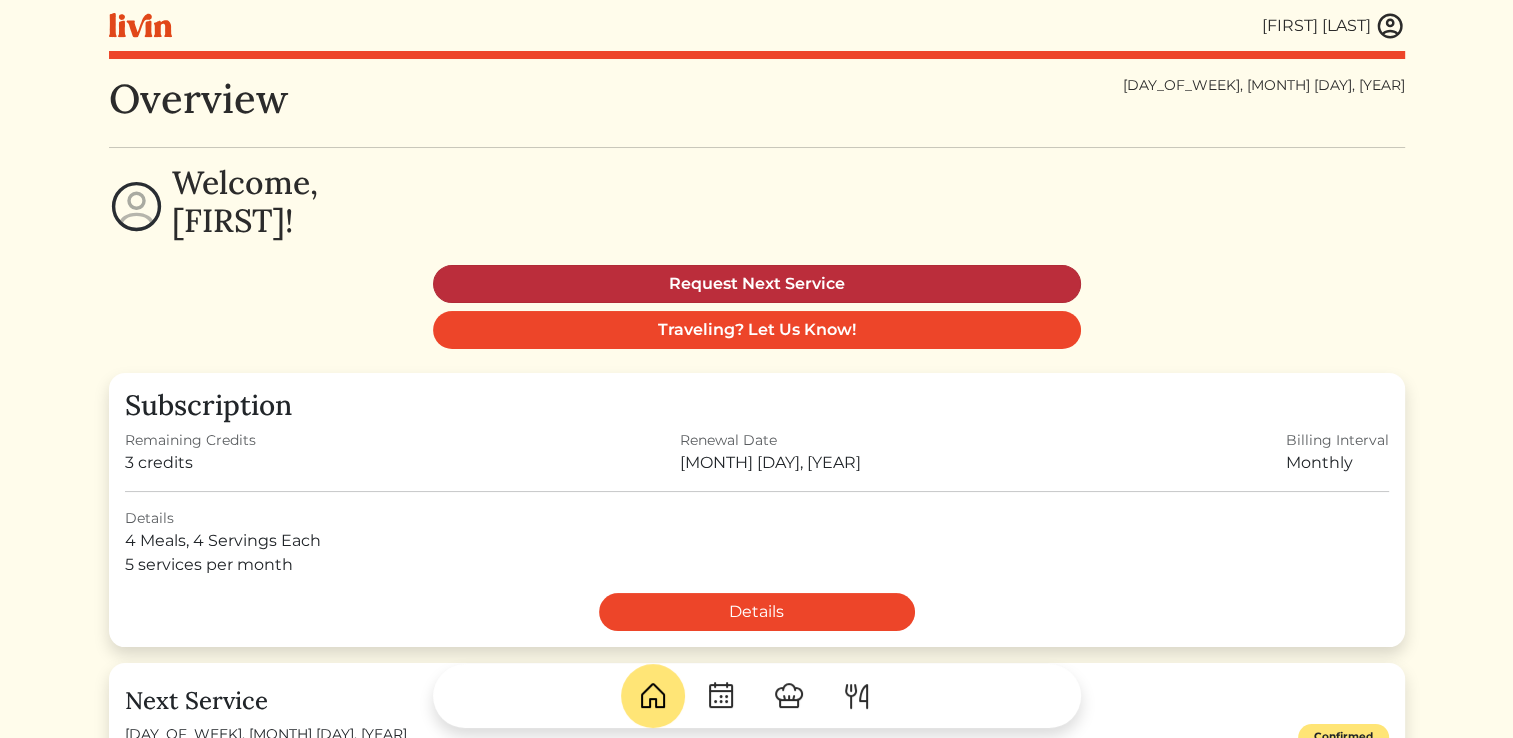 click on "Request Next Service" at bounding box center (757, 284) 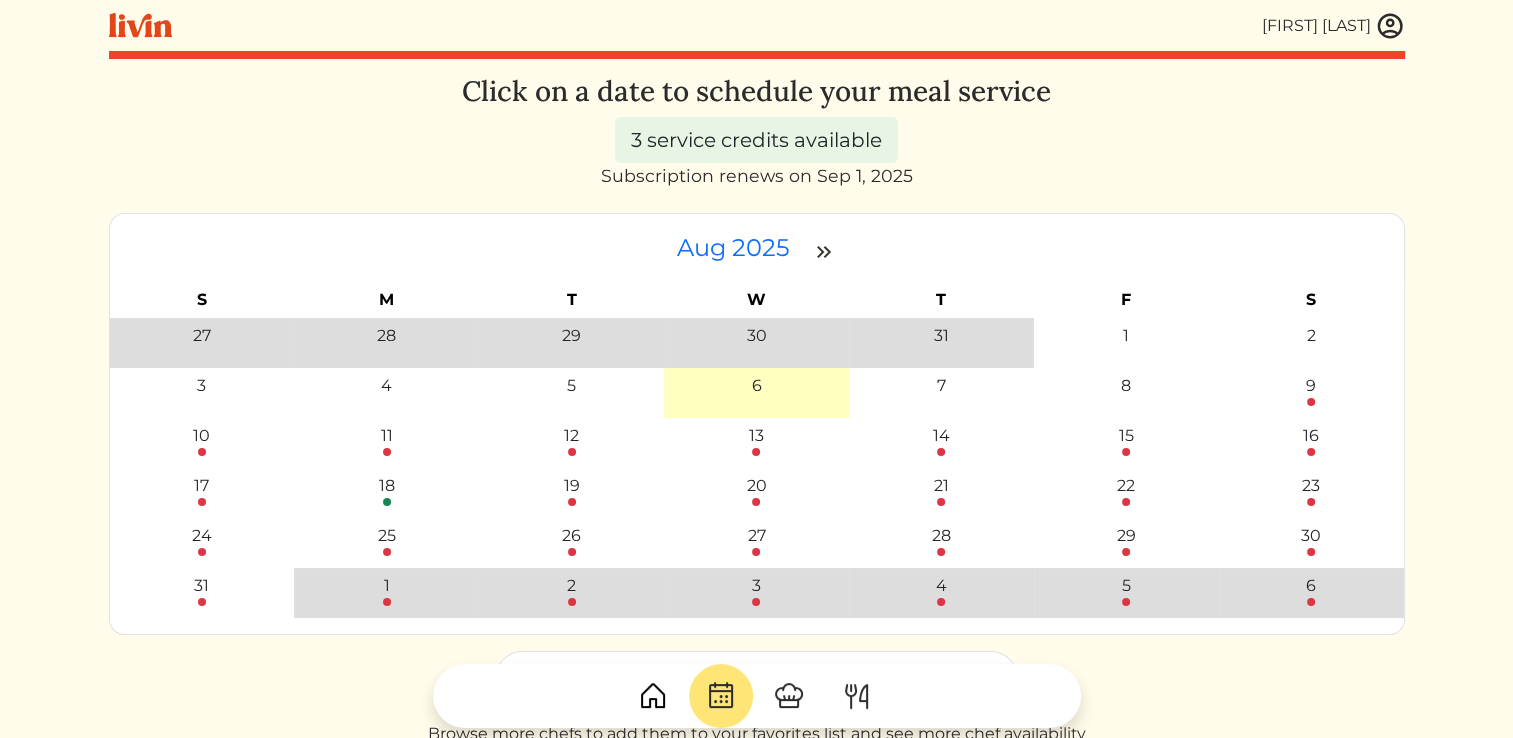 click at bounding box center (824, 252) 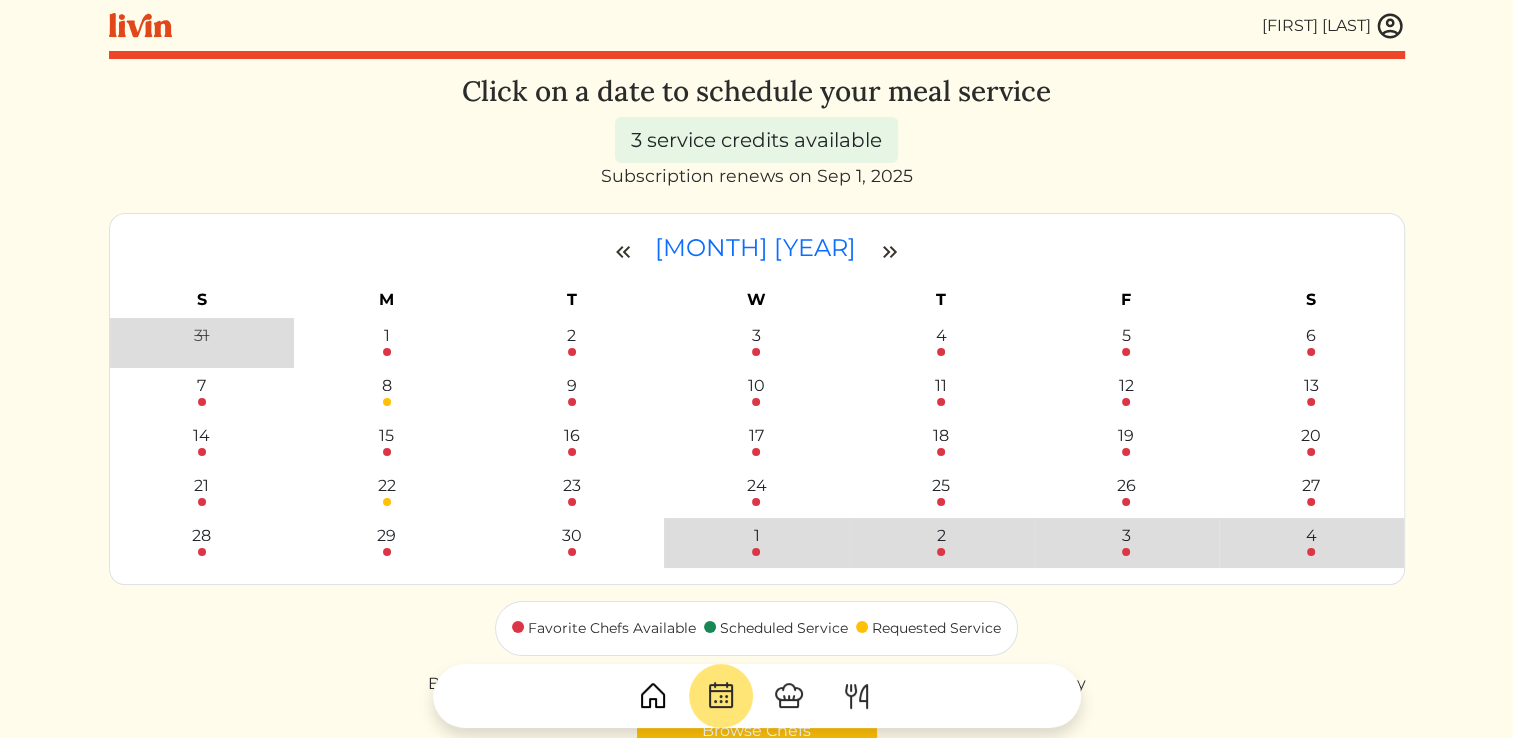 click at bounding box center [890, 252] 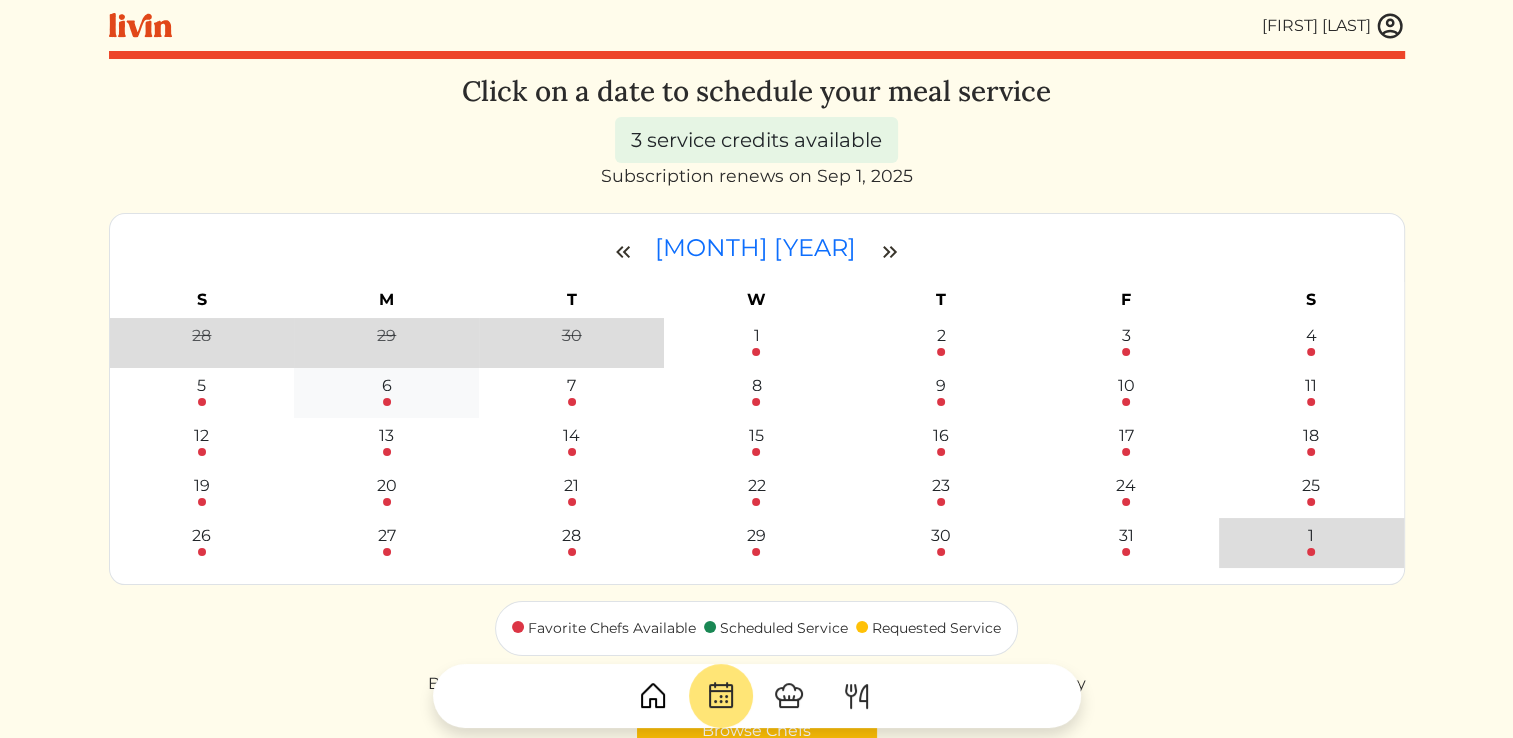 click on "6" at bounding box center [387, 386] 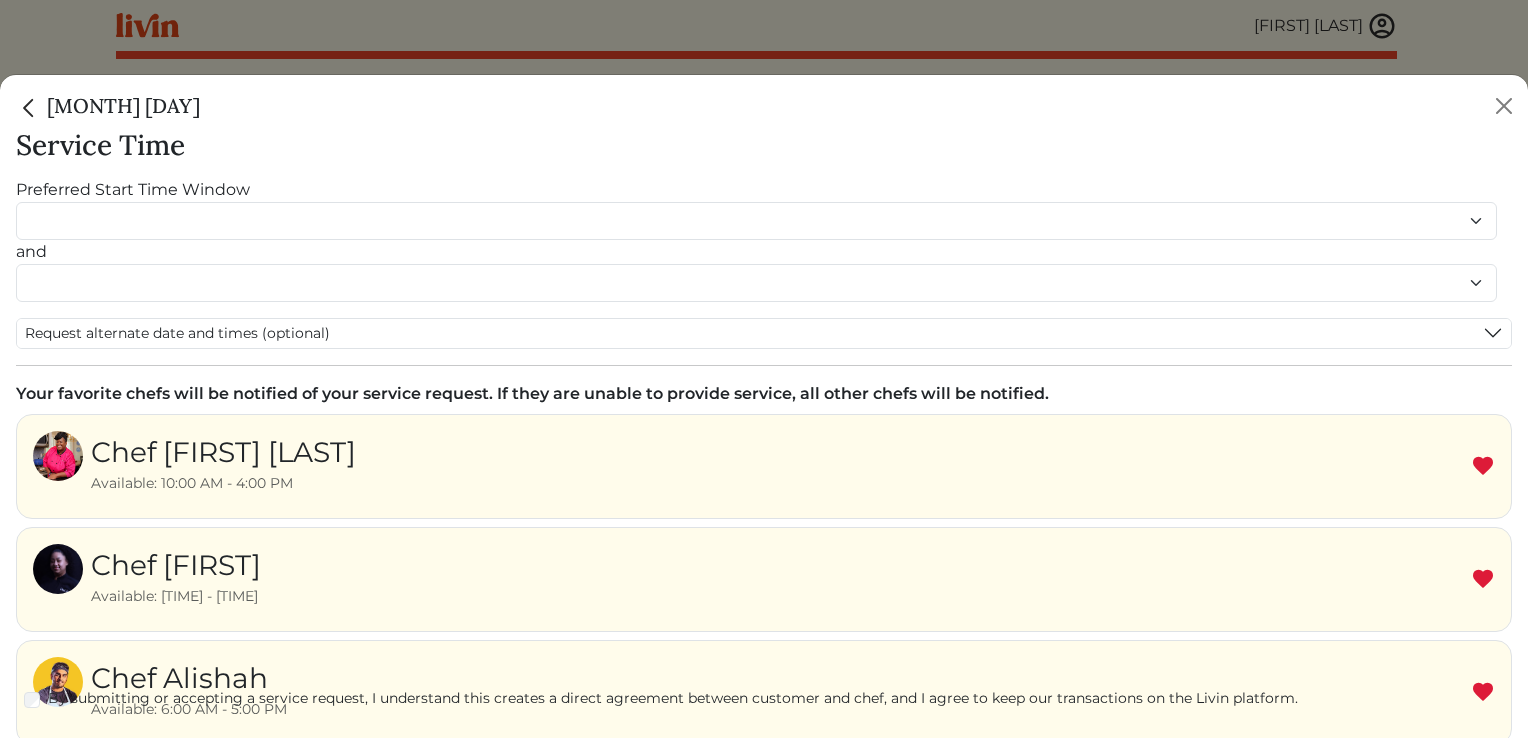 click at bounding box center [1483, 579] 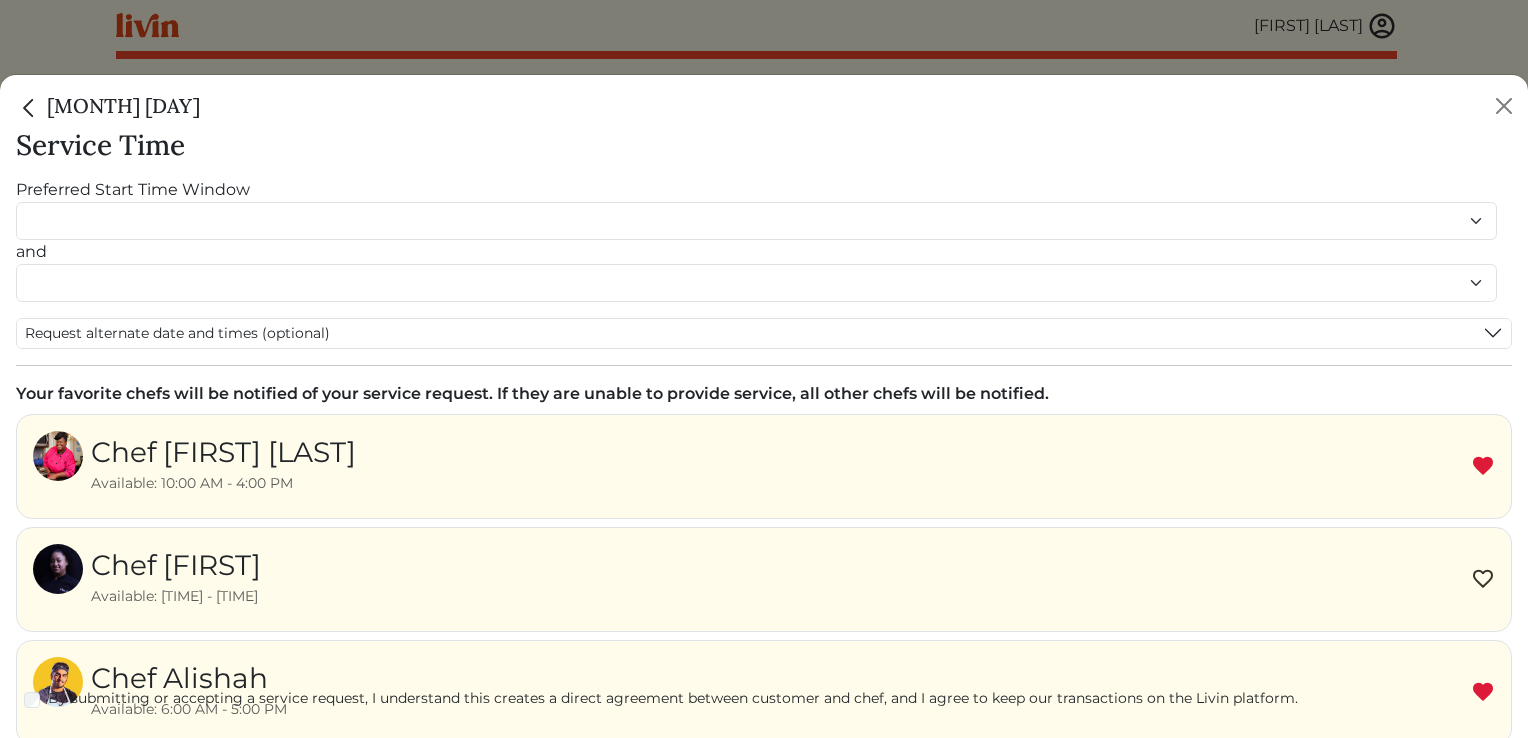 click on "By submitting or accepting a service request, I understand this creates a direct agreement between customer and chef, and I agree to keep our transactions on the Livin platform." at bounding box center [780, 698] 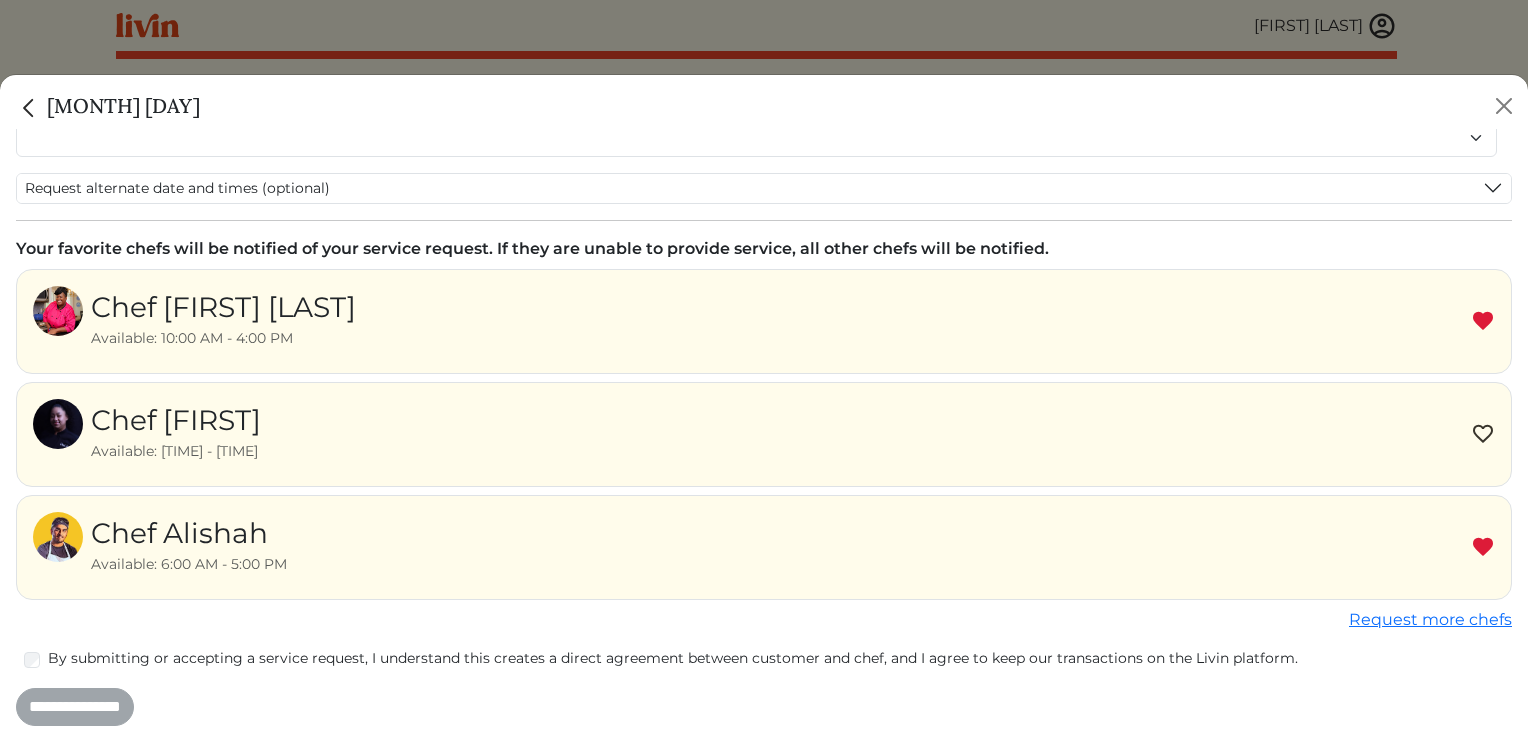 click at bounding box center (1483, 547) 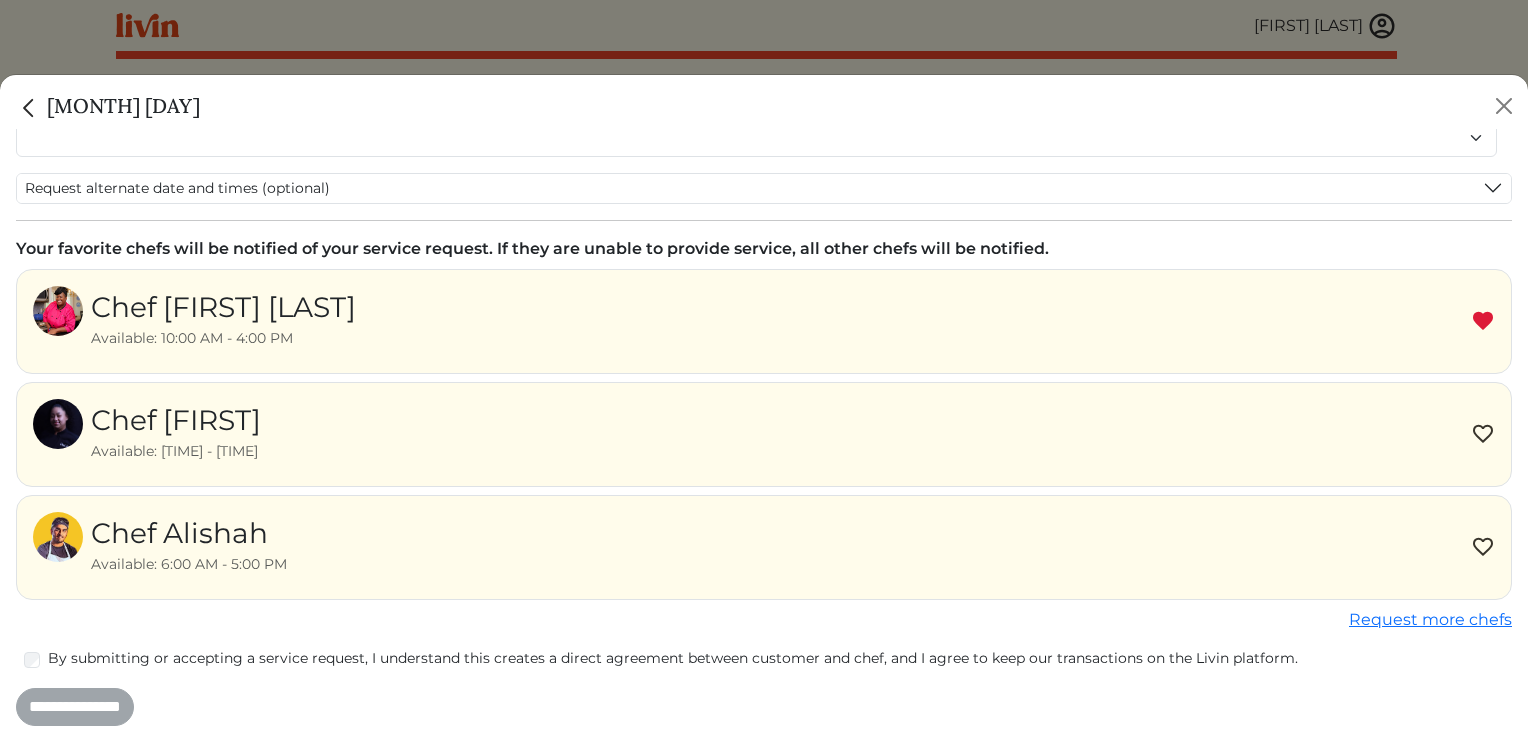 scroll, scrollTop: 59, scrollLeft: 0, axis: vertical 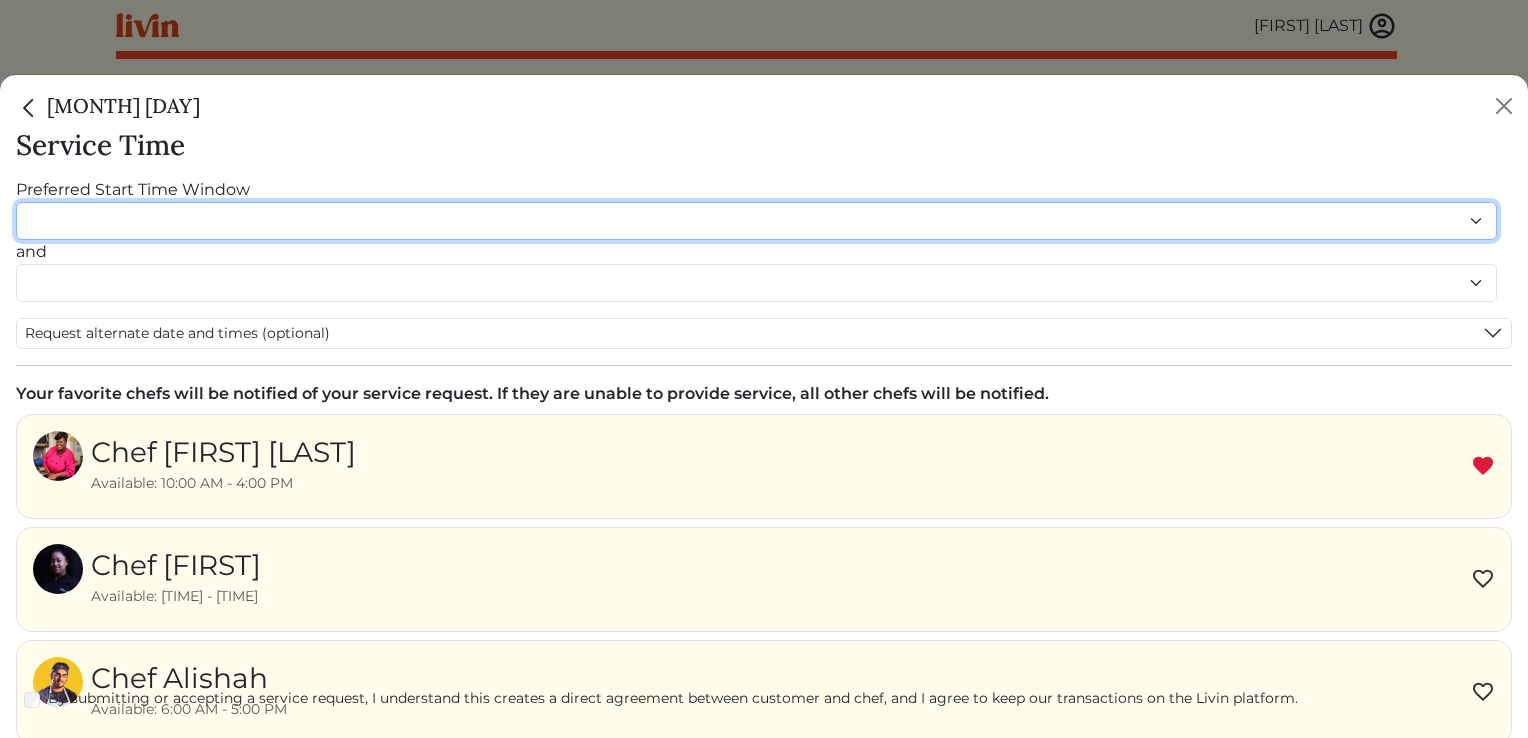 click on "*******
*******
*******
*******
*******
*******
********
********
********
********
********
********
*******
*******
*******
*******
*******
*******
*******
*******
*******
*******
*******
*******
*******
*******
*******
*******
*******
*******
********" at bounding box center (756, 221) 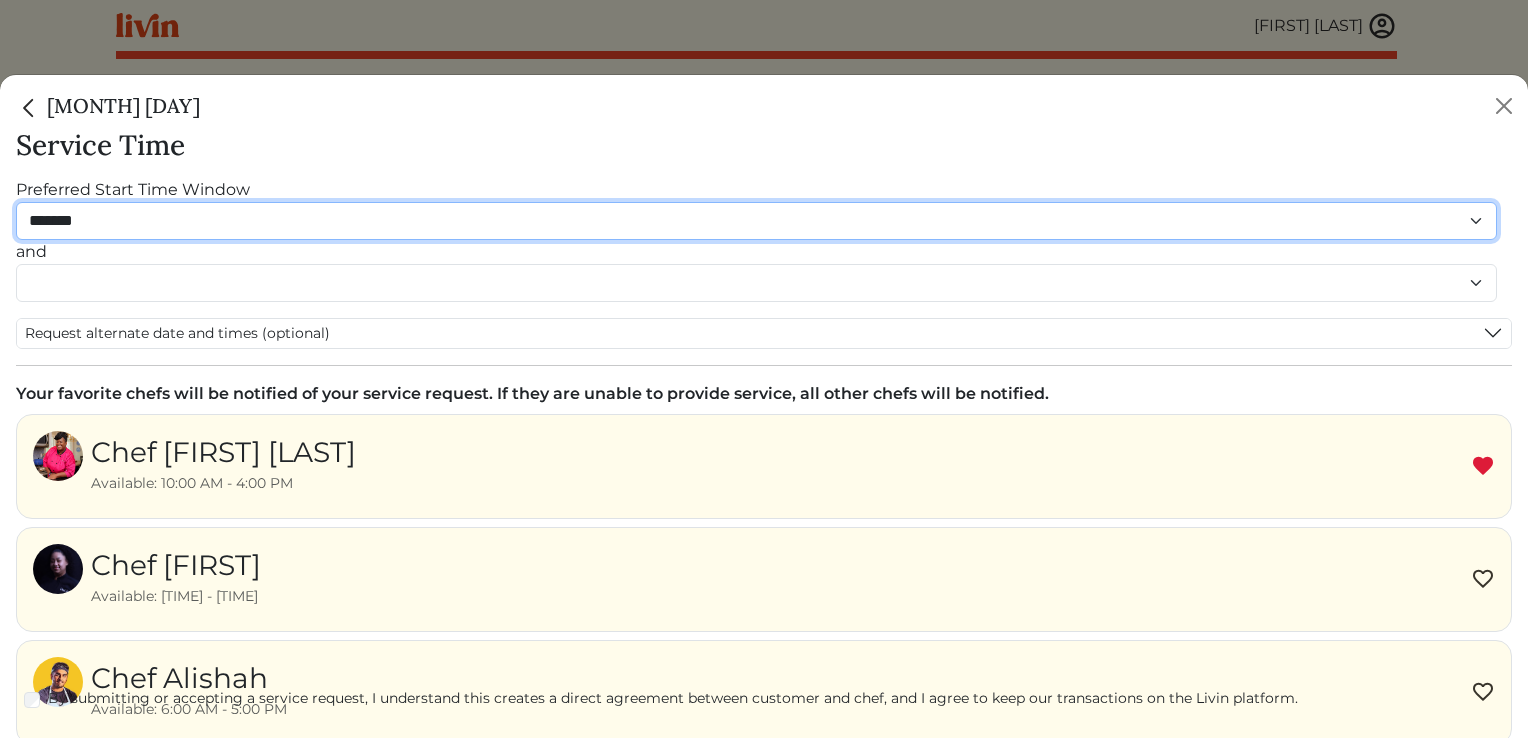 click on "*******
*******
*******
*******
*******
*******
********
********
********
********
********
********
*******
*******
*******
*******
*******
*******
*******
*******
*******
*******
*******
*******
*******
*******
*******
*******
*******
*******
********" at bounding box center (756, 221) 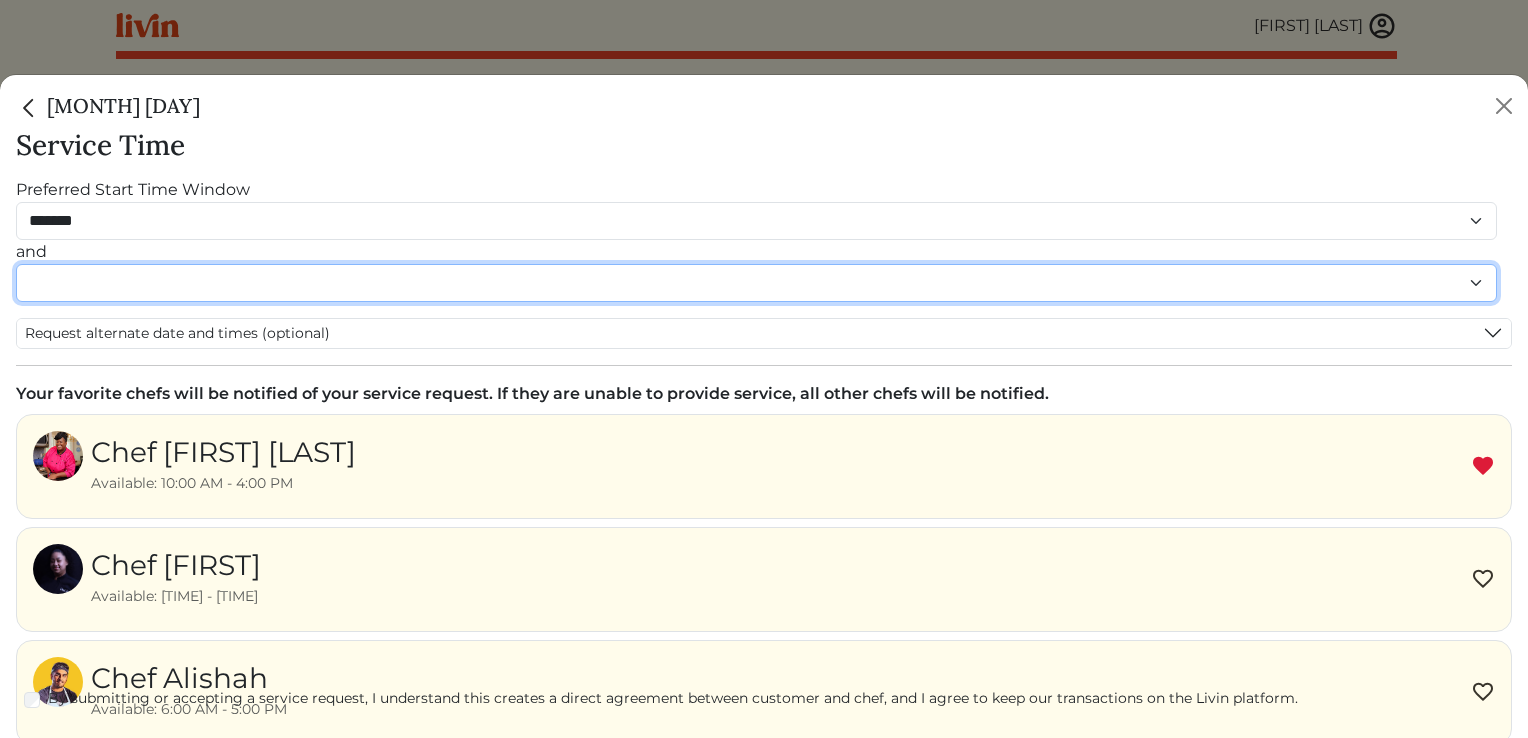click on "*******
*******
*******
*******
*******
*******
********
********
********
********
********
********
*******
*******
*******
*******
*******
*******
*******
*******
*******
*******
*******
*******
*******
*******
*******
*******
*******
*******
********" at bounding box center (756, 283) 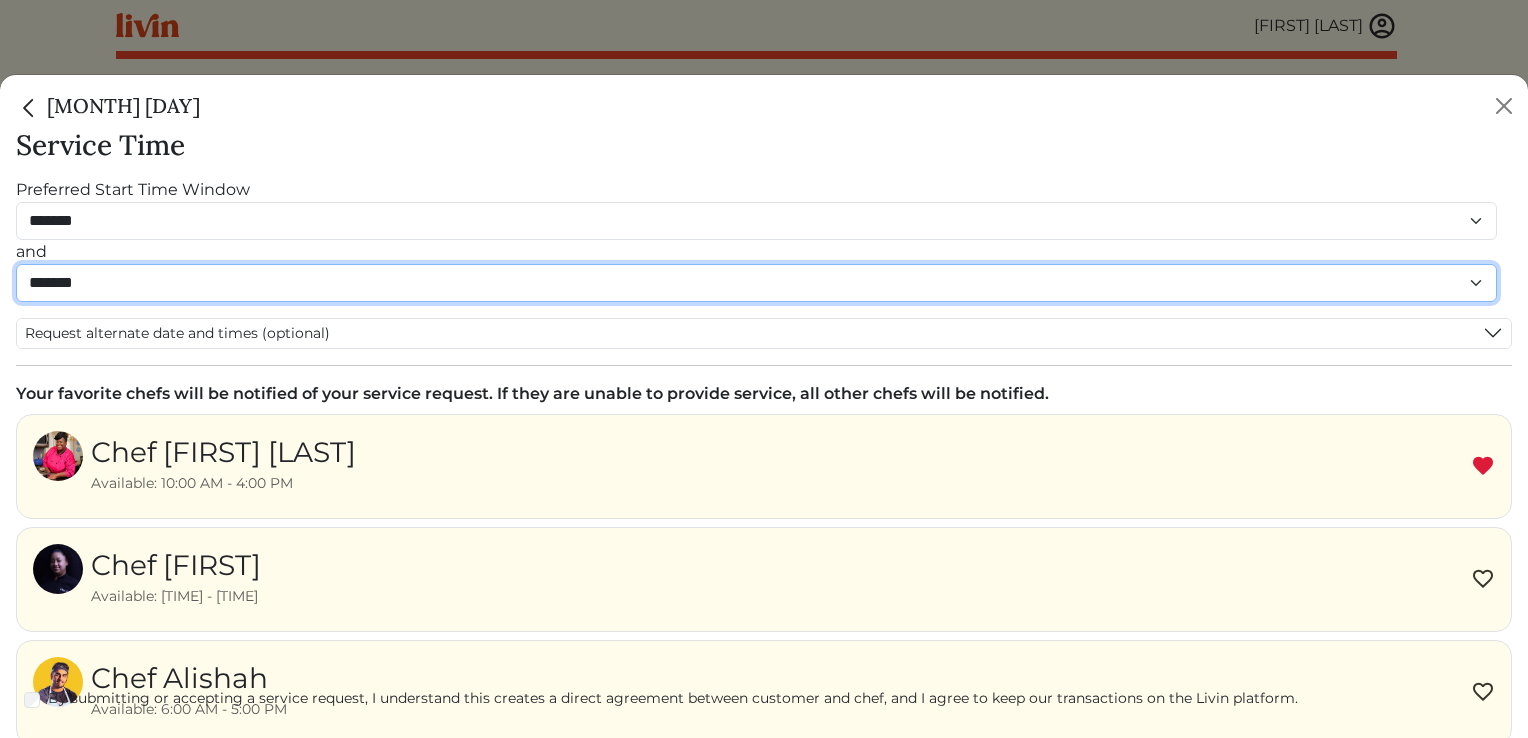 click on "*******
*******
*******
*******
*******
*******
********
********
********
********
********
********
*******
*******
*******
*******
*******
*******
*******
*******
*******
*******
*******
*******
*******
*******
*******
*******
*******
*******
********" at bounding box center (756, 283) 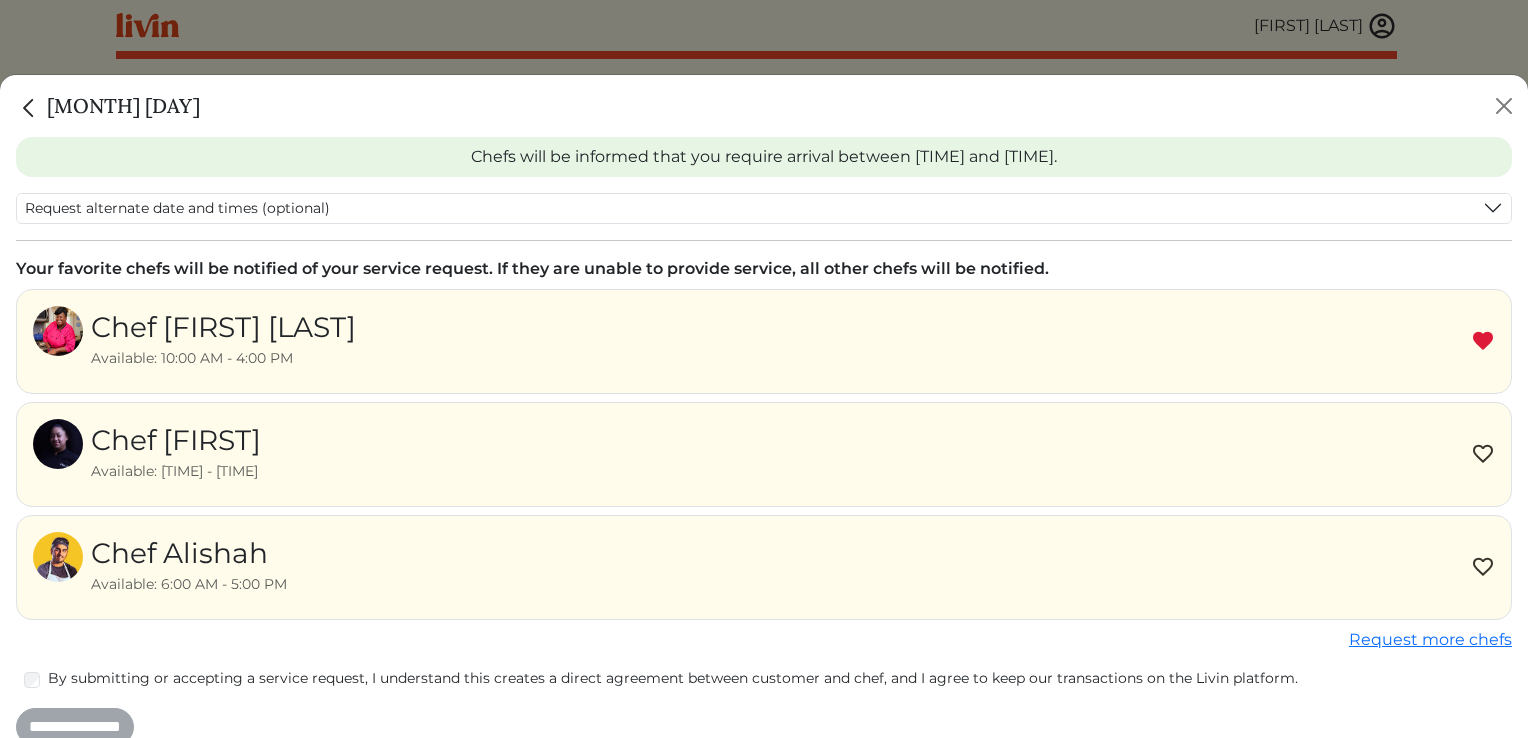 scroll, scrollTop: 215, scrollLeft: 0, axis: vertical 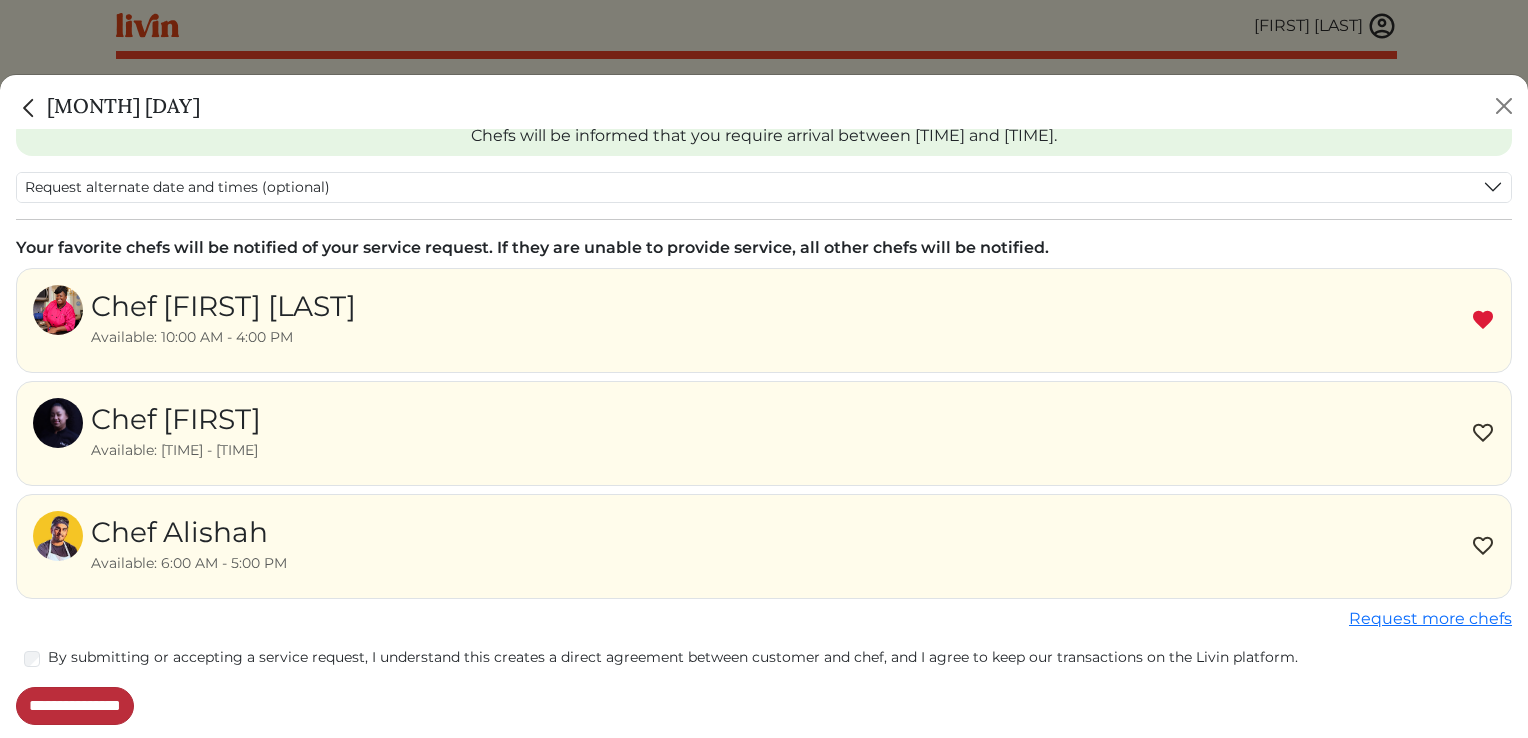 click on "**********" at bounding box center (75, 706) 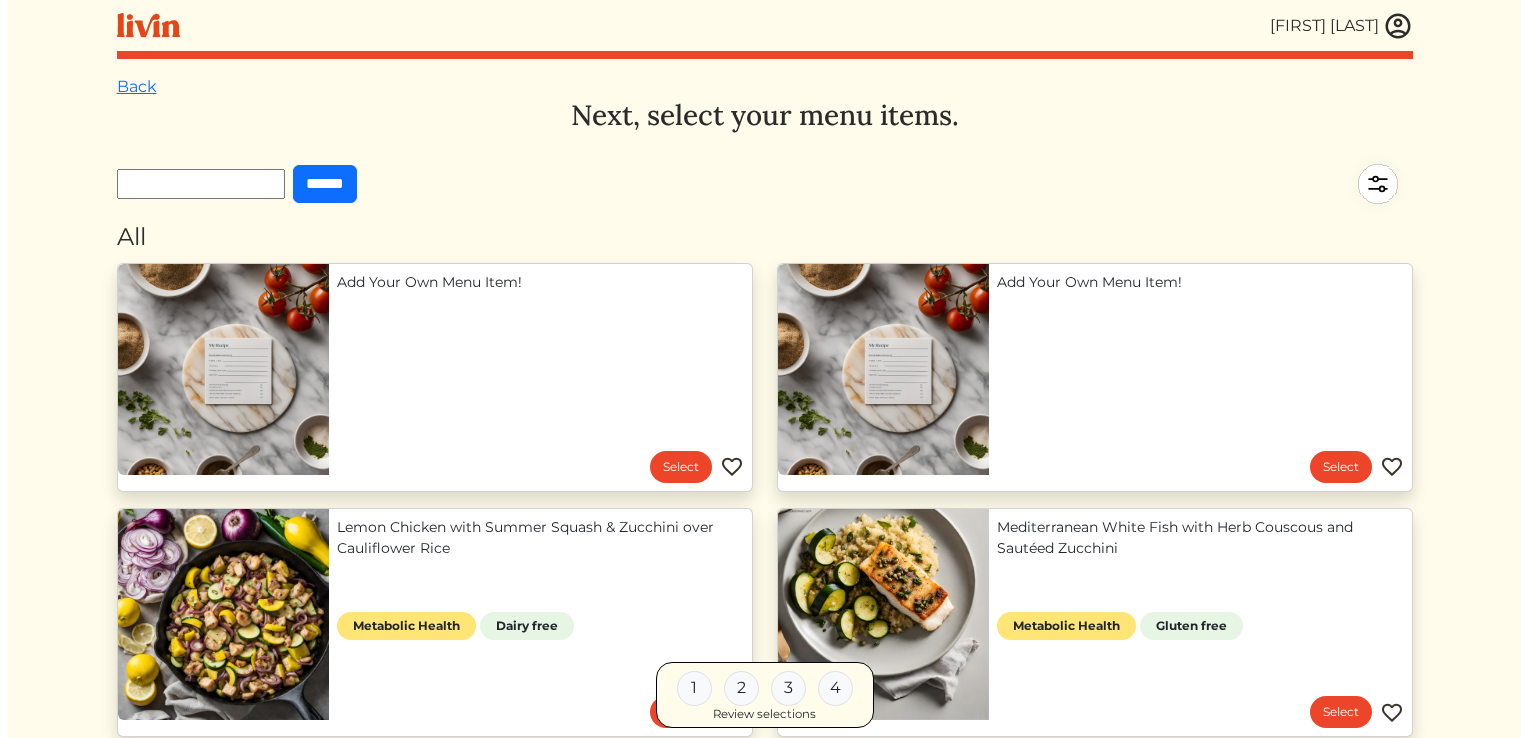 scroll, scrollTop: 0, scrollLeft: 0, axis: both 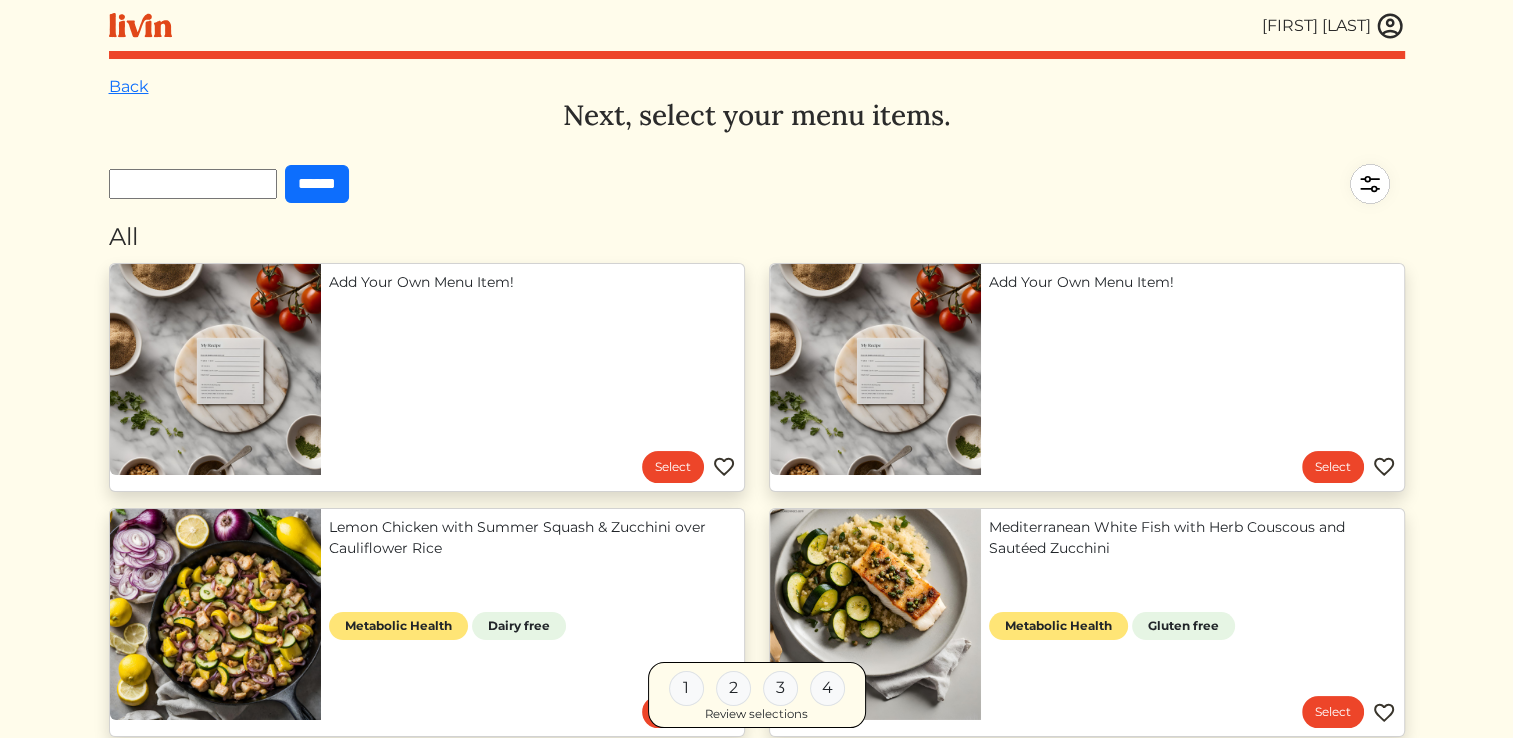click at bounding box center (1390, 26) 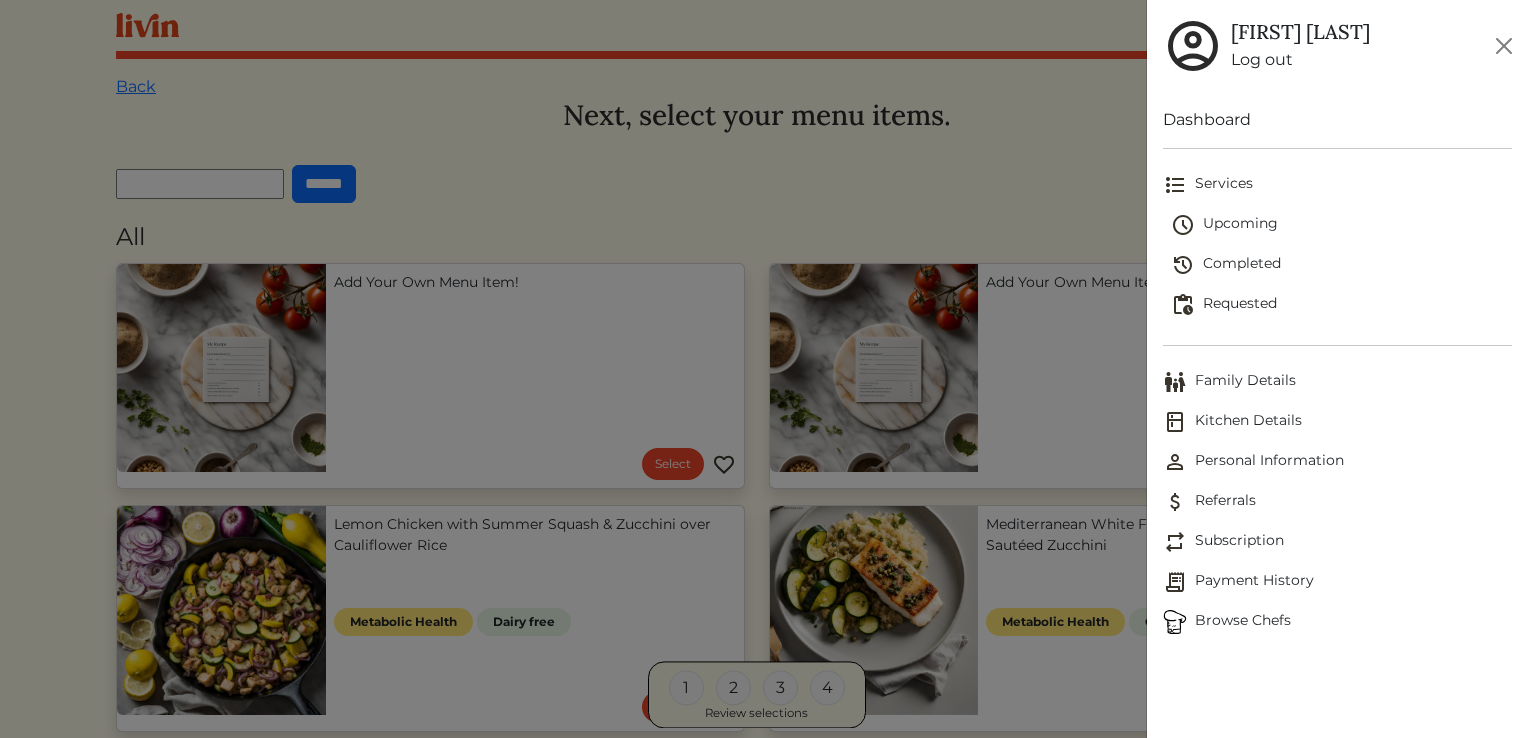 click on "Dashboard" at bounding box center (1337, 120) 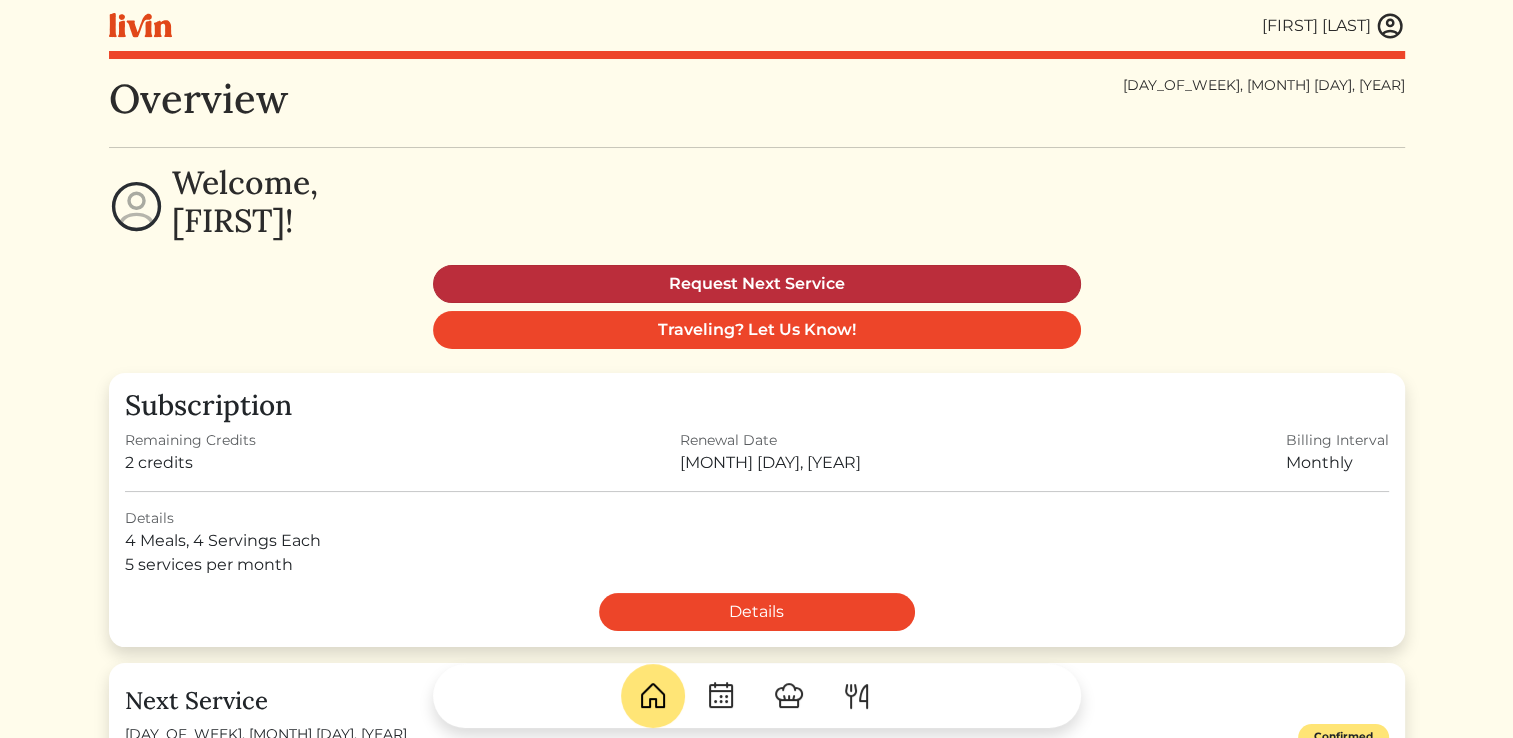 click on "Request Next Service" at bounding box center (757, 284) 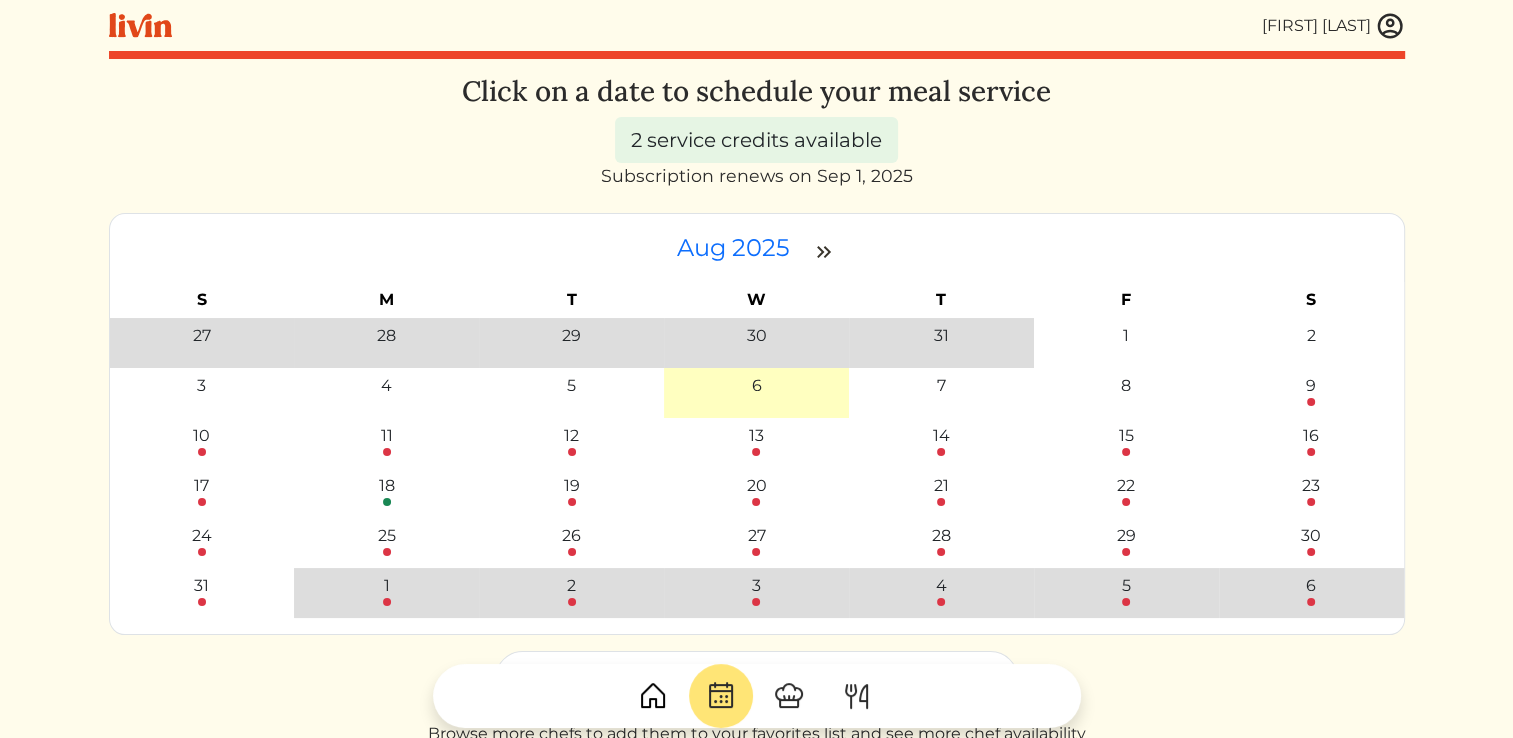 click at bounding box center (824, 252) 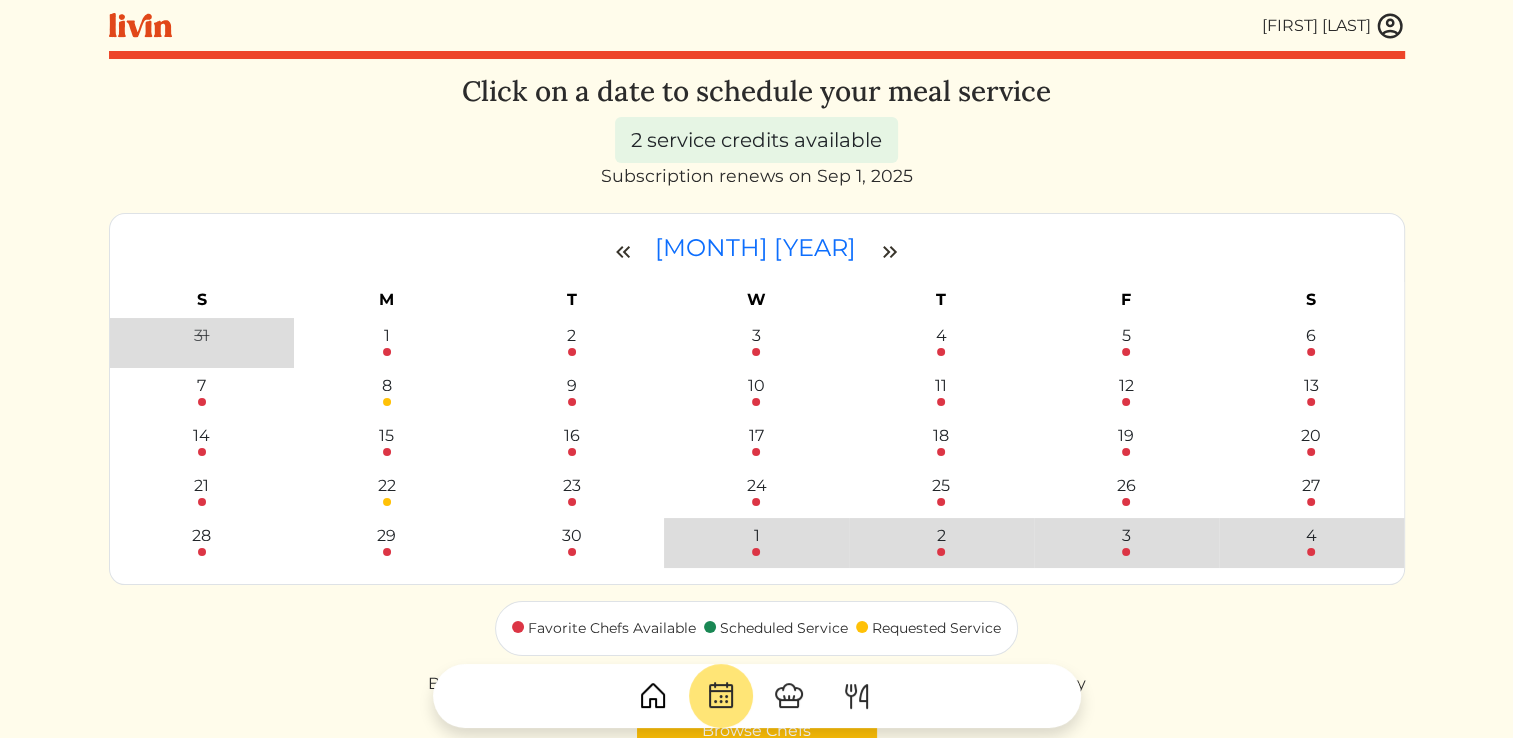 click at bounding box center [890, 252] 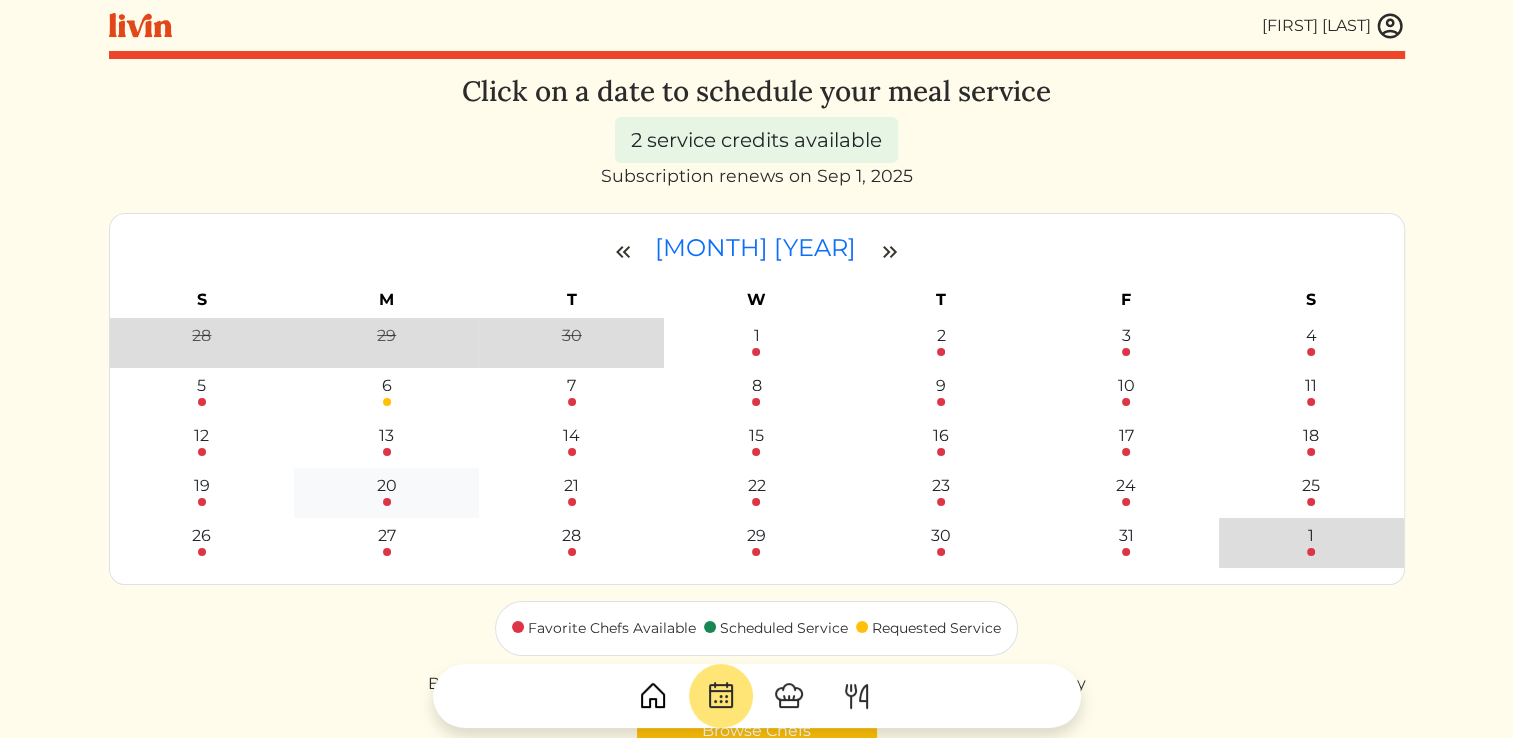 click on "20" at bounding box center [387, 486] 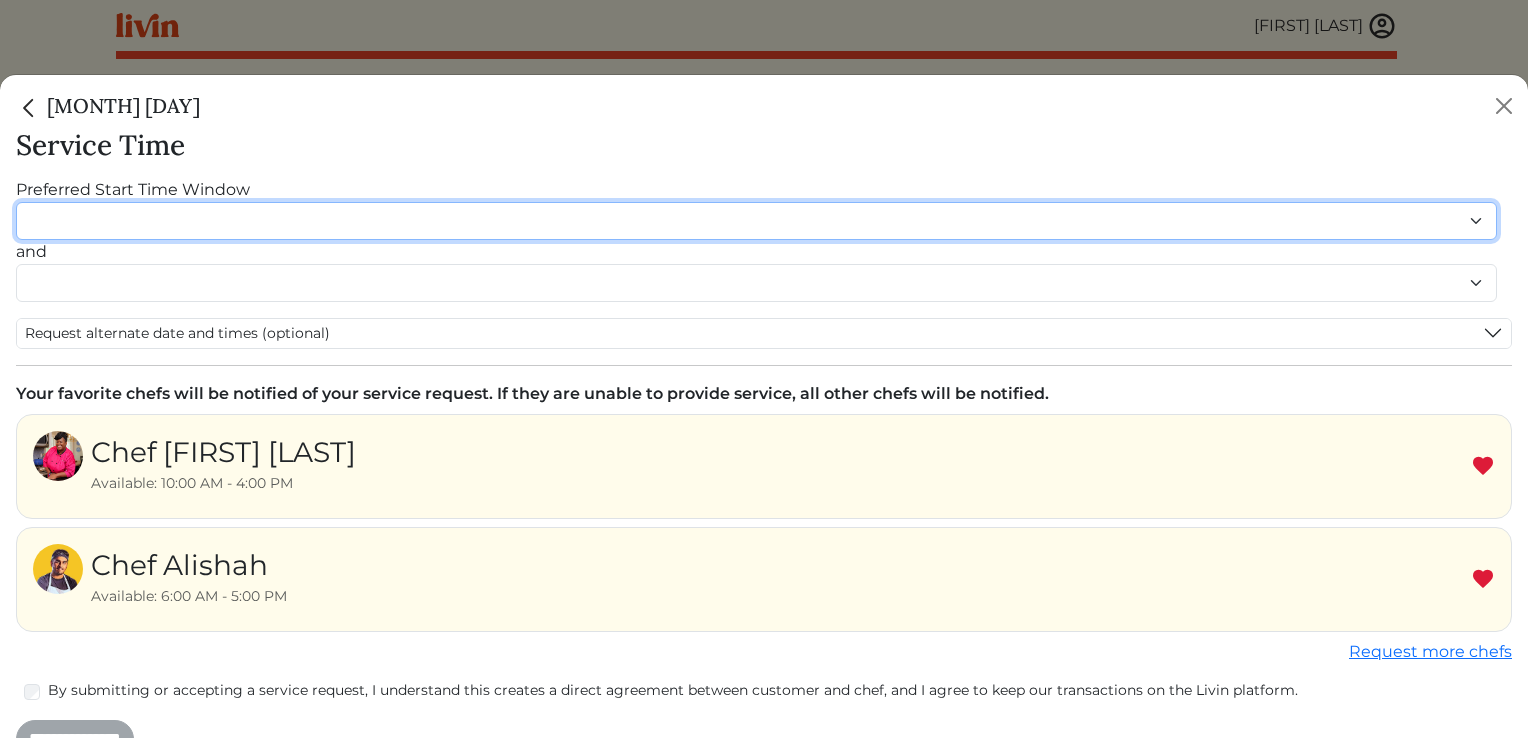 click on "*******
*******
*******
*******
*******
*******
********
********
********
********
********
********
*******
*******
*******
*******
*******
*******
*******
*******
*******
*******
*******
*******
*******
*******
*******
*******
*******
*******
********" at bounding box center (756, 221) 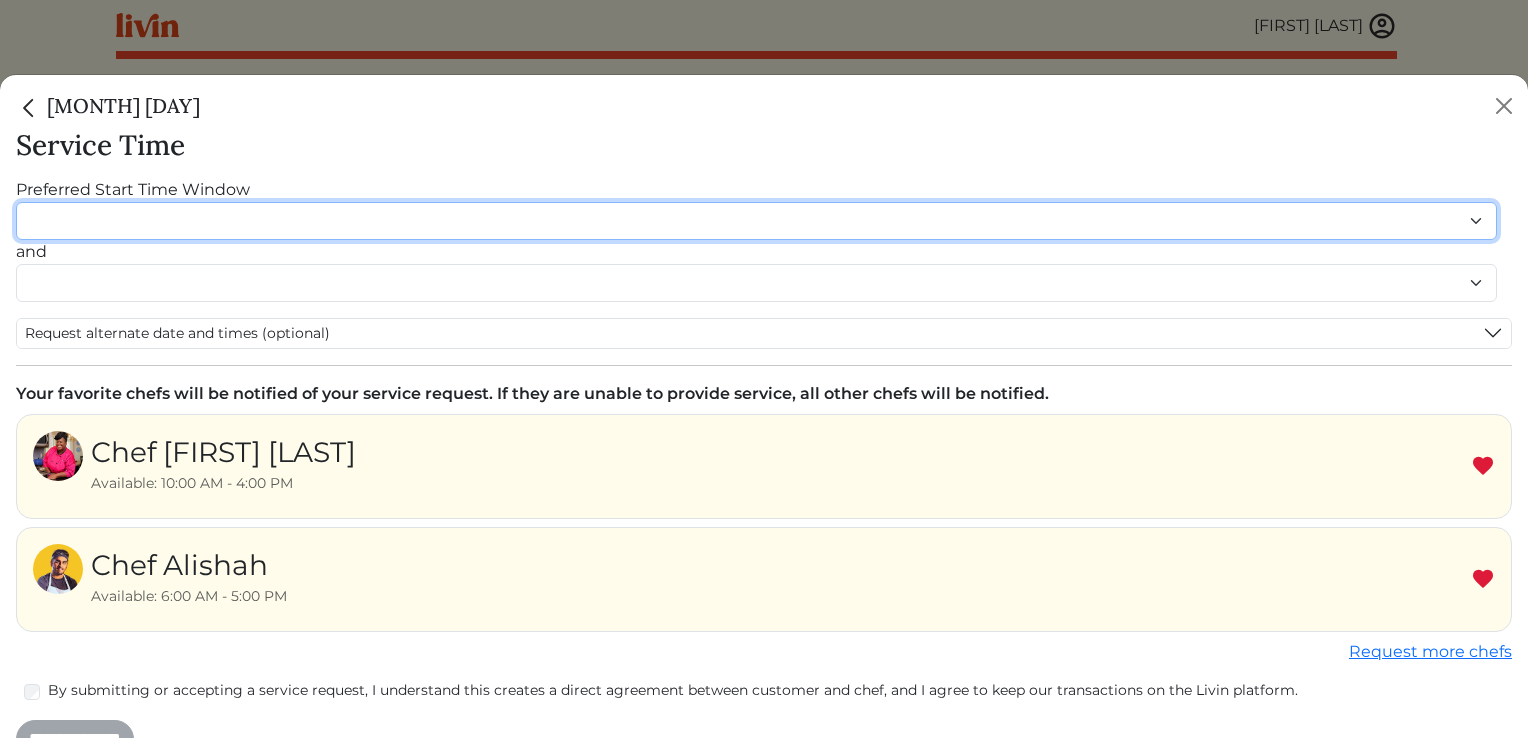select on "********" 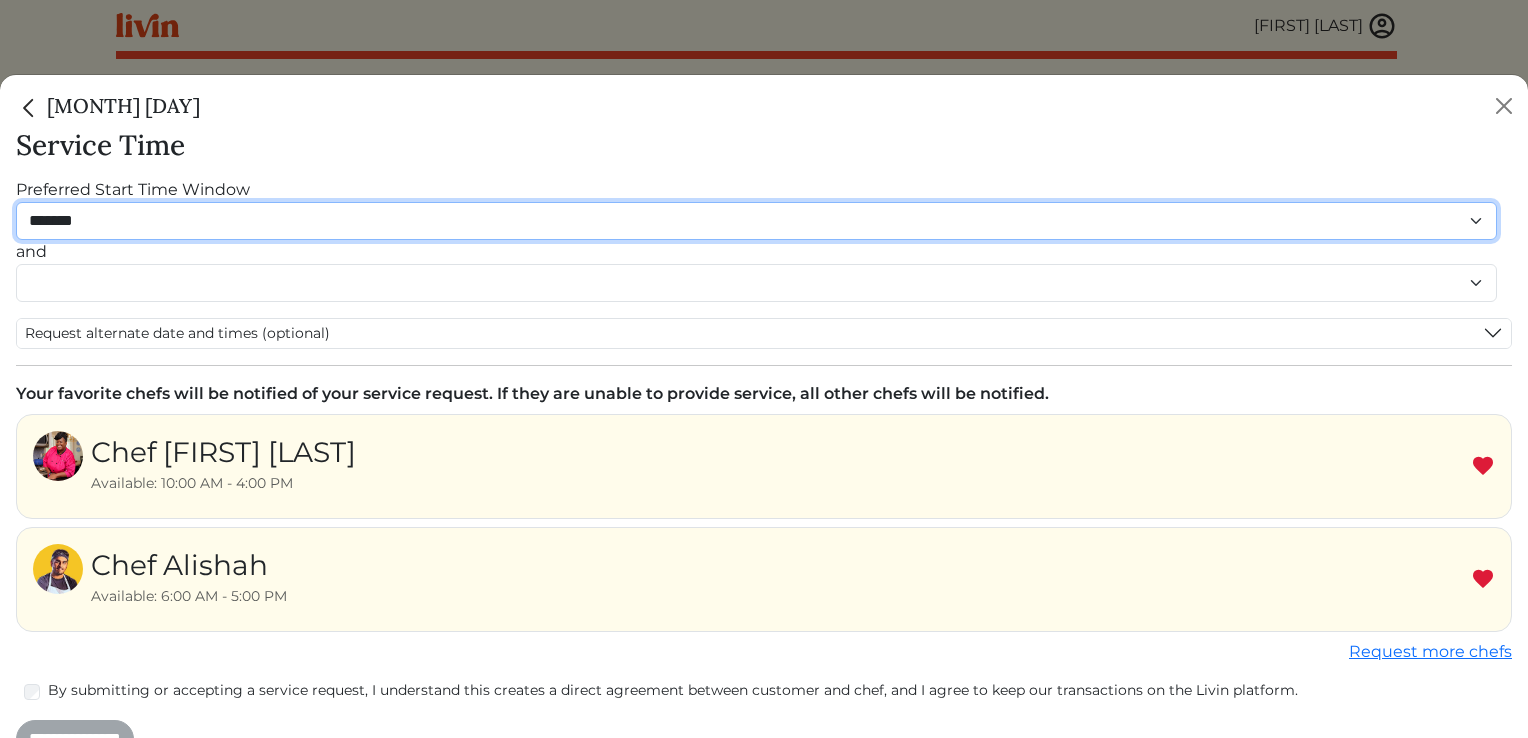 click on "*******
*******
*******
*******
*******
*******
********
********
********
********
********
********
*******
*******
*******
*******
*******
*******
*******
*******
*******
*******
*******
*******
*******
*******
*******
*******
*******
*******
********" at bounding box center (756, 221) 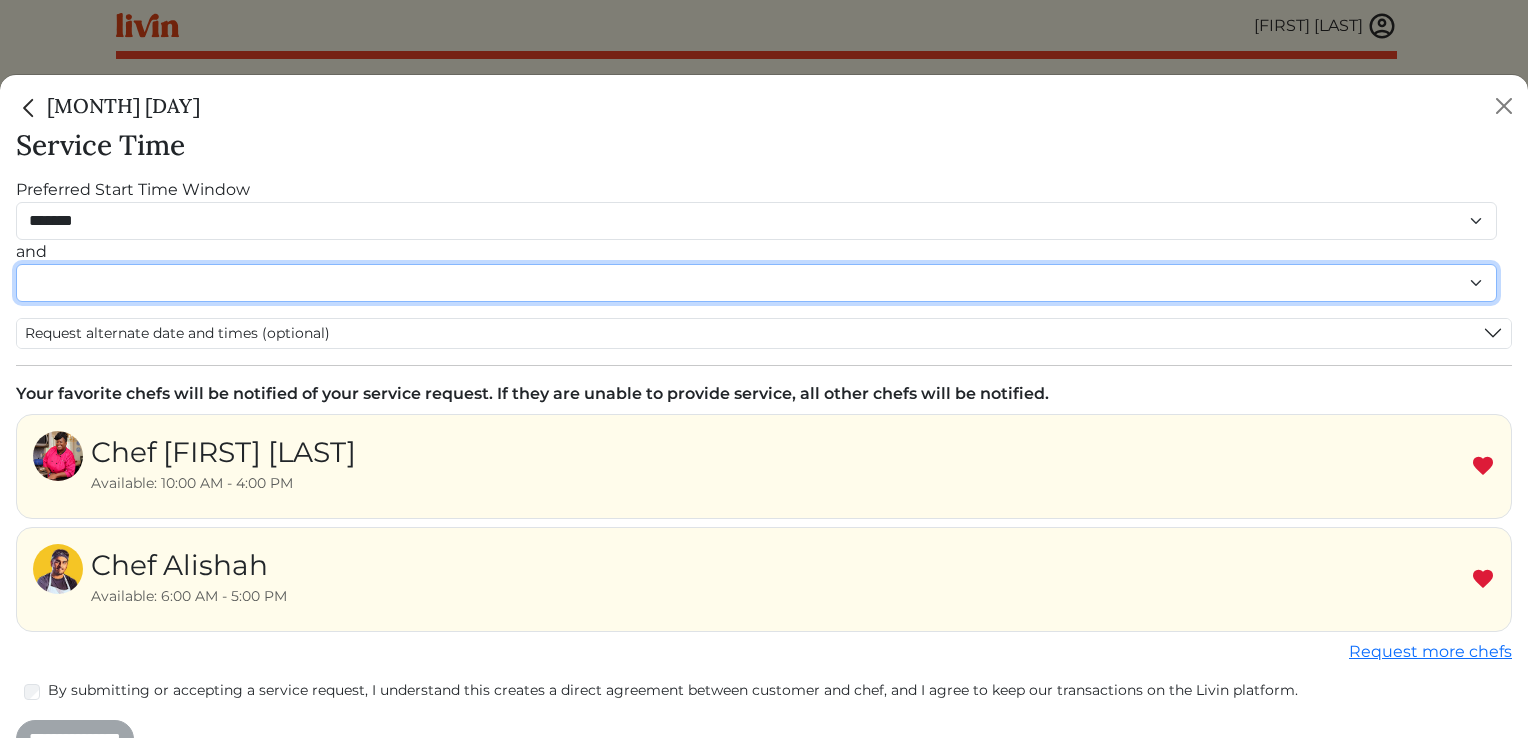 click on "*******
*******
*******
*******
*******
*******
********
********
********
********
********
********
*******
*******
*******
*******
*******
*******
*******
*******
*******
*******
*******
*******
*******
*******
*******
*******
*******
*******
********" at bounding box center (756, 283) 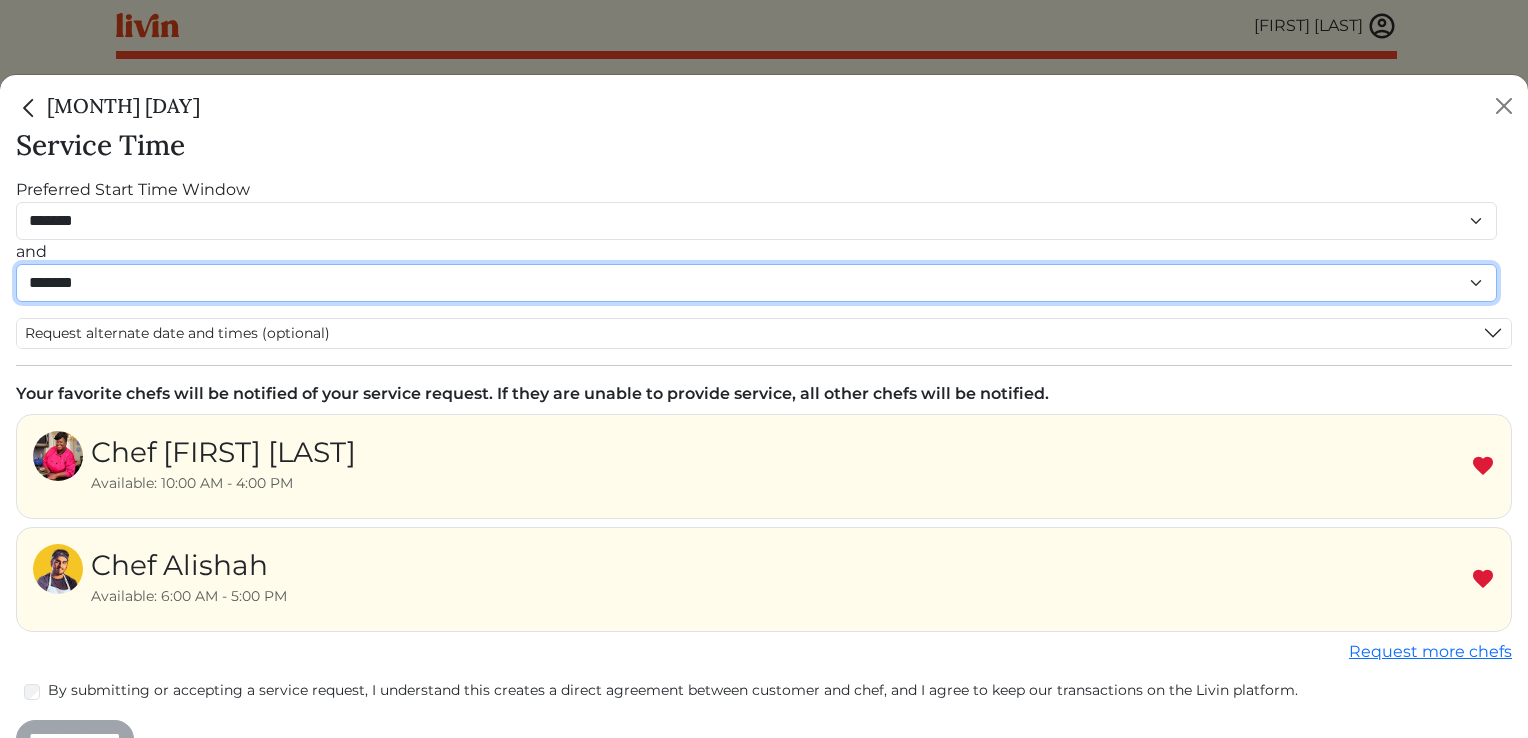 click on "*******
*******
*******
*******
*******
*******
********
********
********
********
********
********
*******
*******
*******
*******
*******
*******
*******
*******
*******
*******
*******
*******
*******
*******
*******
*******
*******
*******
********" at bounding box center (756, 283) 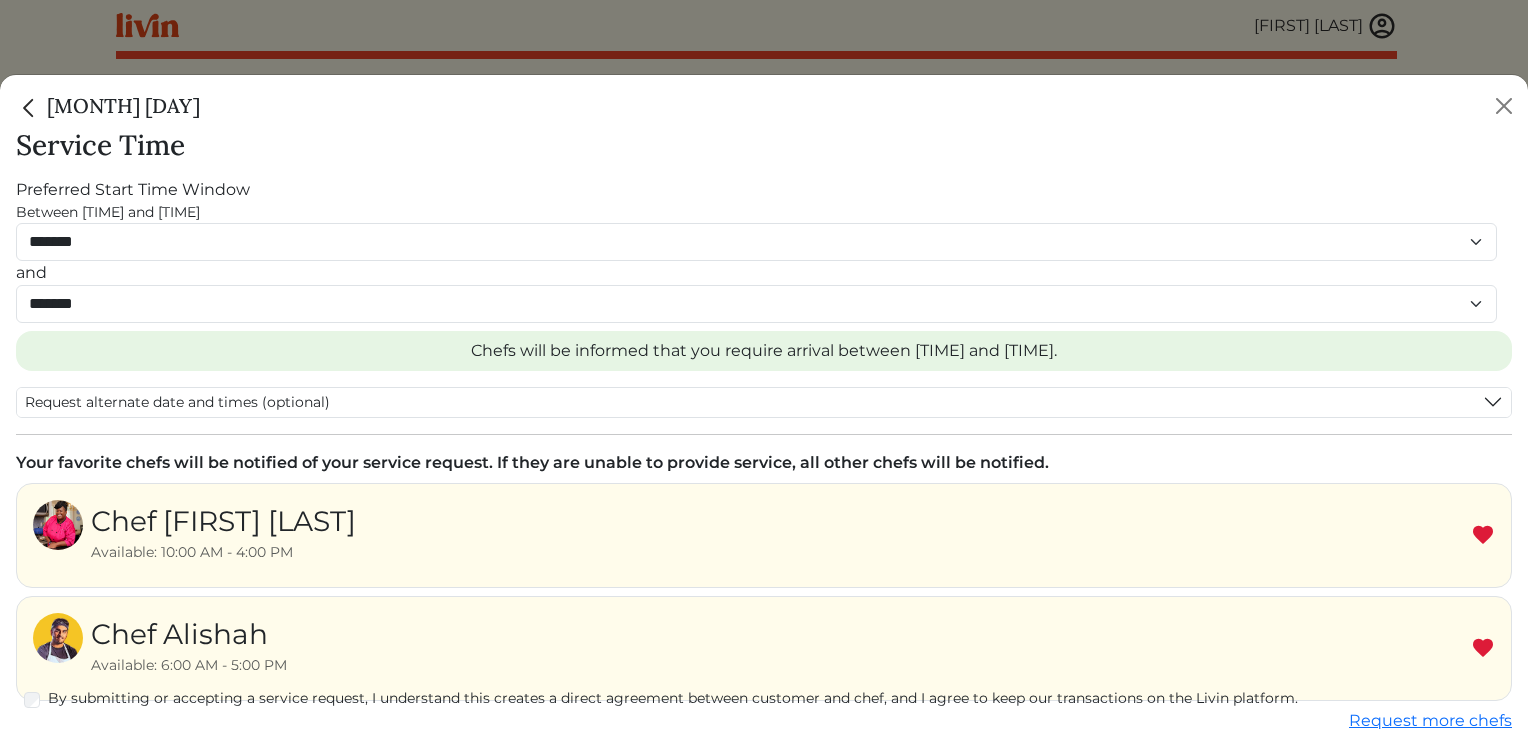 scroll, scrollTop: 102, scrollLeft: 0, axis: vertical 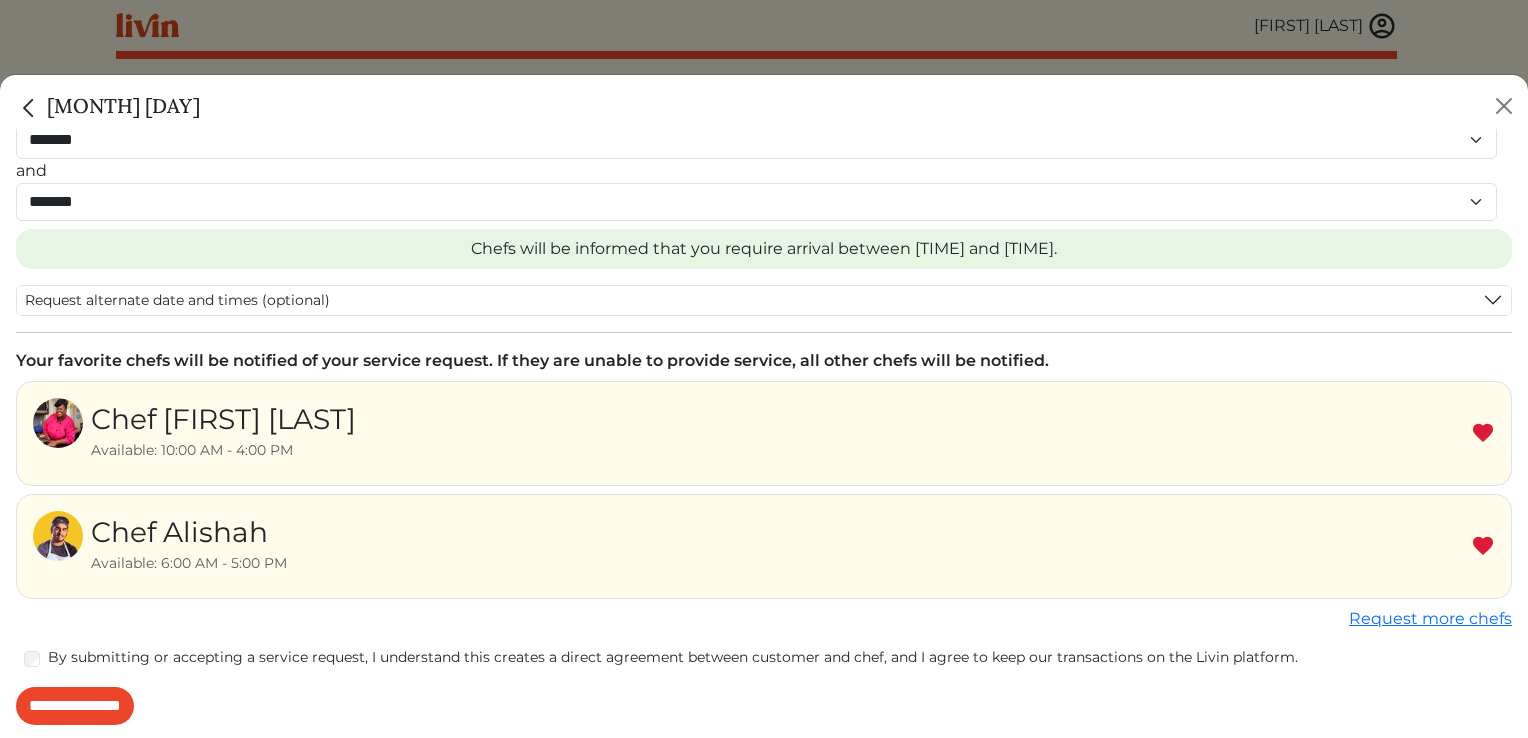click at bounding box center (1483, 546) 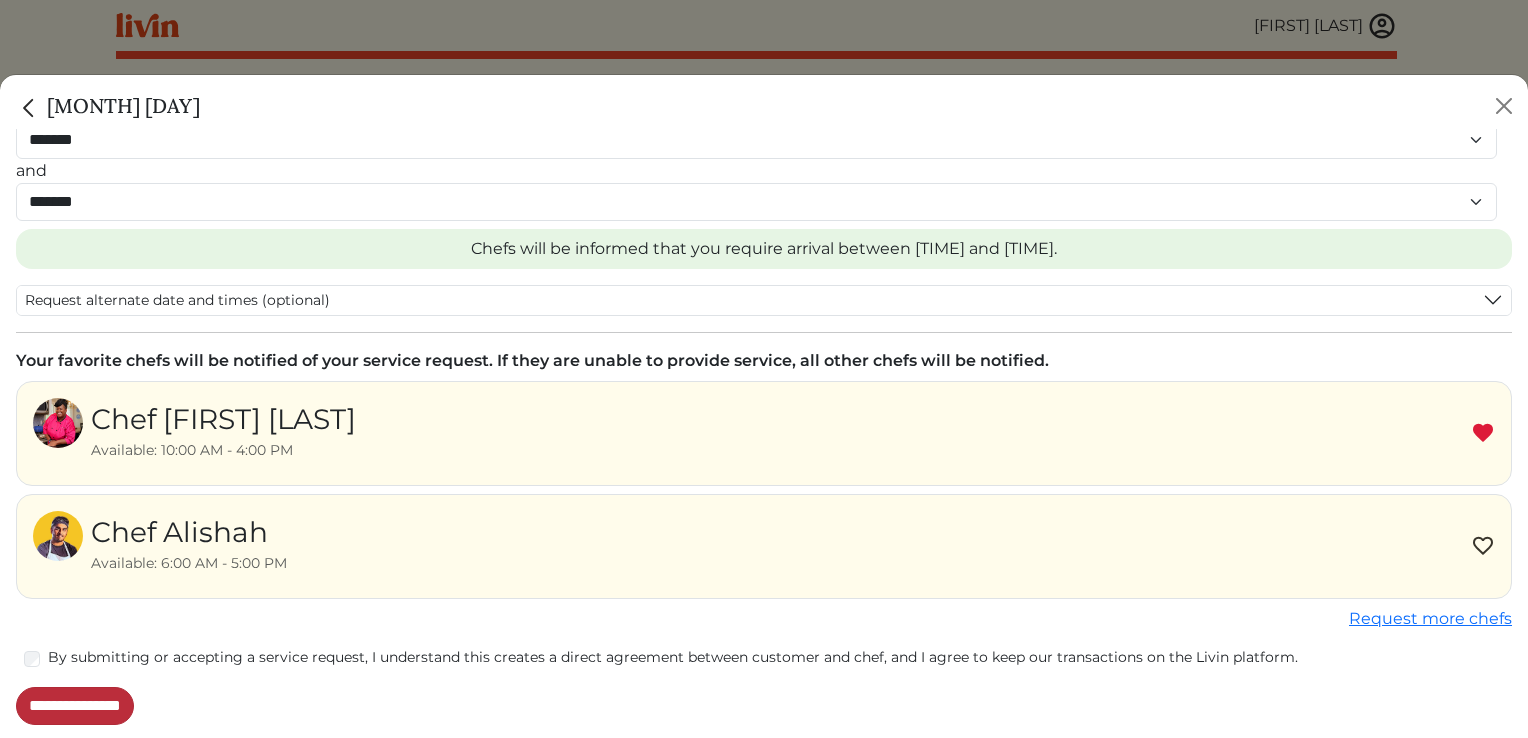 click on "**********" at bounding box center [75, 706] 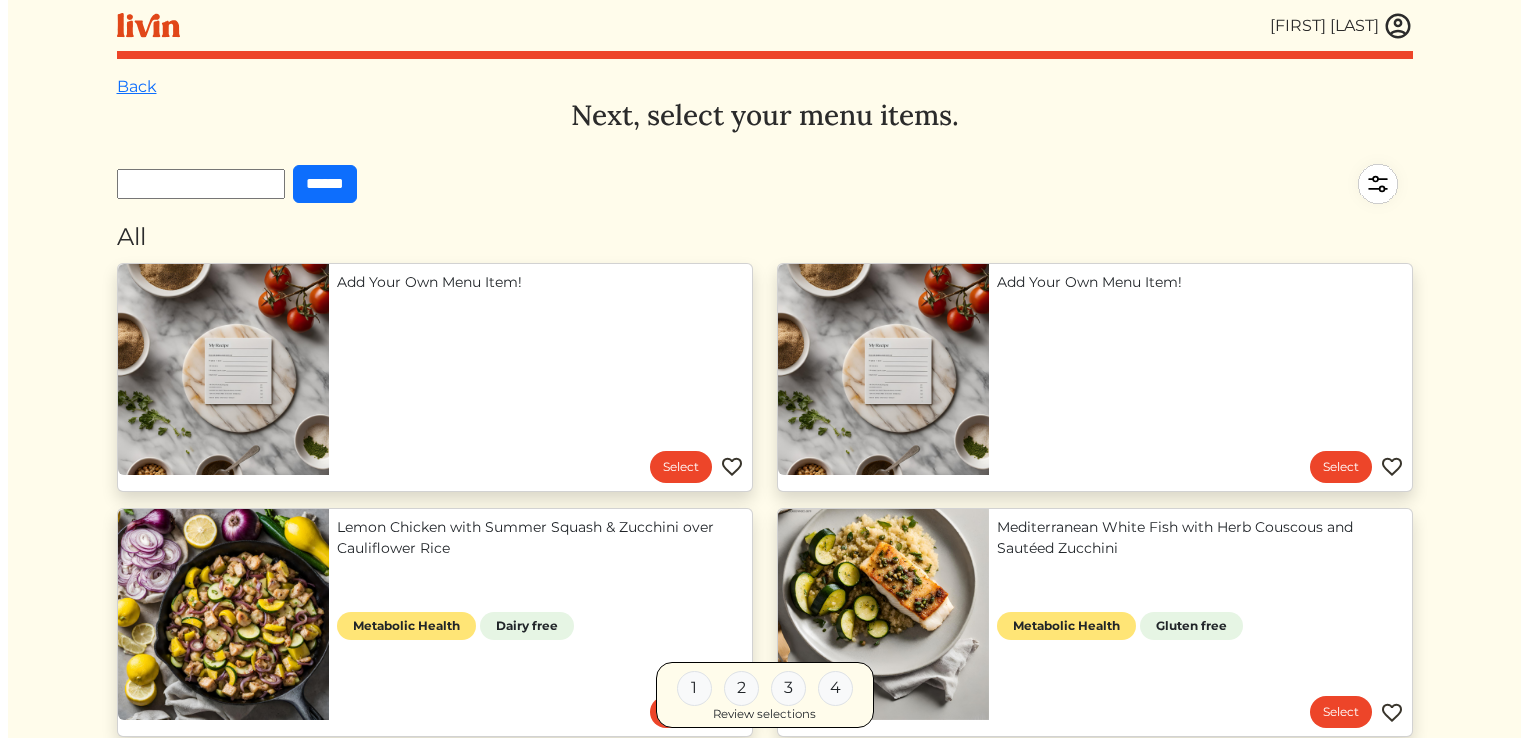 scroll, scrollTop: 0, scrollLeft: 0, axis: both 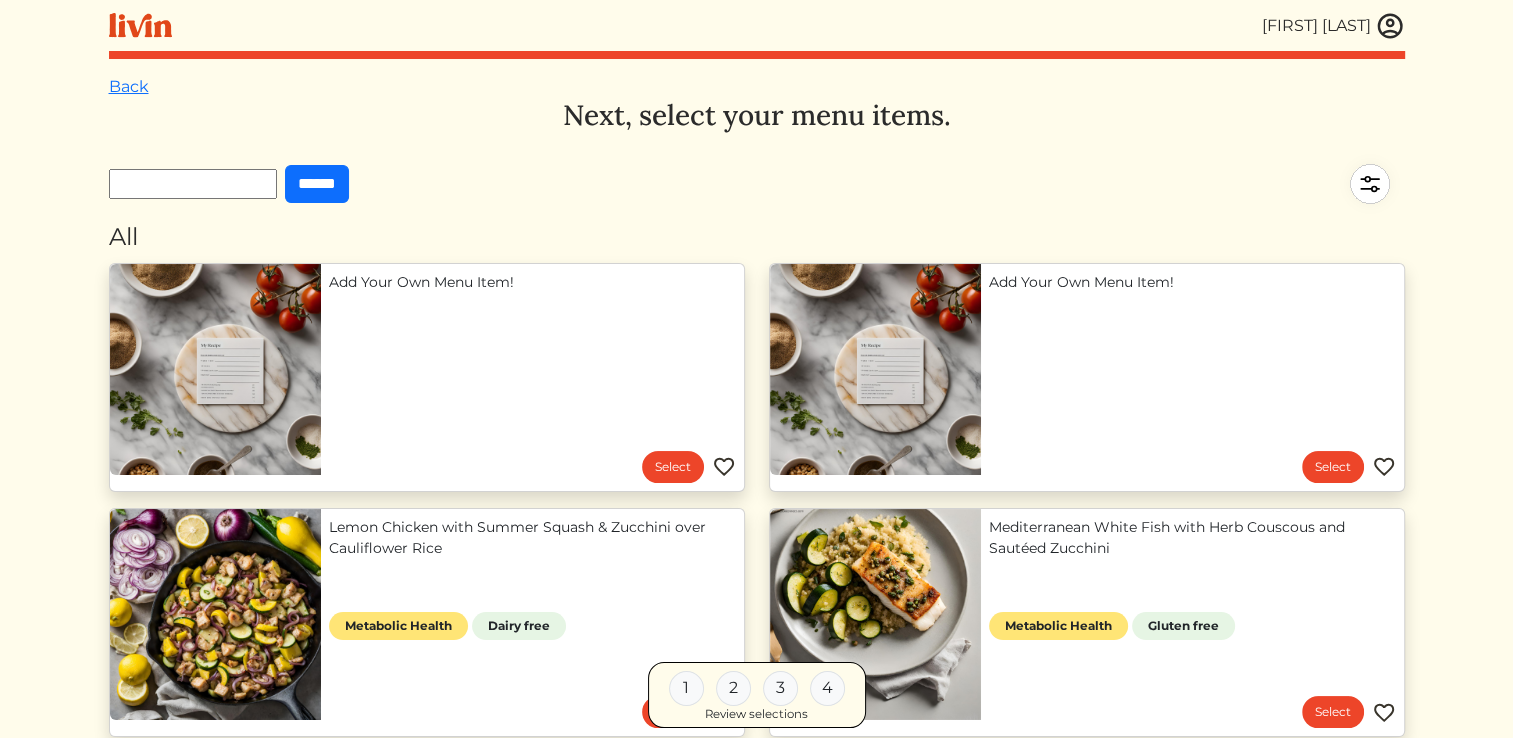 click at bounding box center (1390, 26) 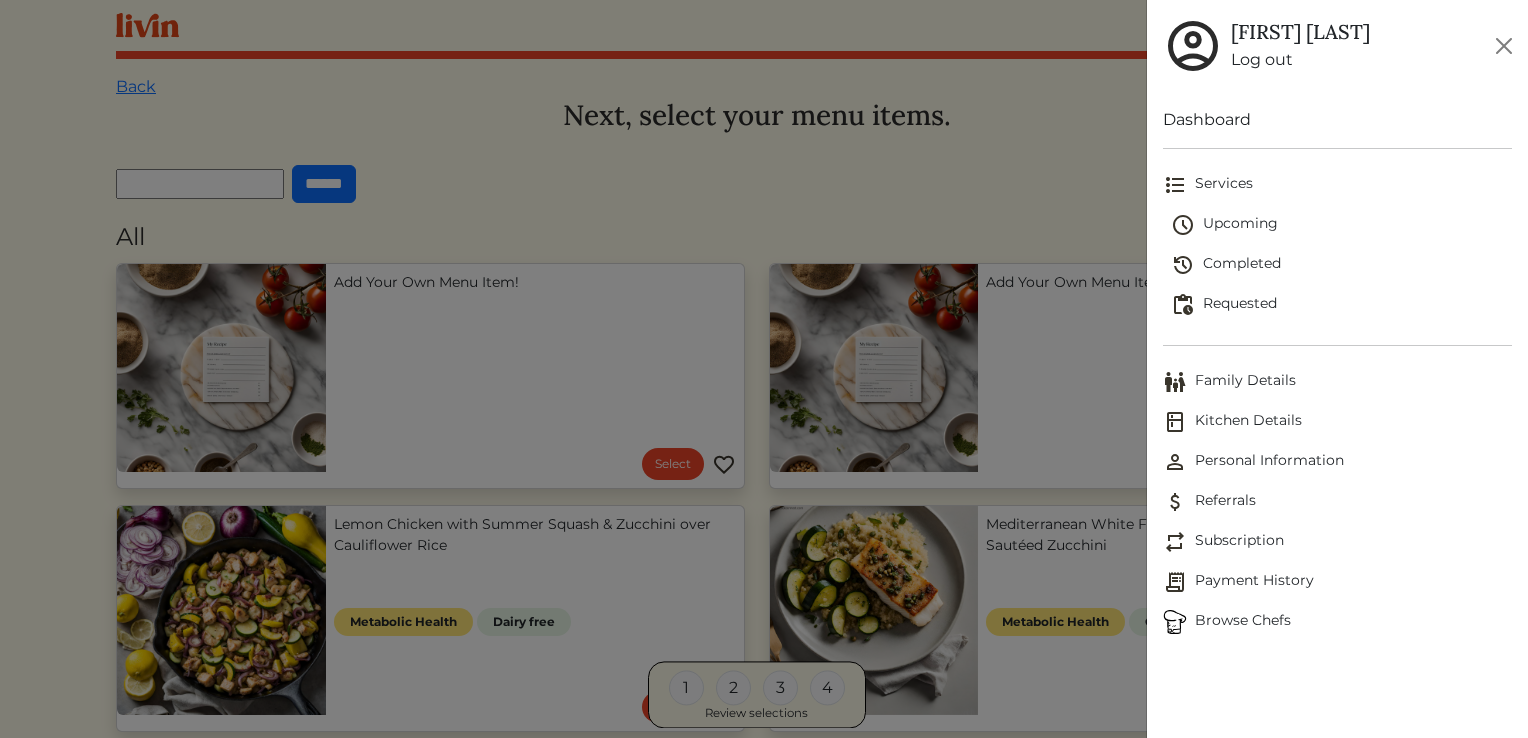 click on "Dashboard" at bounding box center [1337, 120] 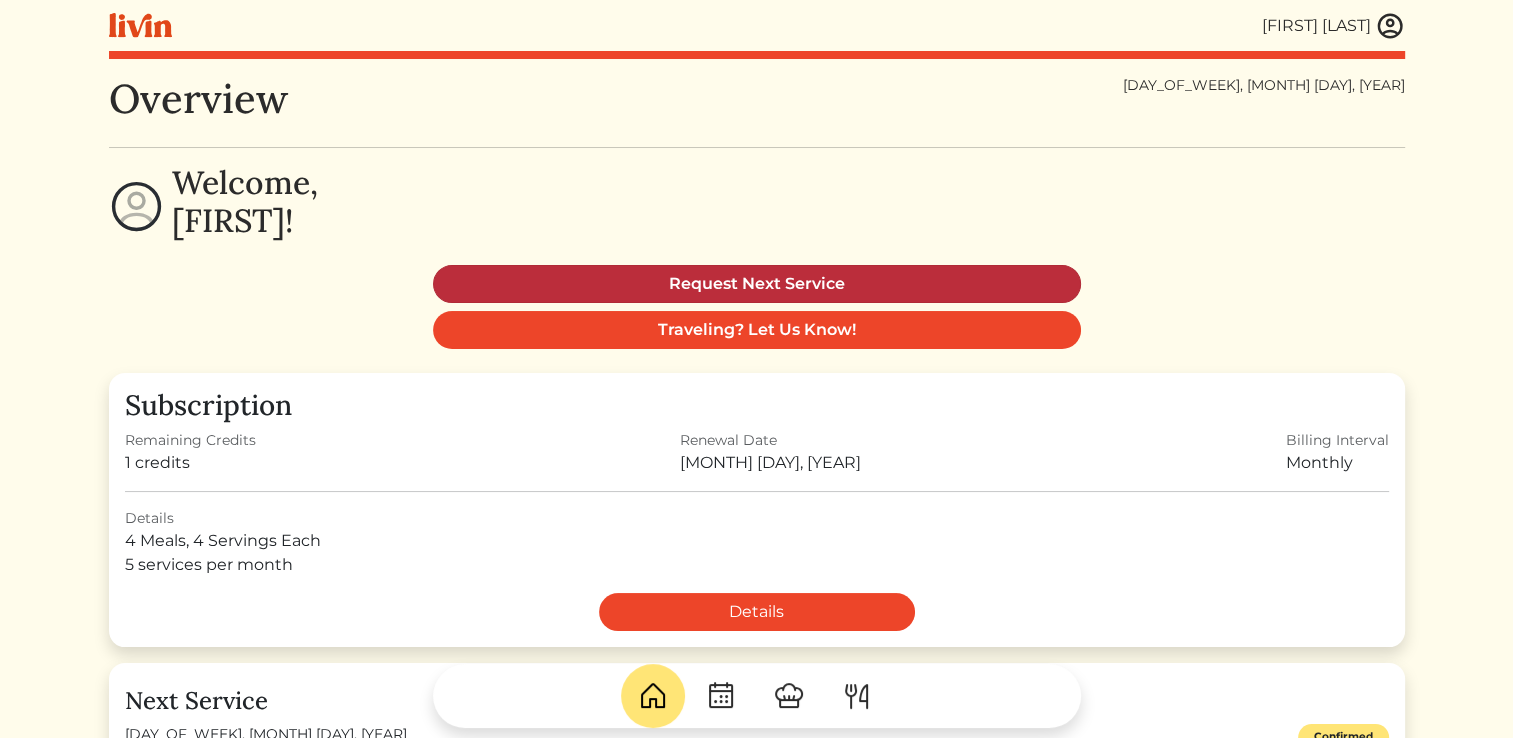 click on "Request Next Service" at bounding box center (757, 284) 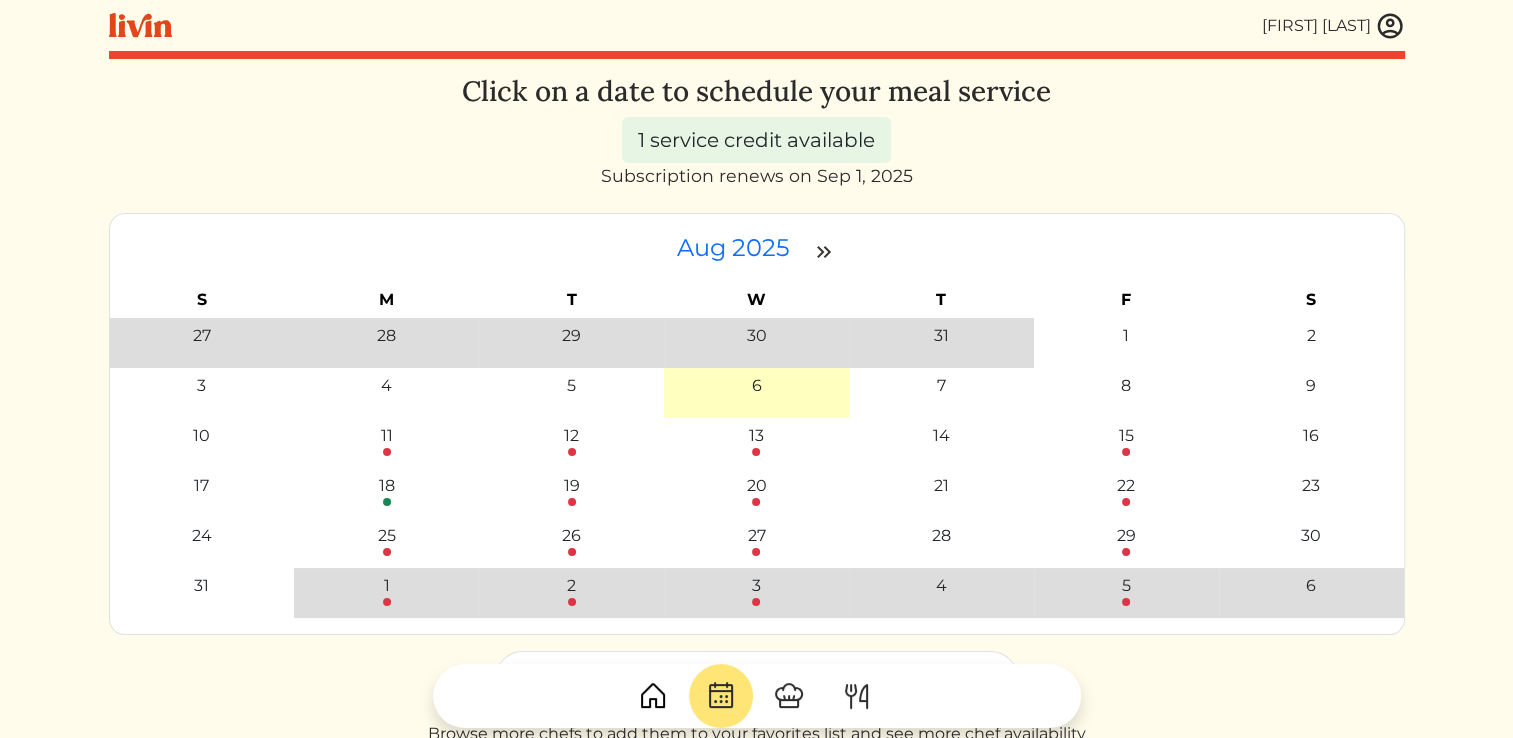 click at bounding box center [824, 252] 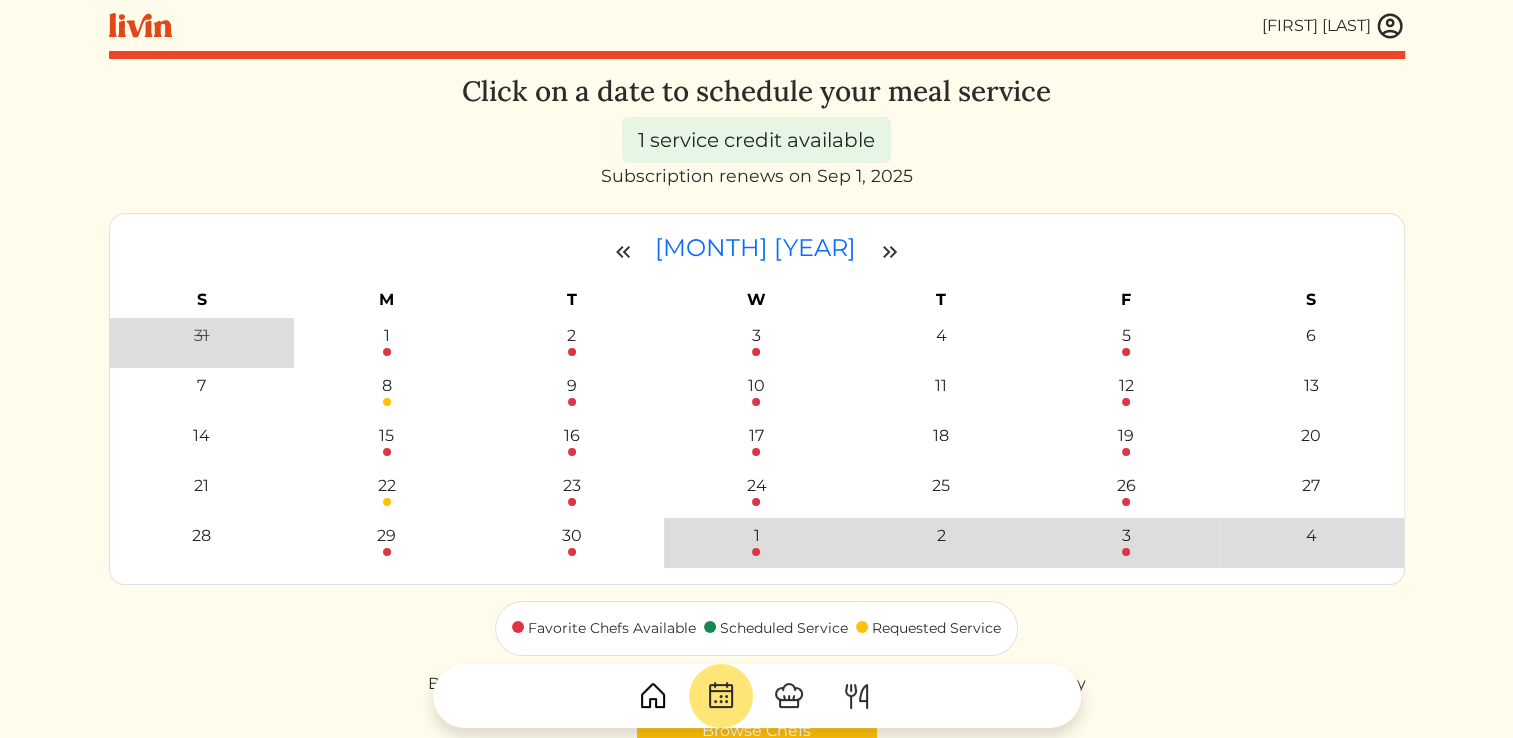 click on "[MONTH] [YEAR]" at bounding box center (757, 248) 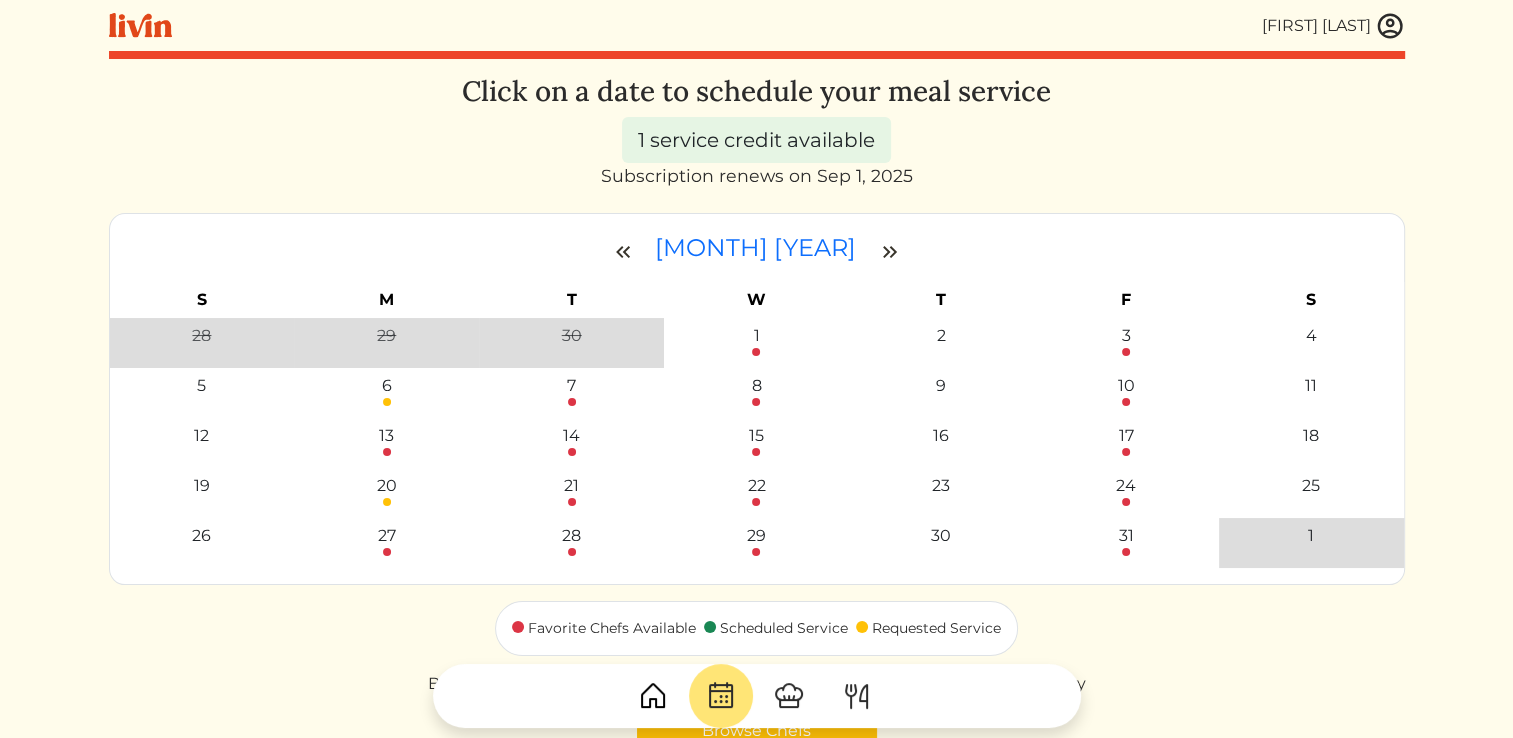 click at bounding box center [890, 252] 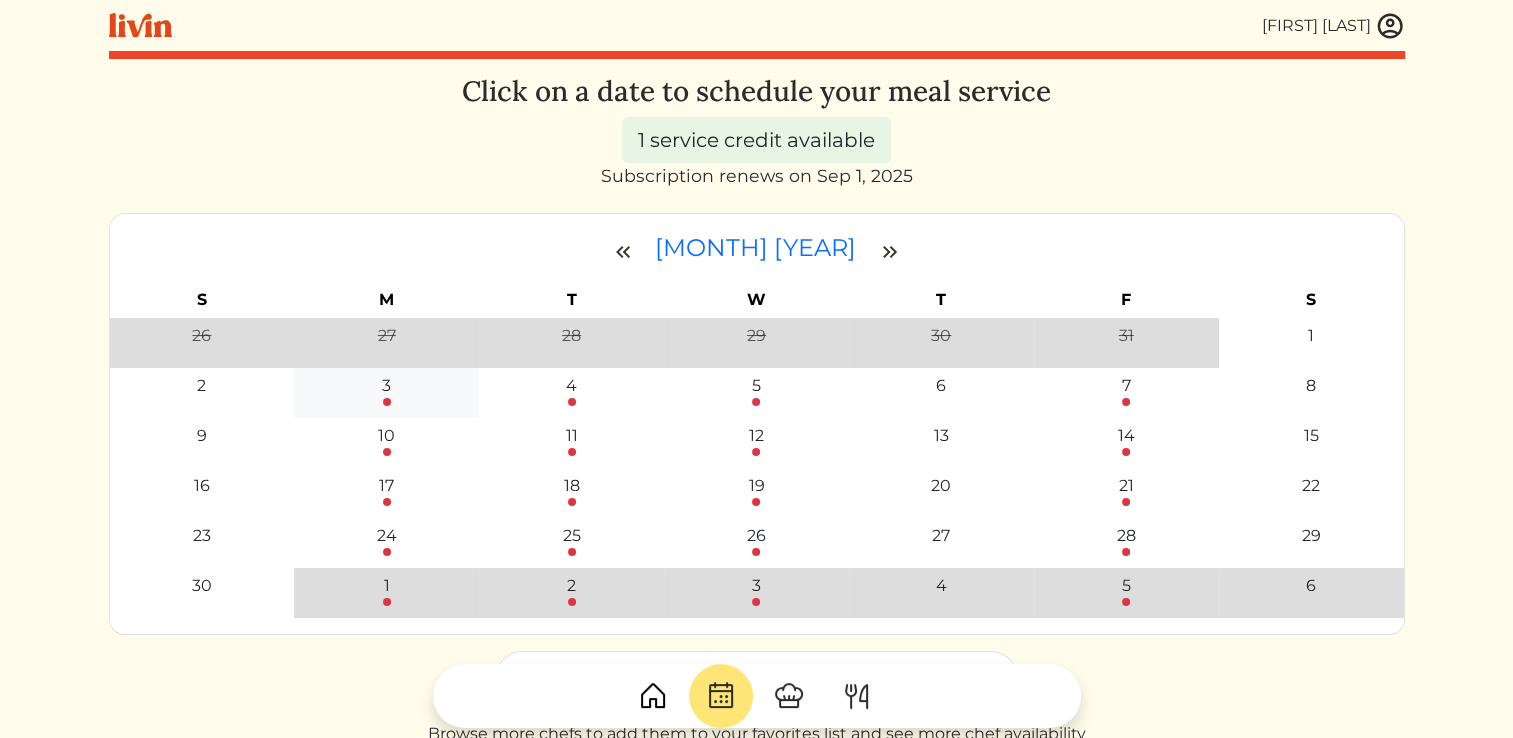 click on "3" at bounding box center [386, 386] 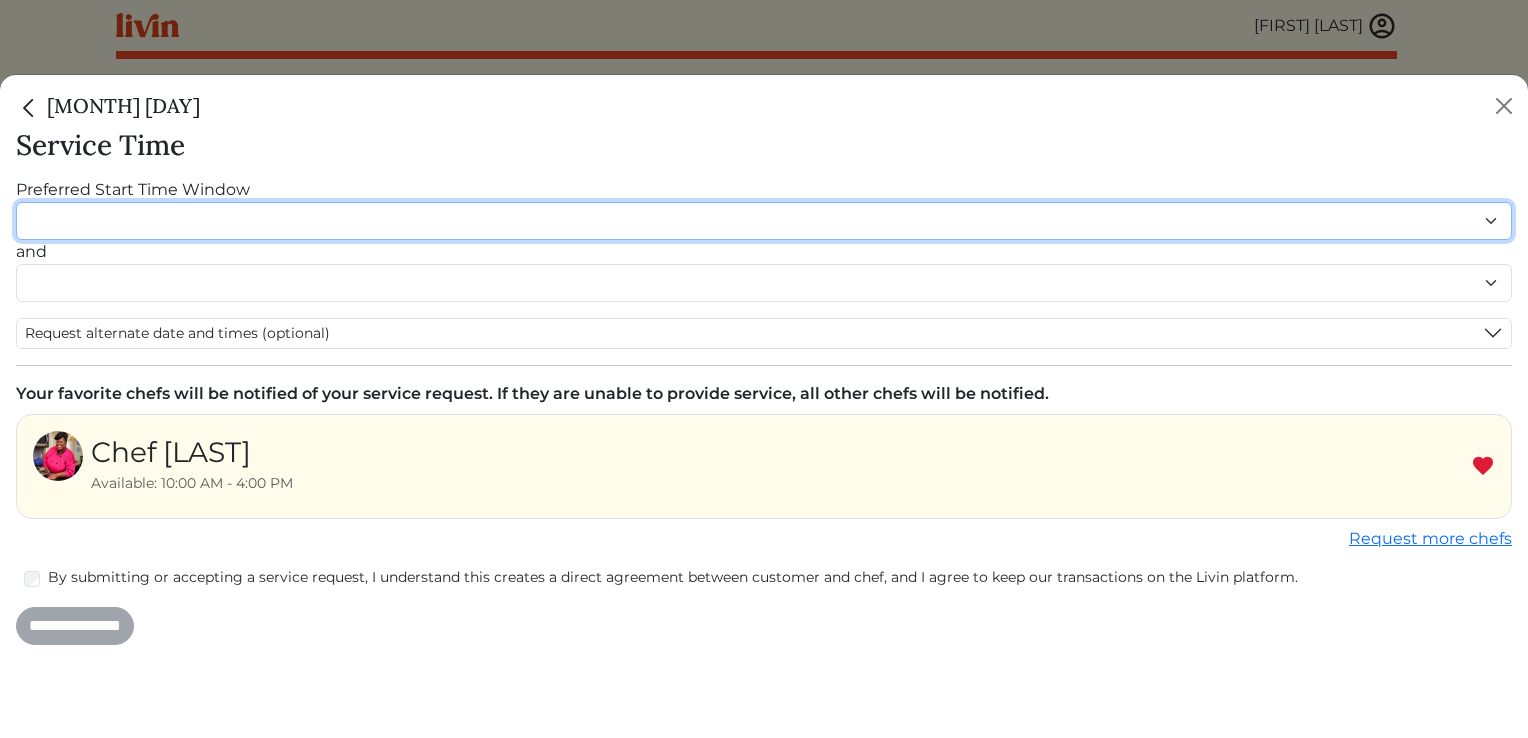 click on "*******
*******
*******
*******
*******
*******
********
********
********
********
********
********
*******
*******
*******
*******
*******
*******
*******
*******
*******
*******
*******
*******
*******
*******
*******
*******
*******
*******
********" at bounding box center [764, 221] 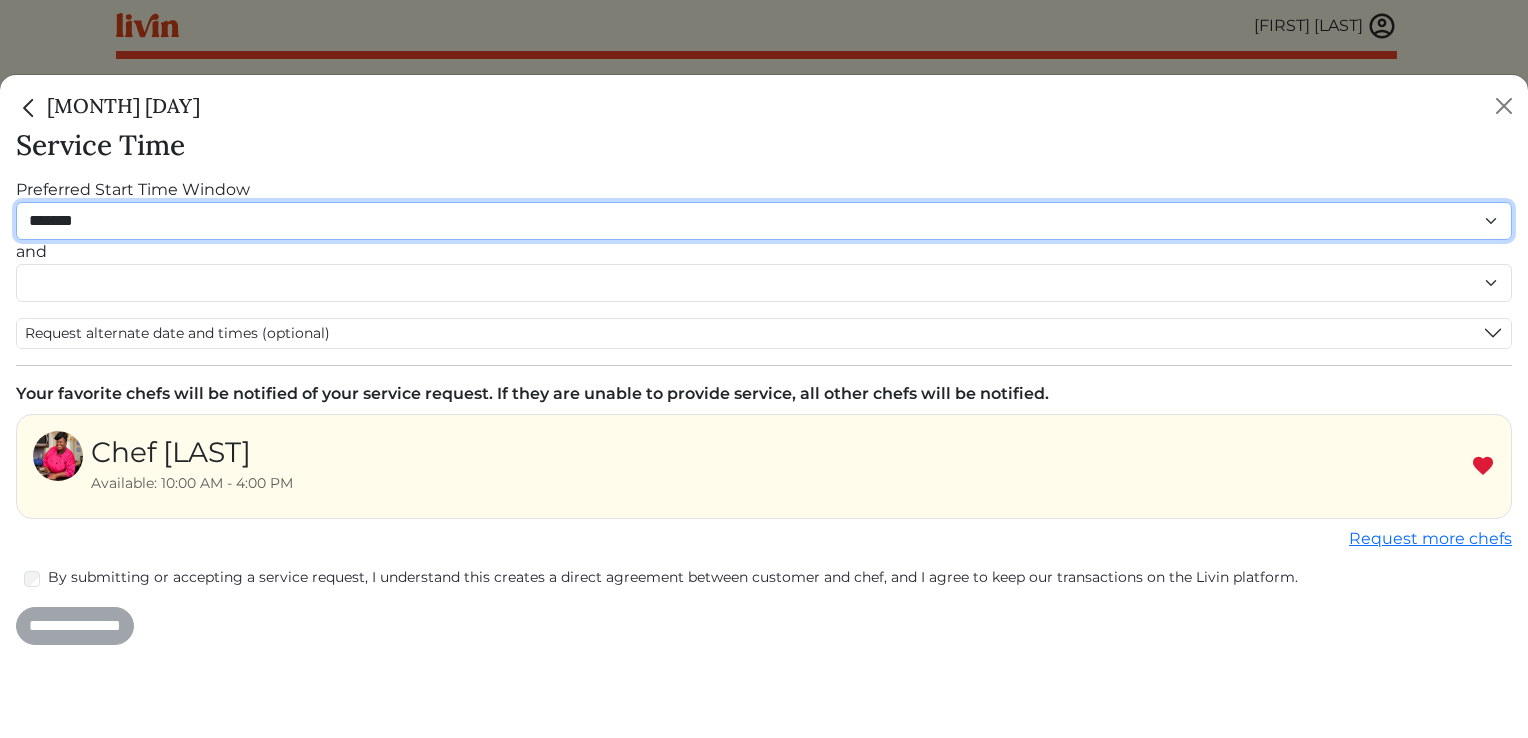 click on "*******
*******
*******
*******
*******
*******
********
********
********
********
********
********
*******
*******
*******
*******
*******
*******
*******
*******
*******
*******
*******
*******
*******
*******
*******
*******
*******
*******
********" at bounding box center (764, 221) 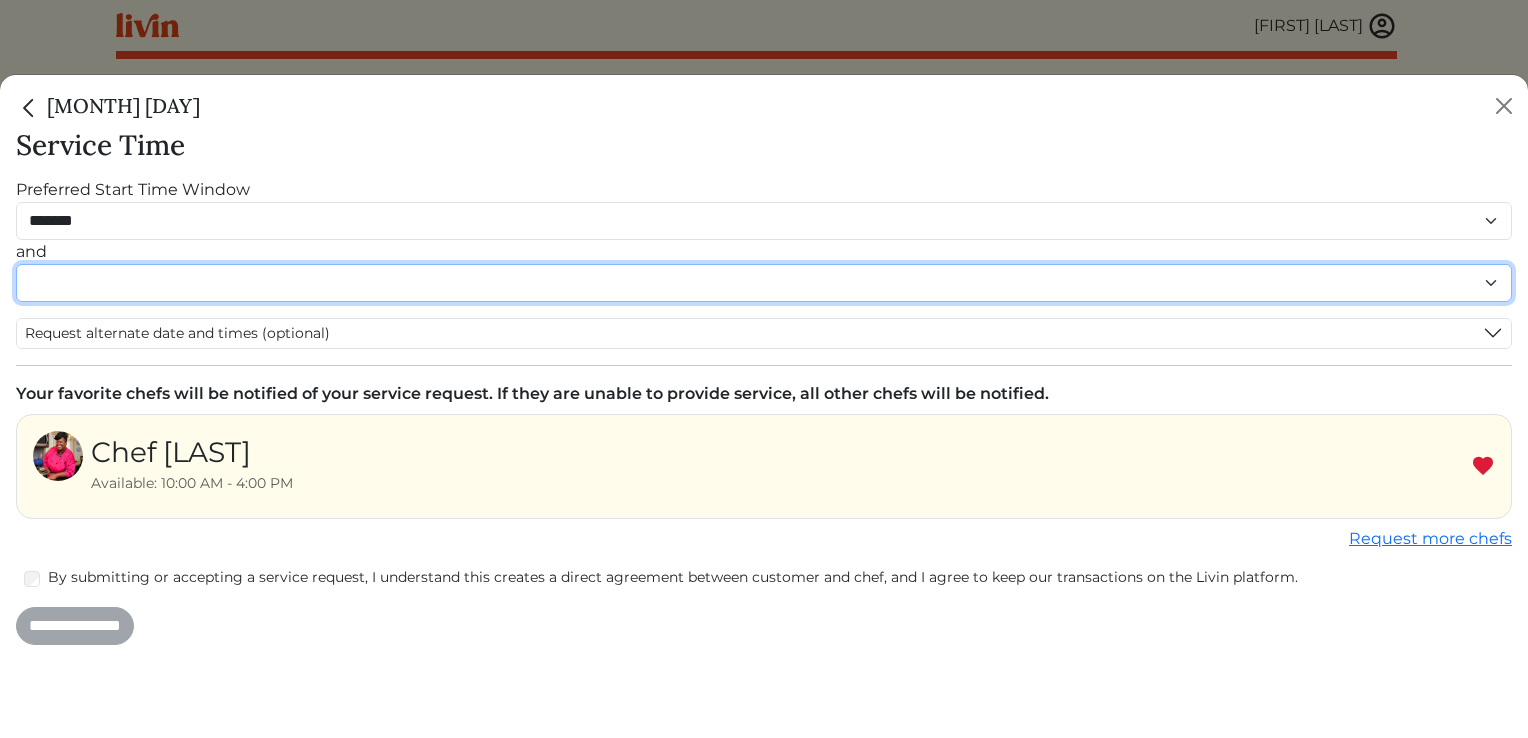 click on "*******
*******
*******
*******
*******
*******
********
********
********
********
********
********
*******
*******
*******
*******
*******
*******
*******
*******
*******
*******
*******
*******
*******
*******
*******
*******
*******
*******
********" at bounding box center [764, 283] 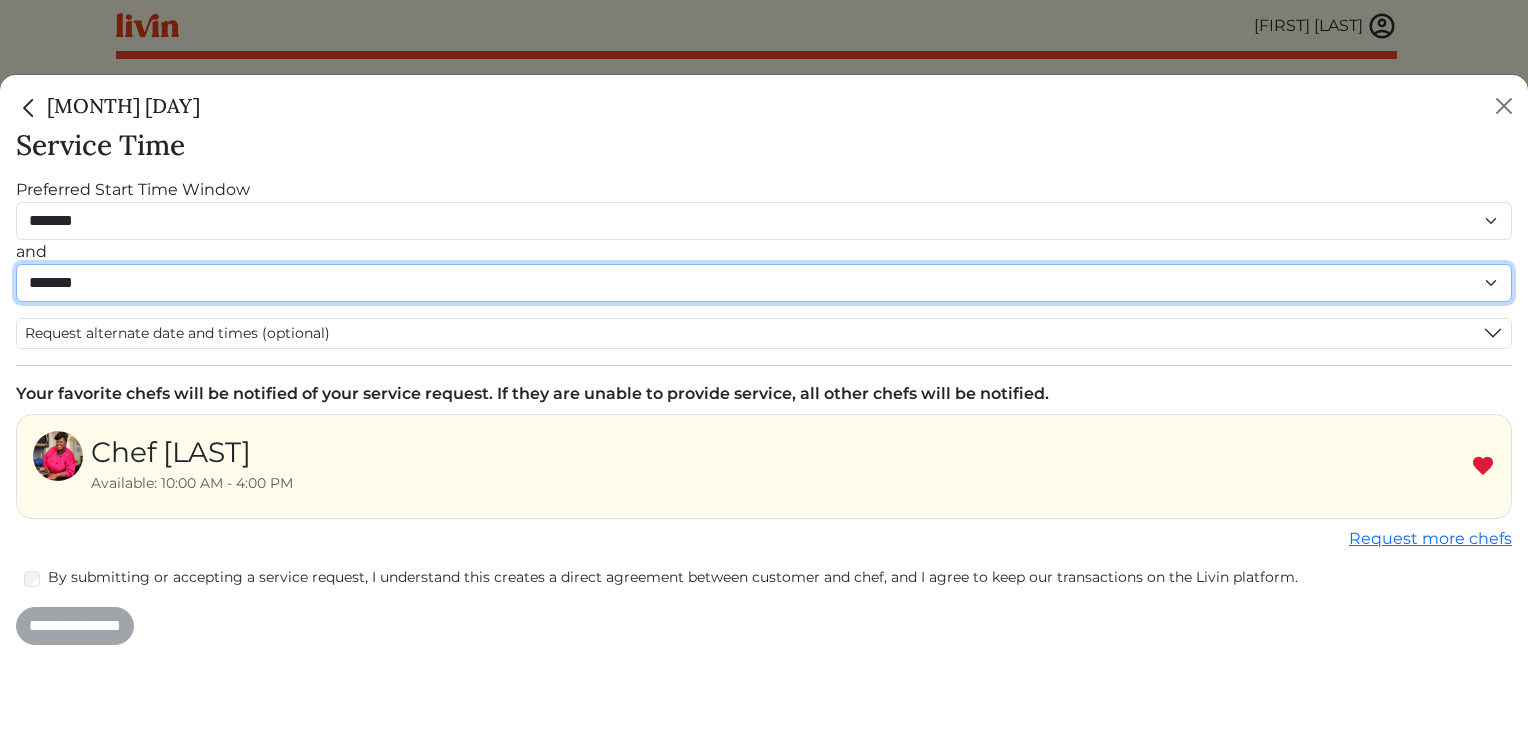 click on "*******
*******
*******
*******
*******
*******
********
********
********
********
********
********
*******
*******
*******
*******
*******
*******
*******
*******
*******
*******
*******
*******
*******
*******
*******
*******
*******
*******
********" at bounding box center [764, 283] 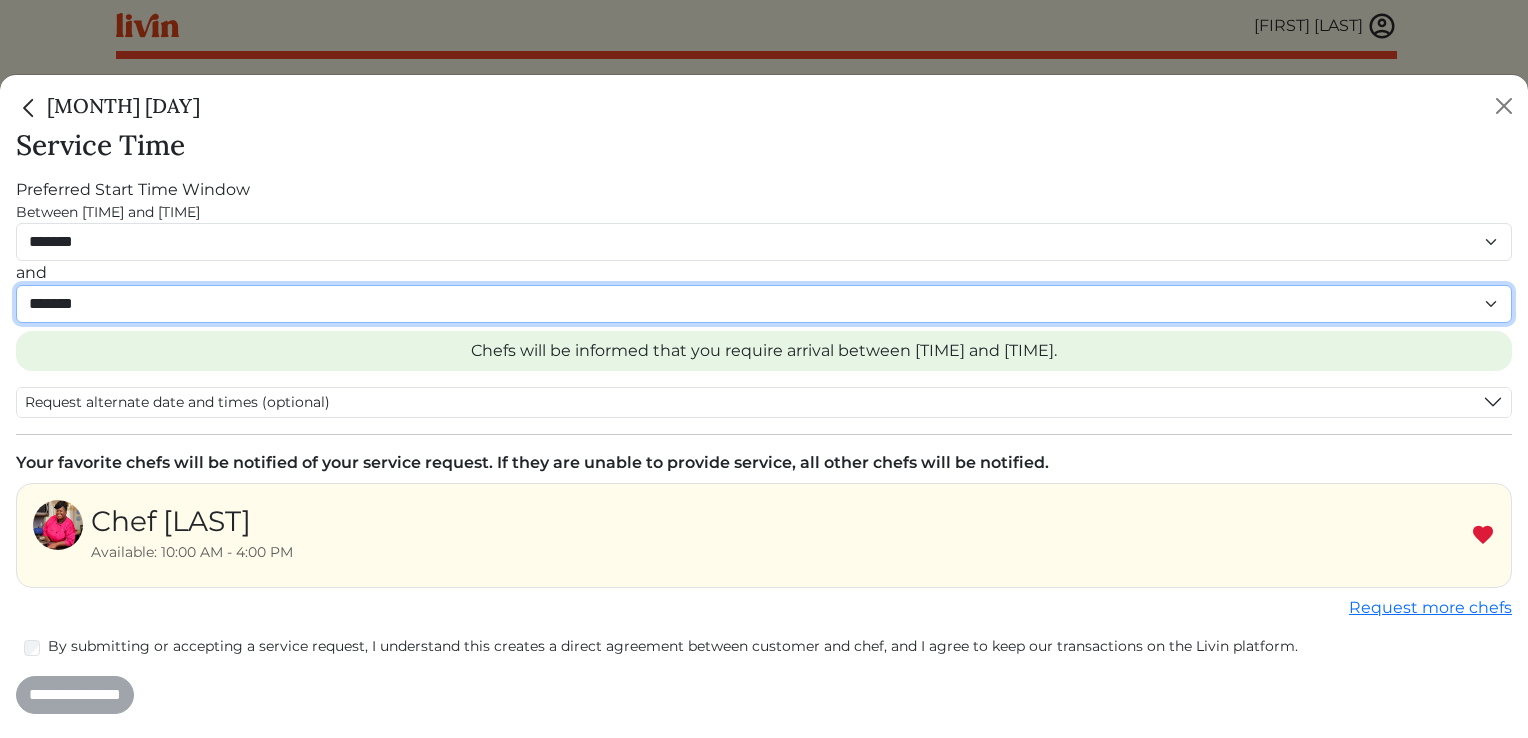select on "********" 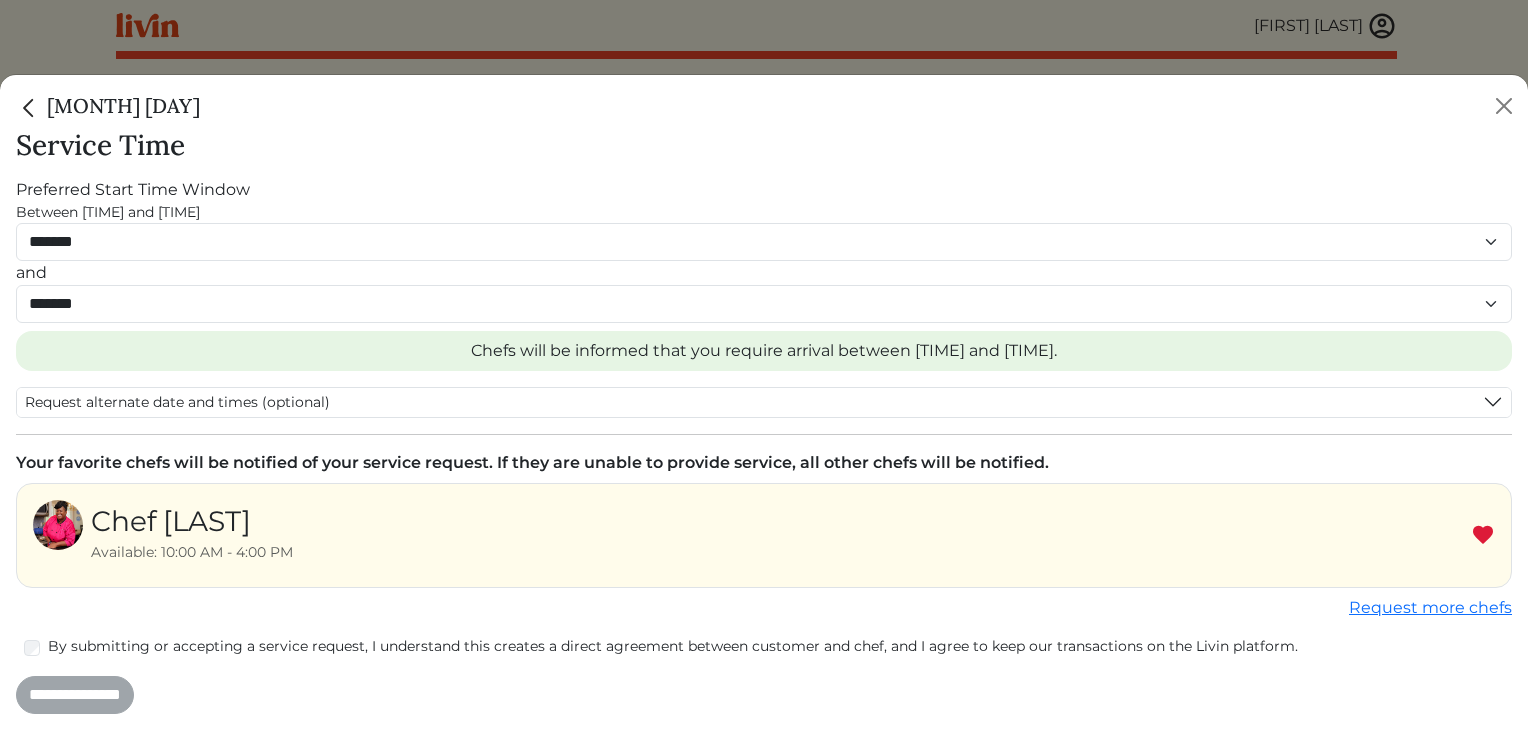 click on "By submitting or accepting a service request, I understand this creates a direct agreement between customer and chef, and I agree to keep our transactions on the Livin platform." at bounding box center (764, 648) 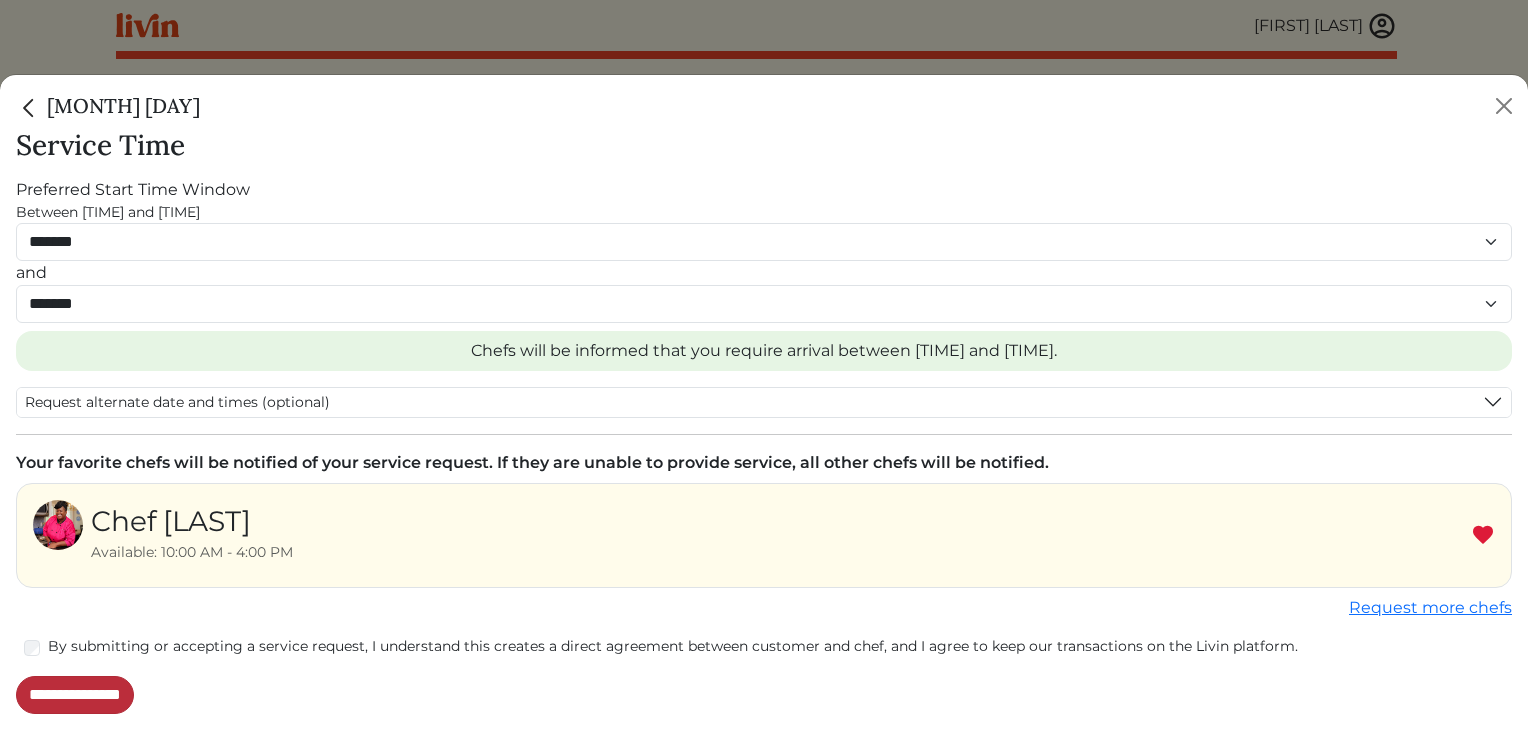 click on "**********" at bounding box center [75, 695] 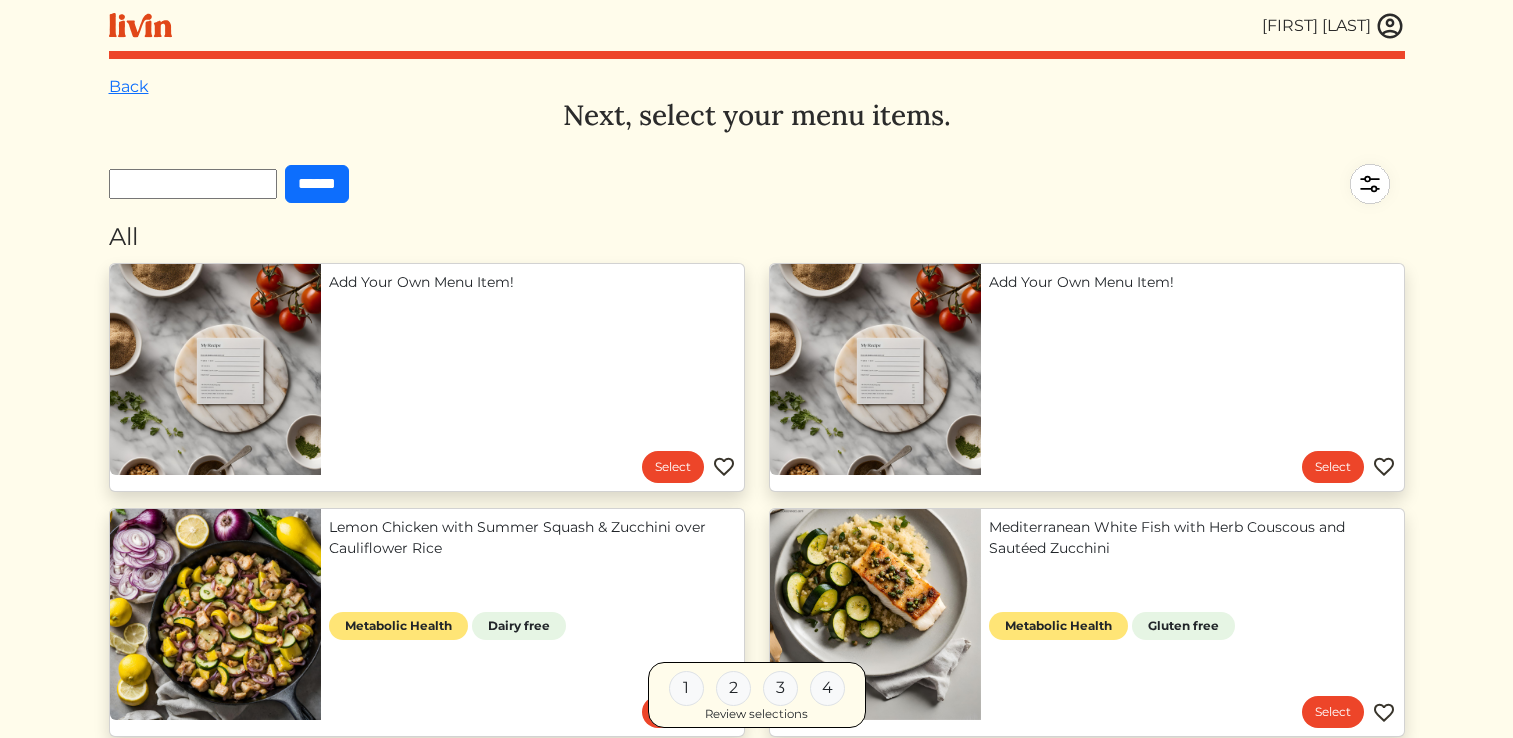 scroll, scrollTop: 0, scrollLeft: 0, axis: both 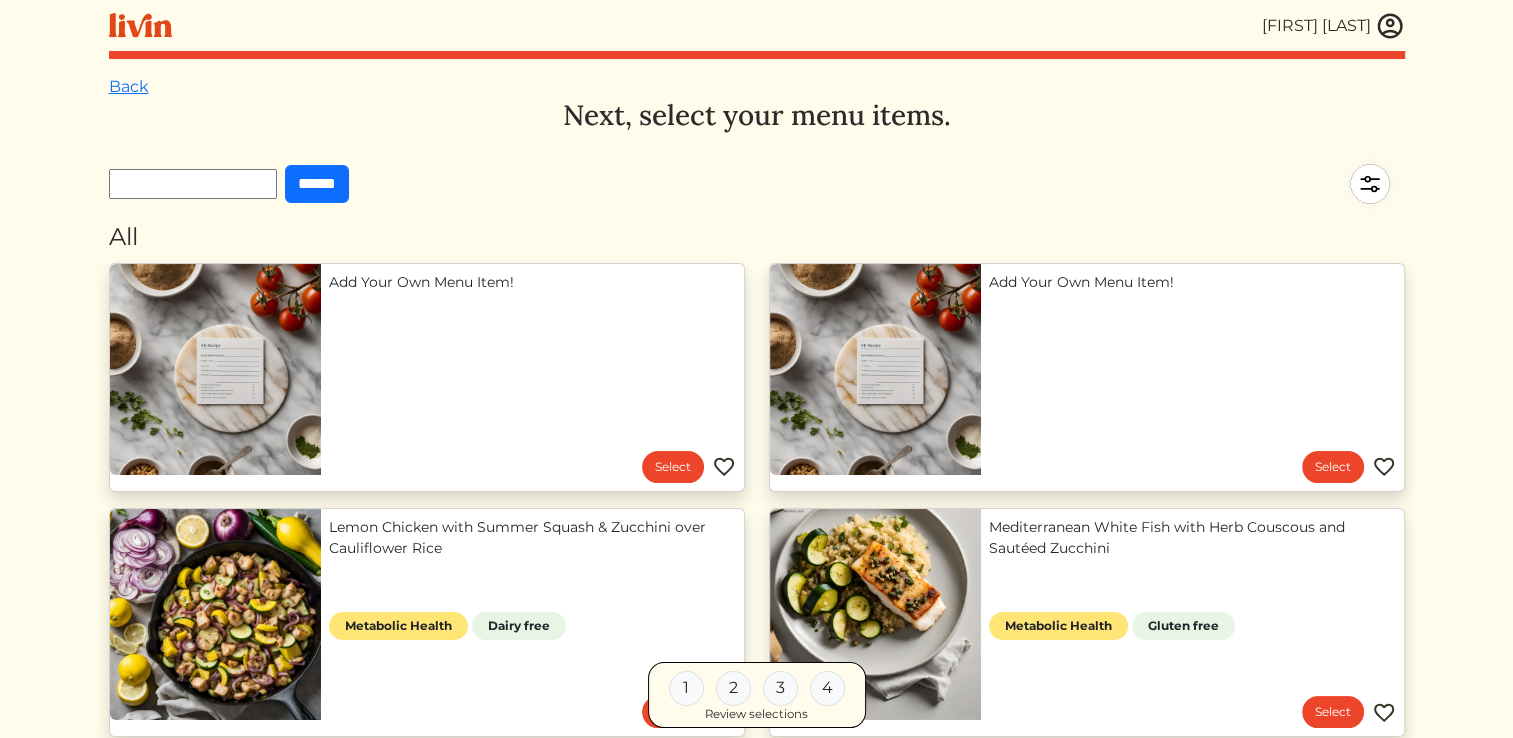 click at bounding box center (1390, 26) 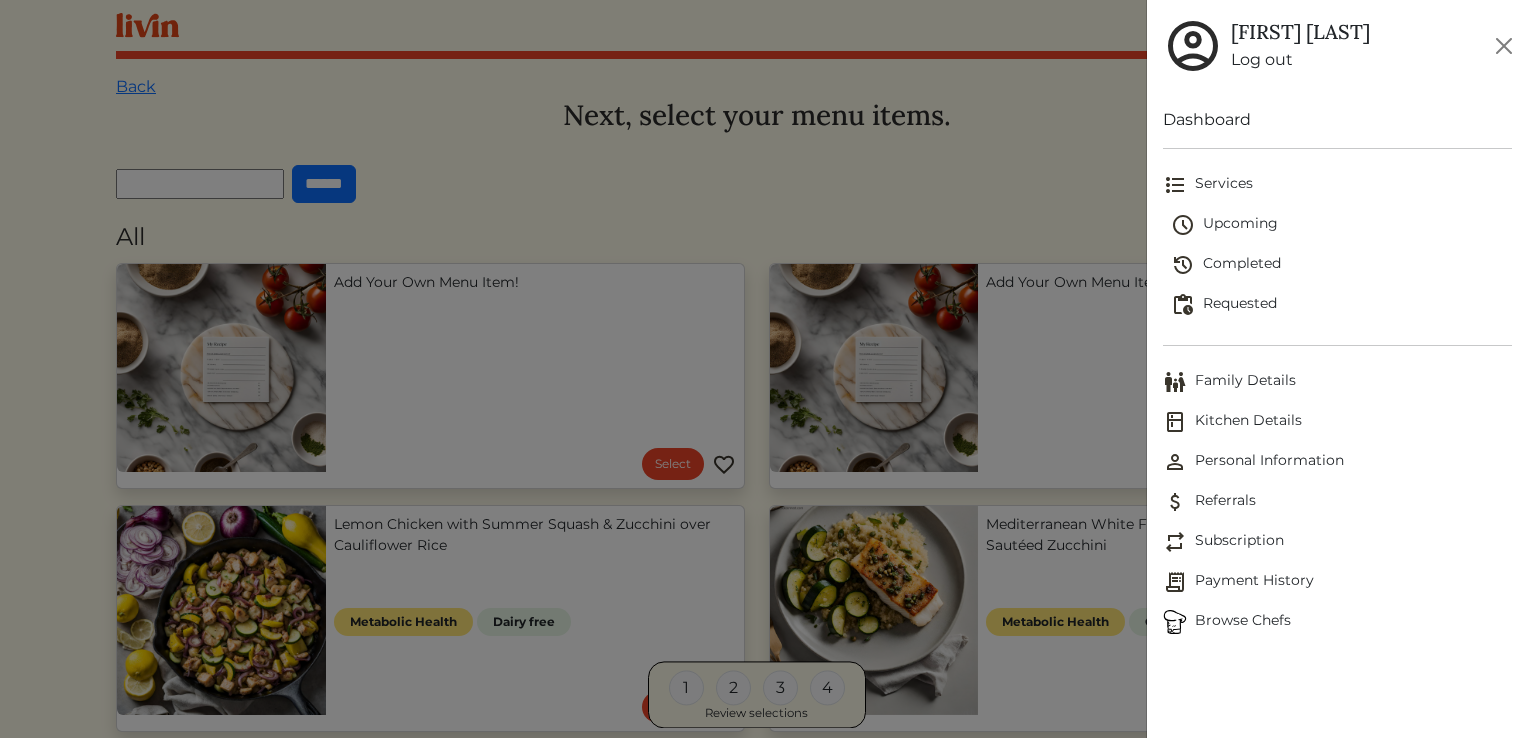 click on "Dashboard" at bounding box center (1337, 120) 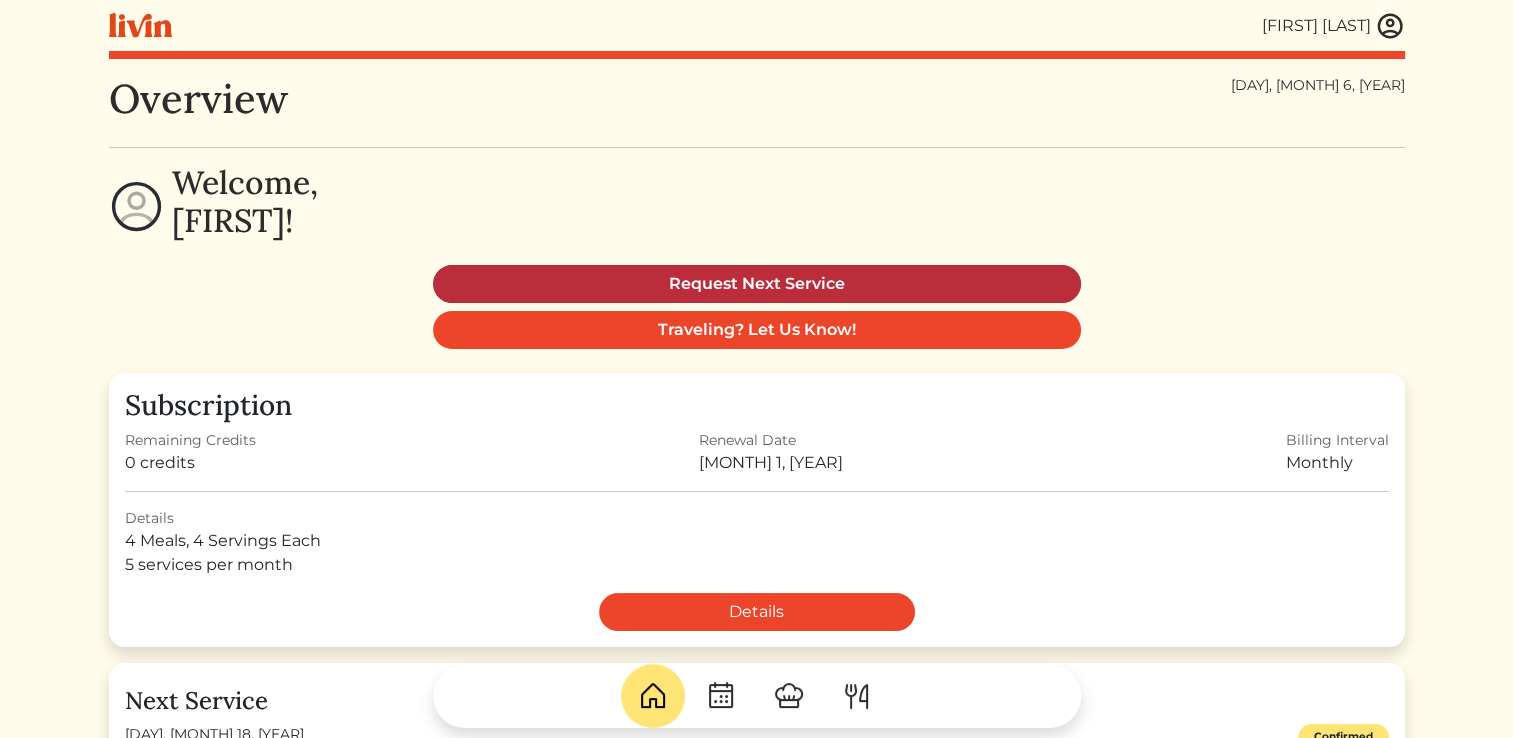 click on "Request Next Service" at bounding box center (757, 284) 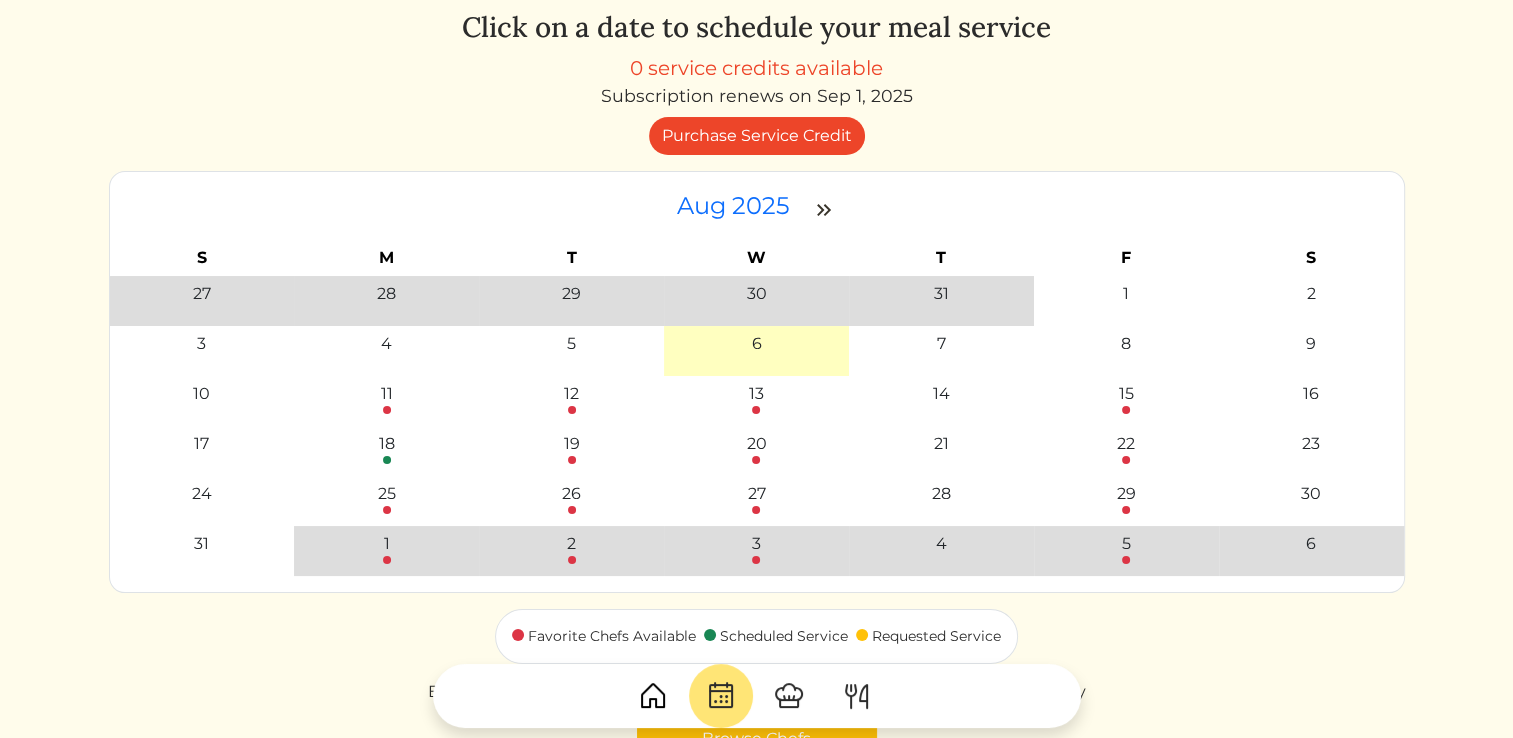 scroll, scrollTop: 32, scrollLeft: 0, axis: vertical 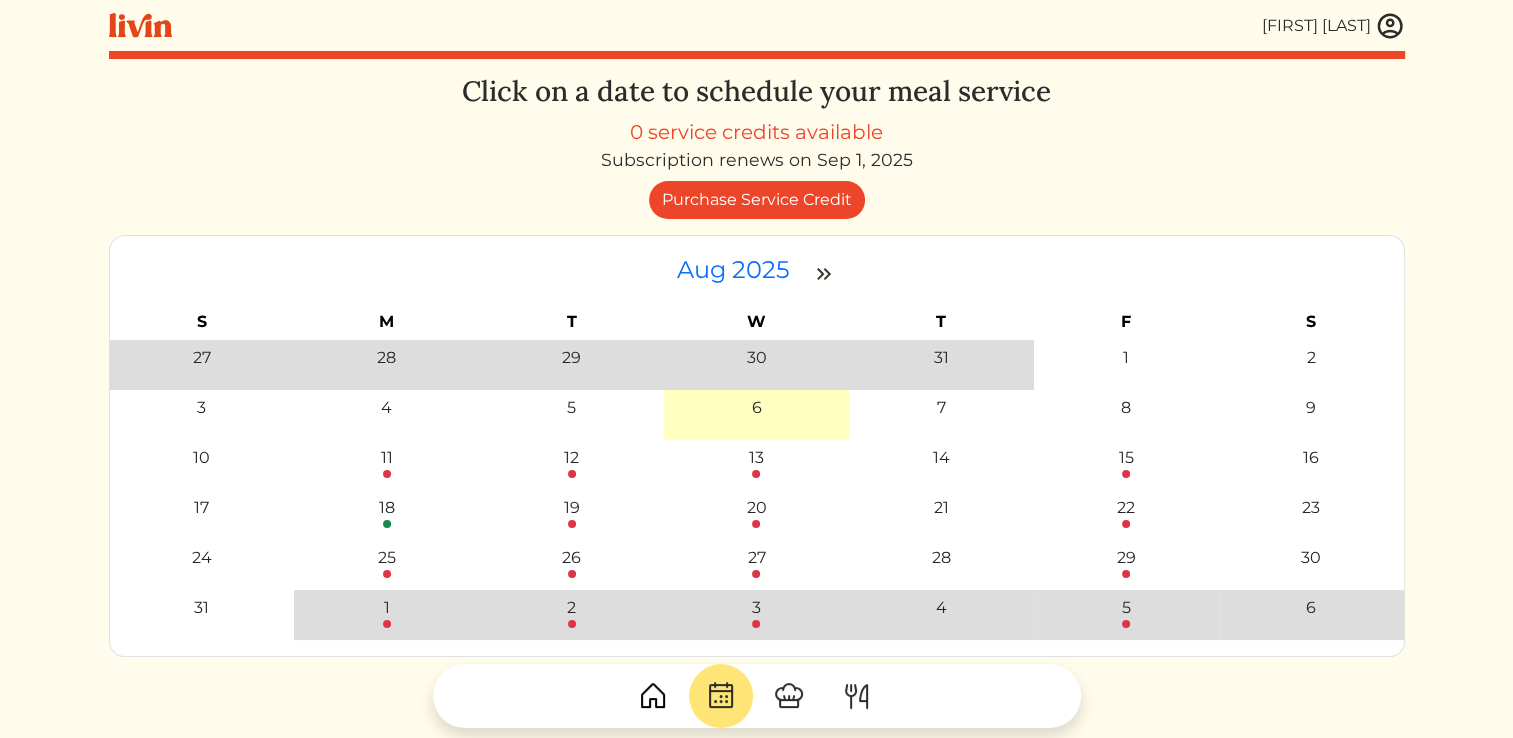 click at bounding box center (1390, 26) 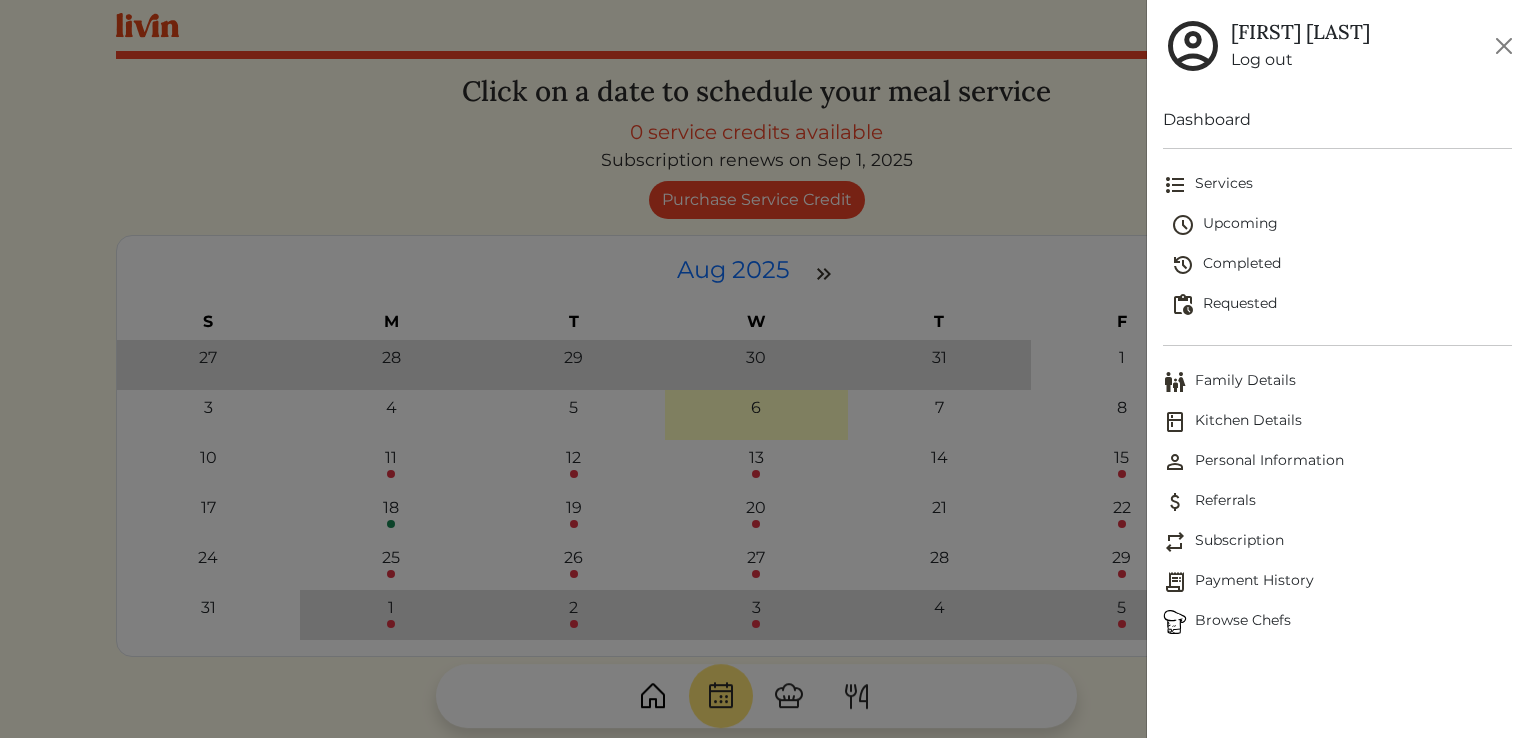 click on "Log out" at bounding box center [1300, 60] 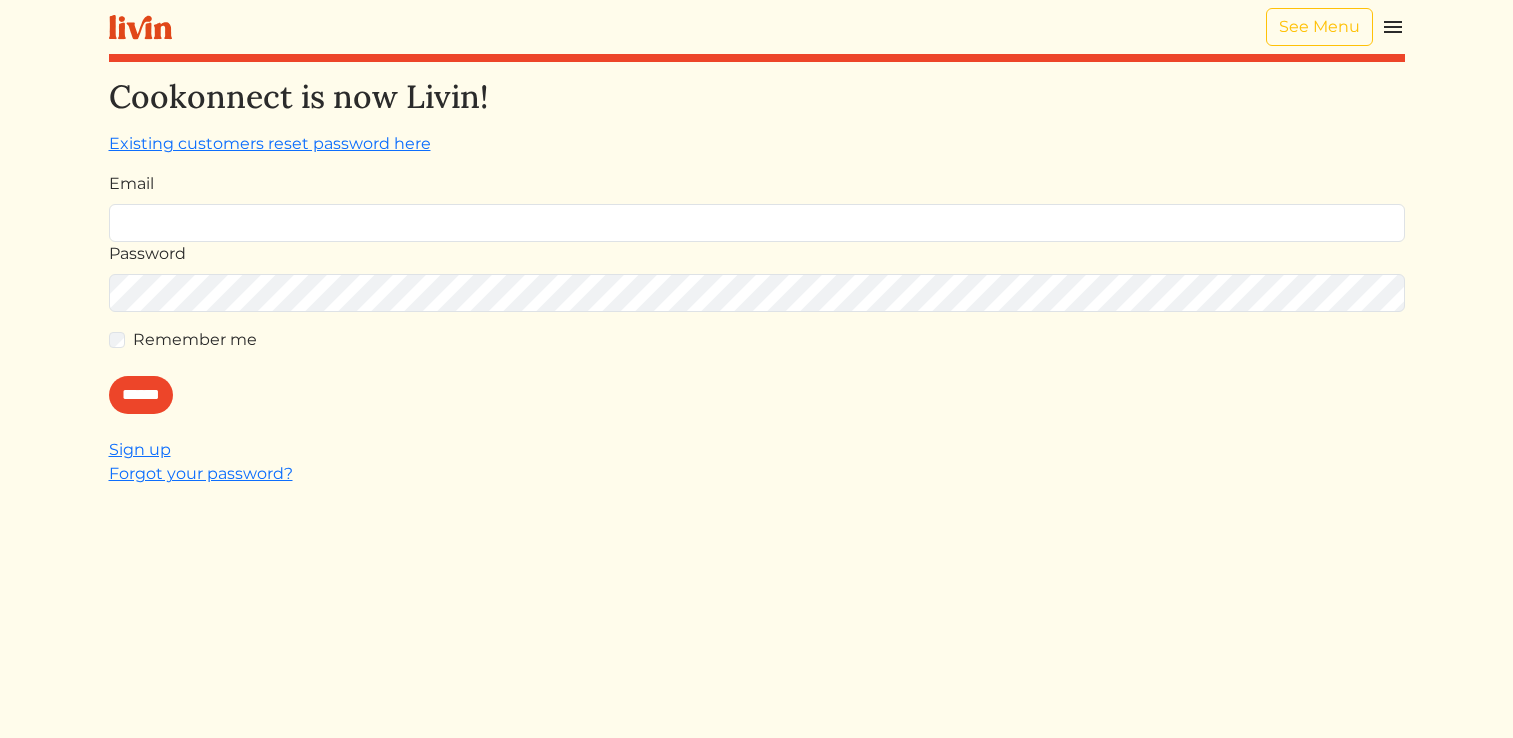 scroll, scrollTop: 0, scrollLeft: 0, axis: both 